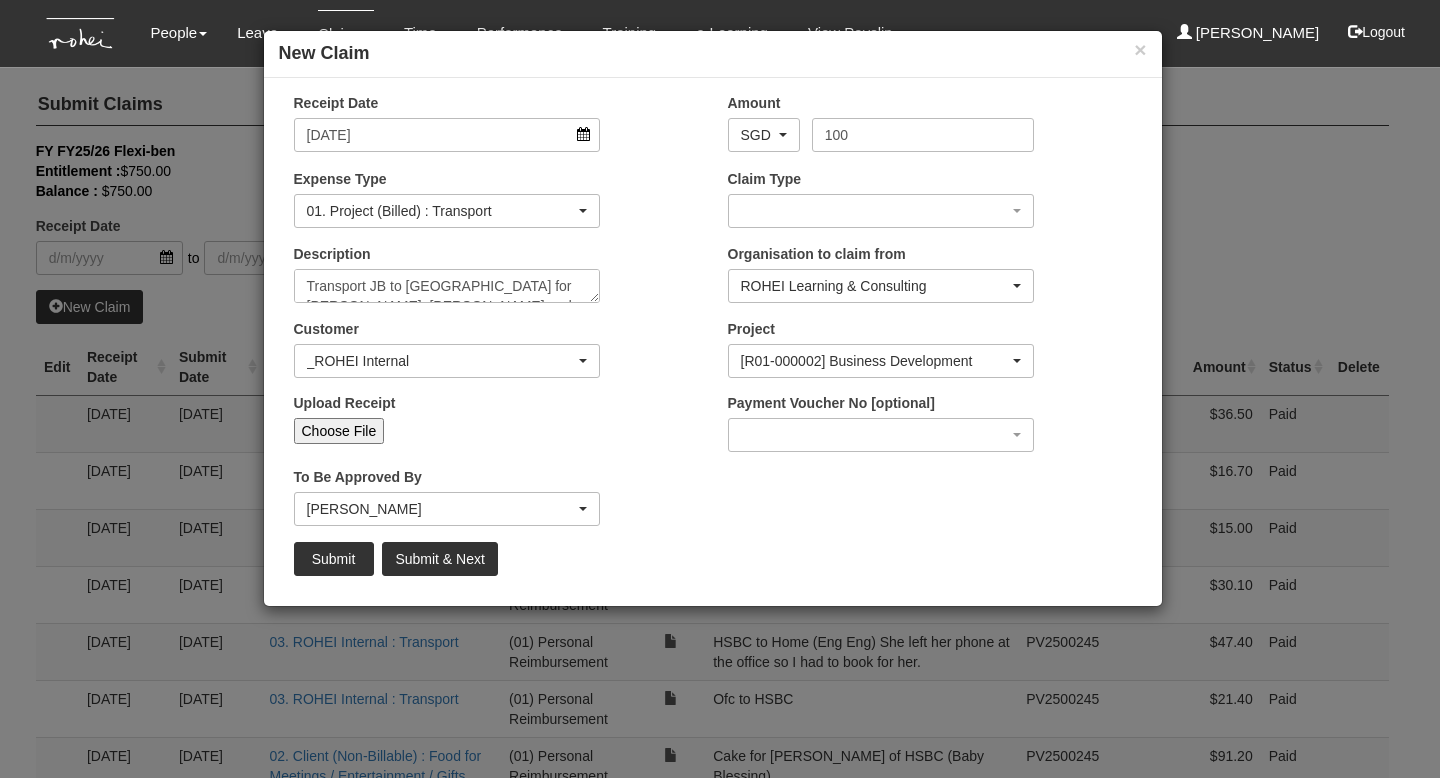 select on "50" 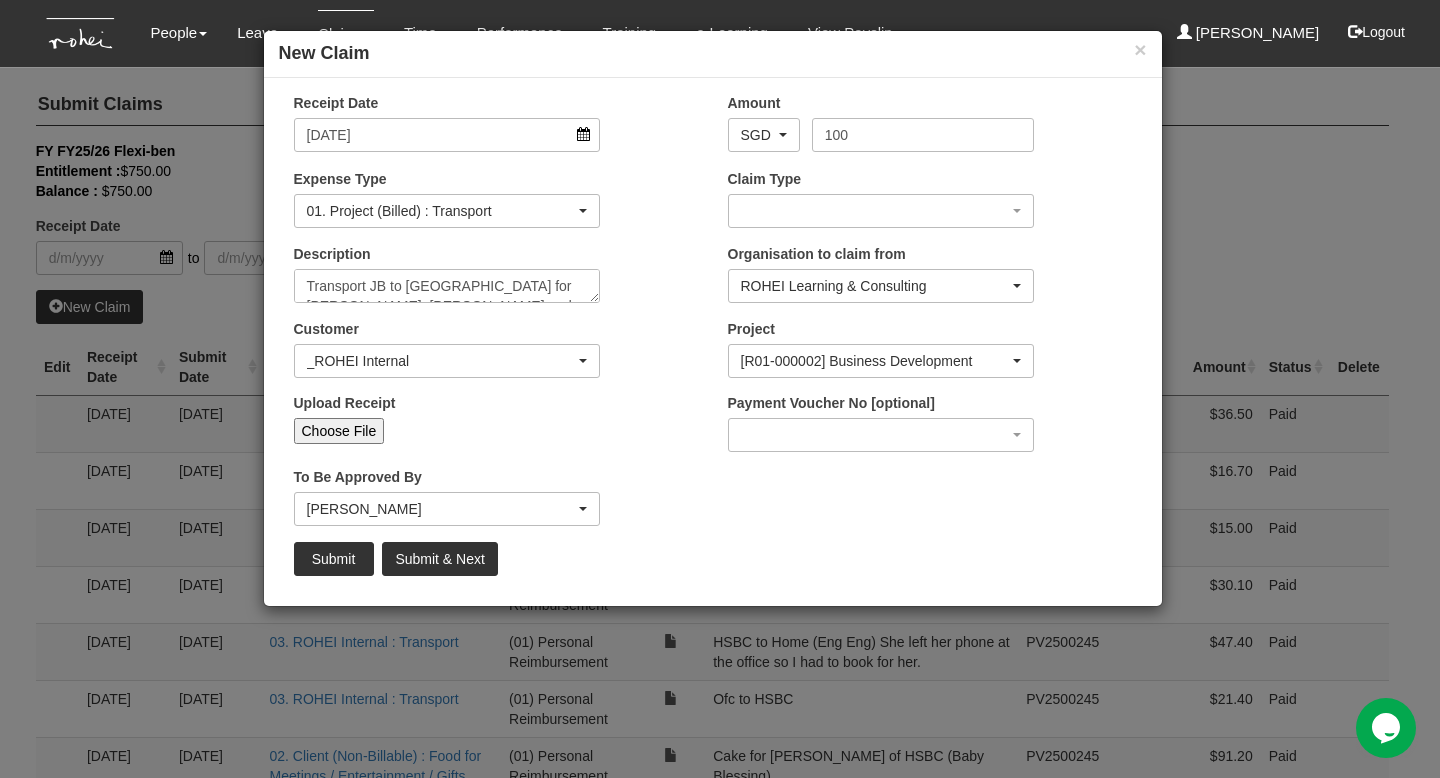 scroll, scrollTop: 0, scrollLeft: 0, axis: both 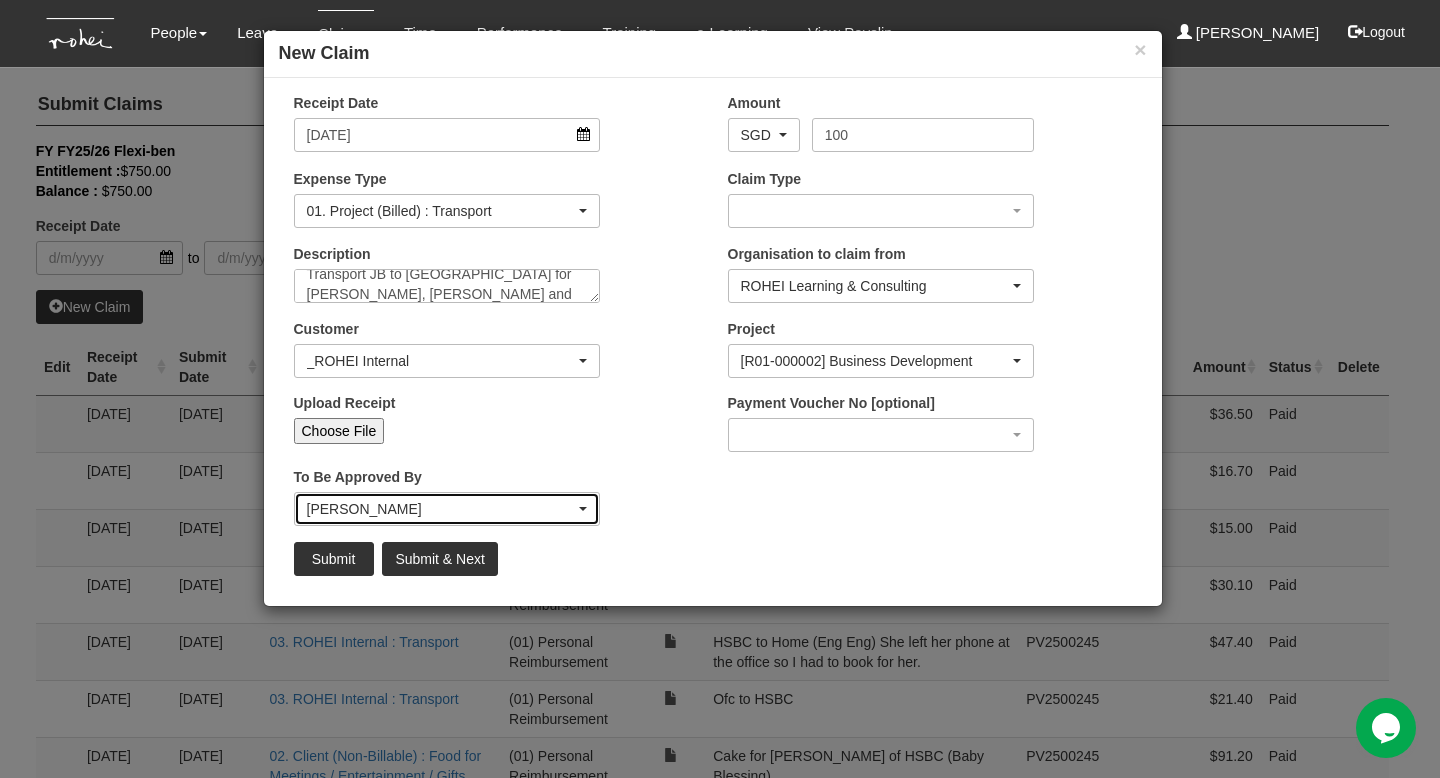 click on "[PERSON_NAME]" at bounding box center [441, 509] 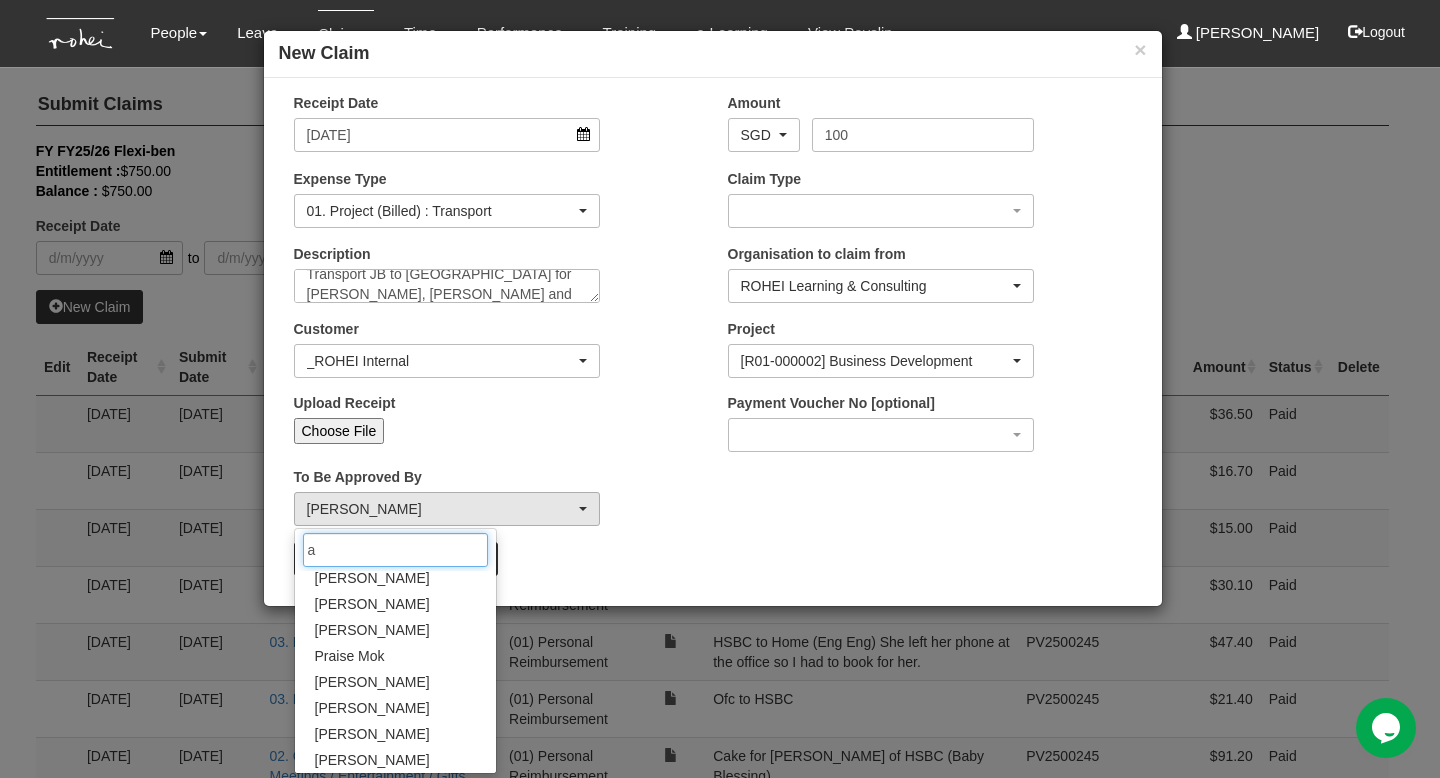 scroll, scrollTop: 0, scrollLeft: 0, axis: both 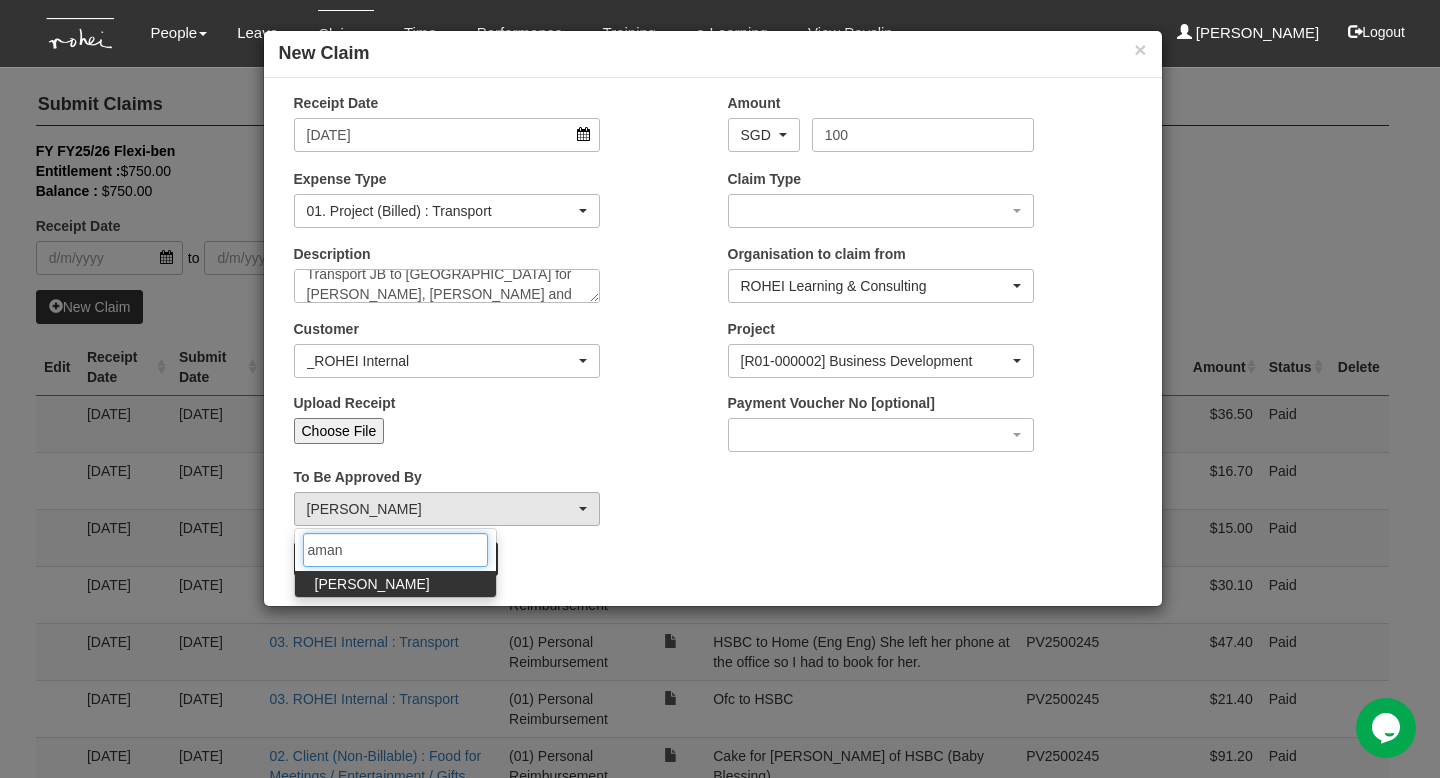 type on "aman" 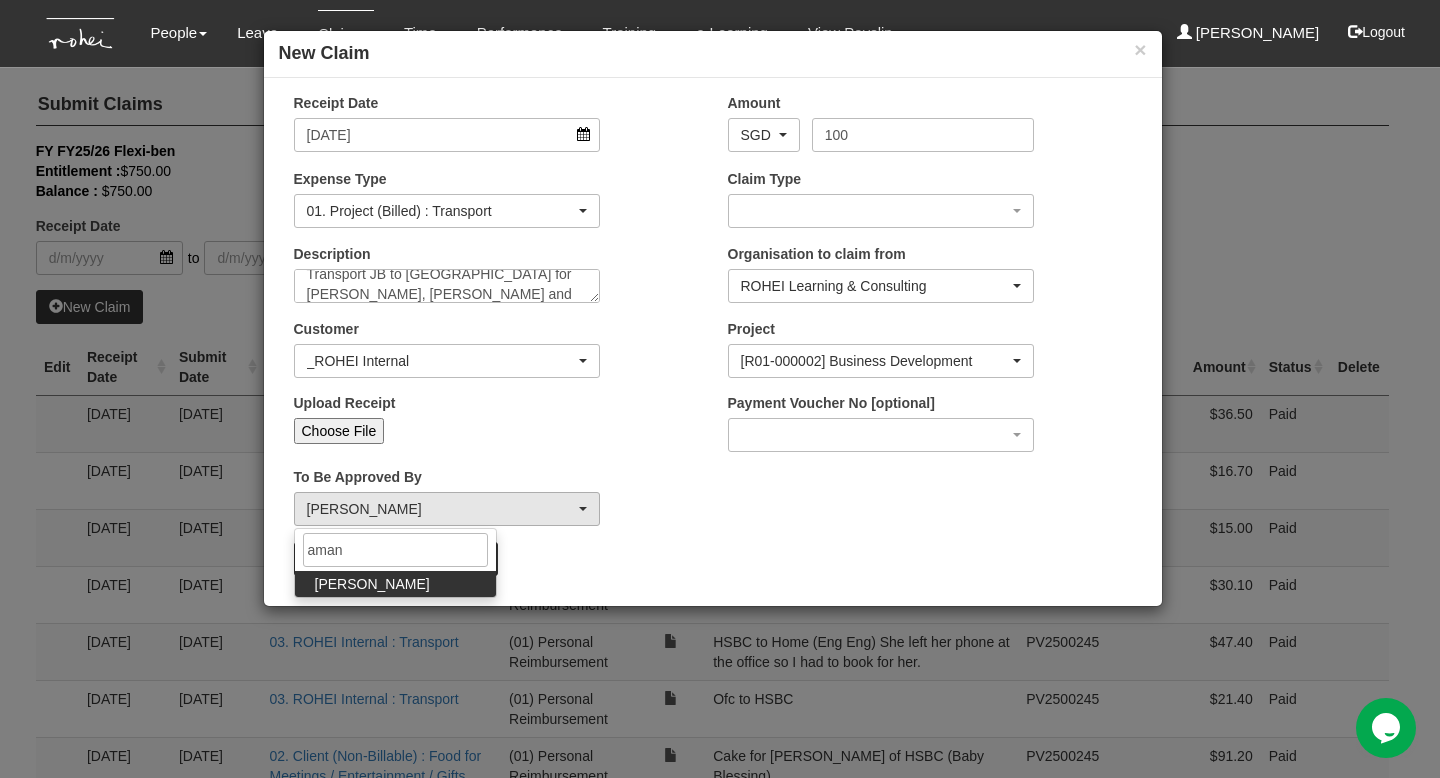 click on "[PERSON_NAME]" at bounding box center (372, 584) 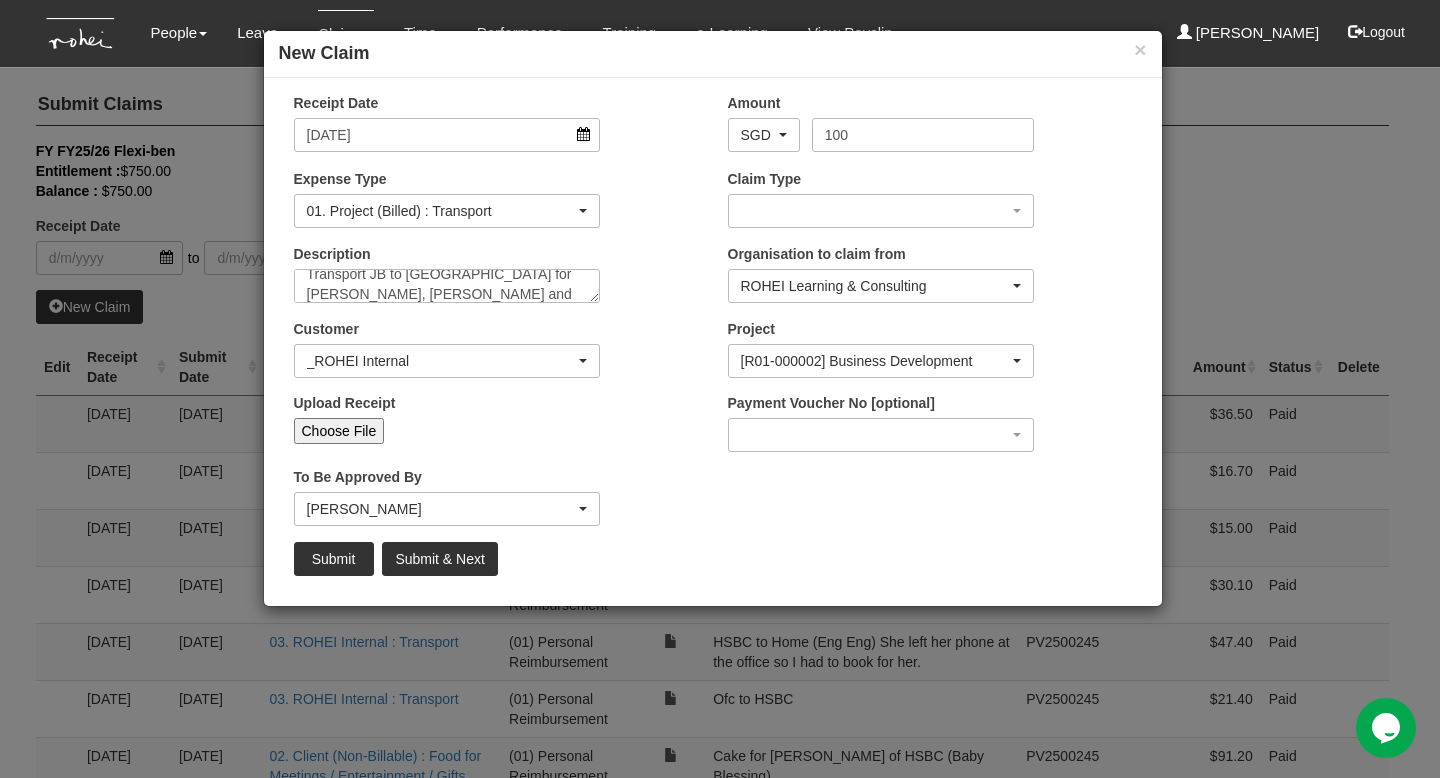 click on "Choose File" at bounding box center (339, 431) 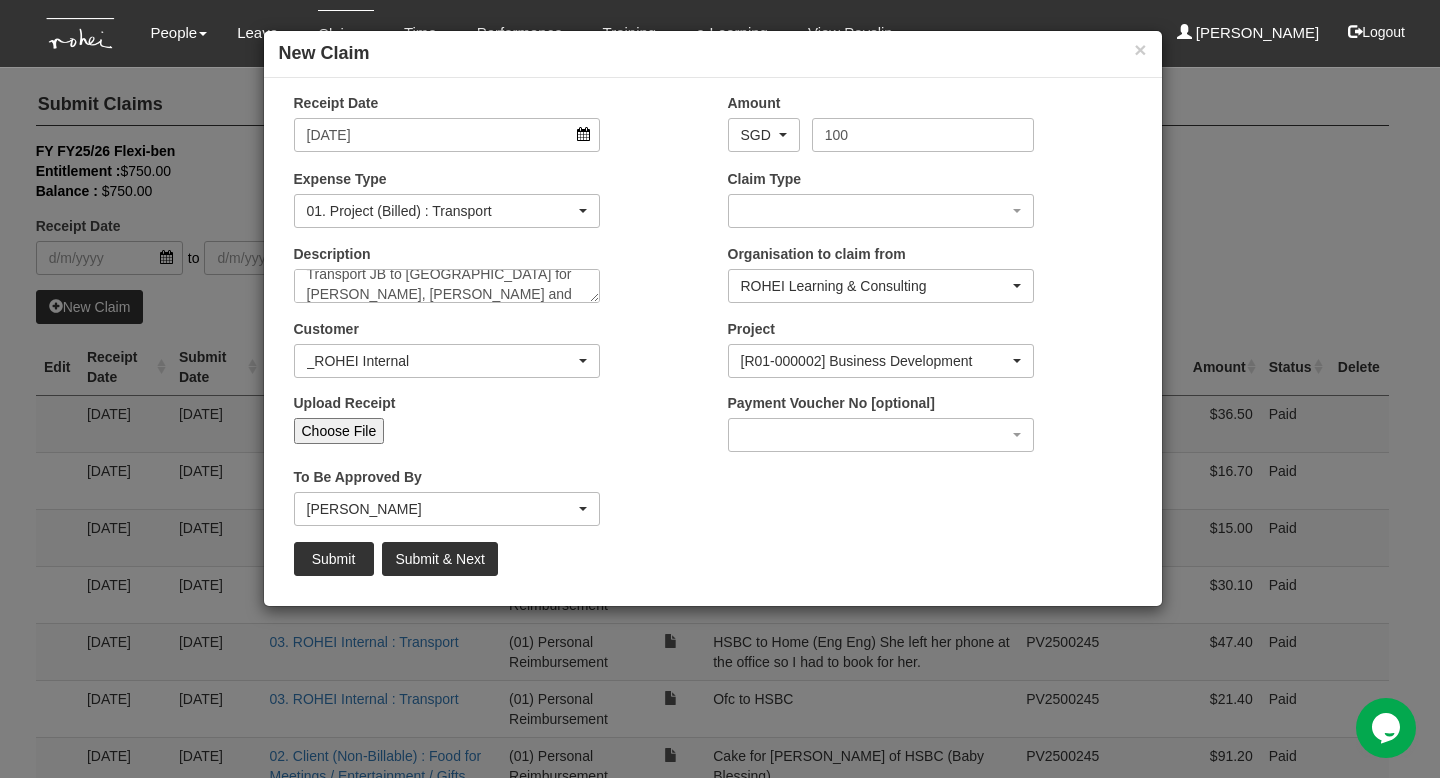type on "C:\fakepath\WhatsApp Image [DATE] 19.19.12.jpeg" 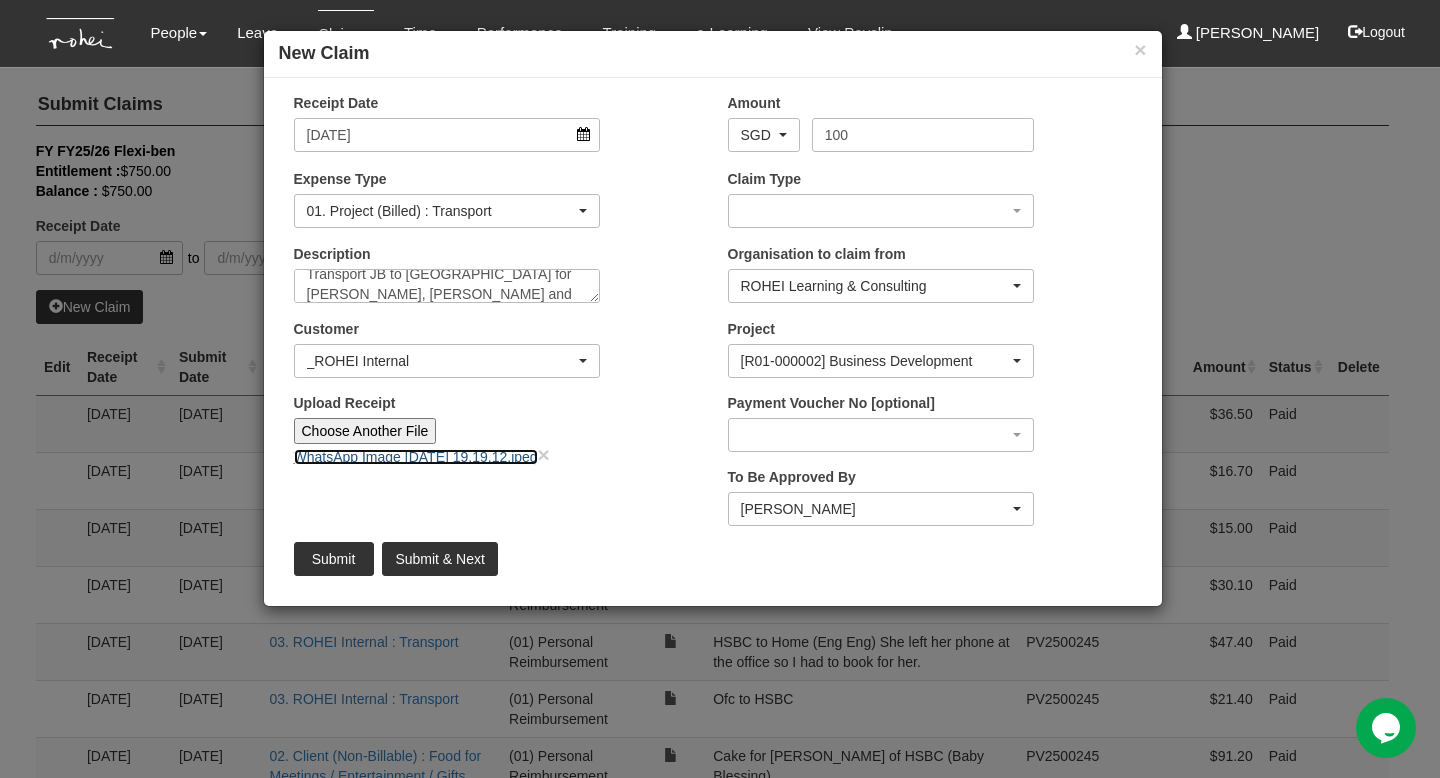 click on "WhatsApp Image [DATE] 19.19.12.jpeg" at bounding box center (416, 457) 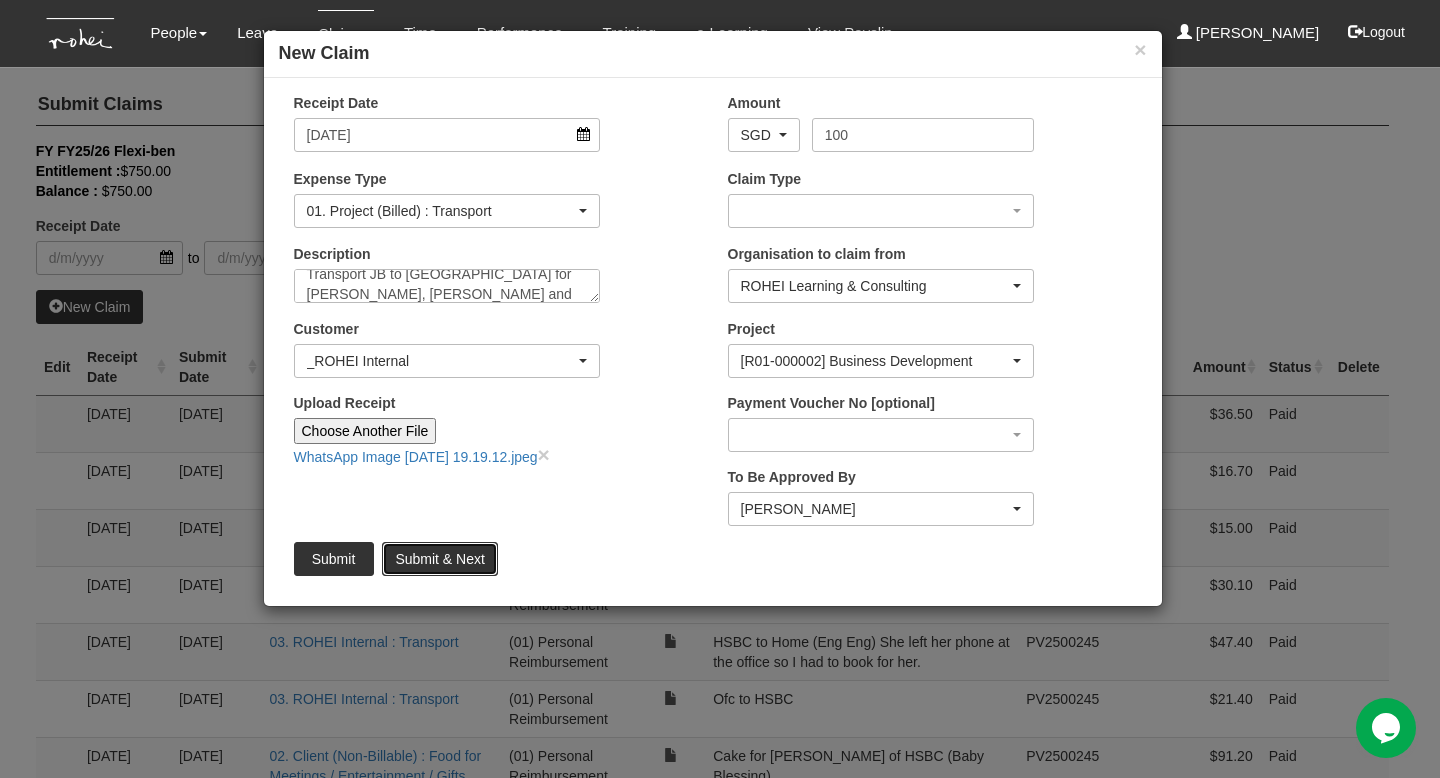 click on "Submit & Next" at bounding box center [439, 559] 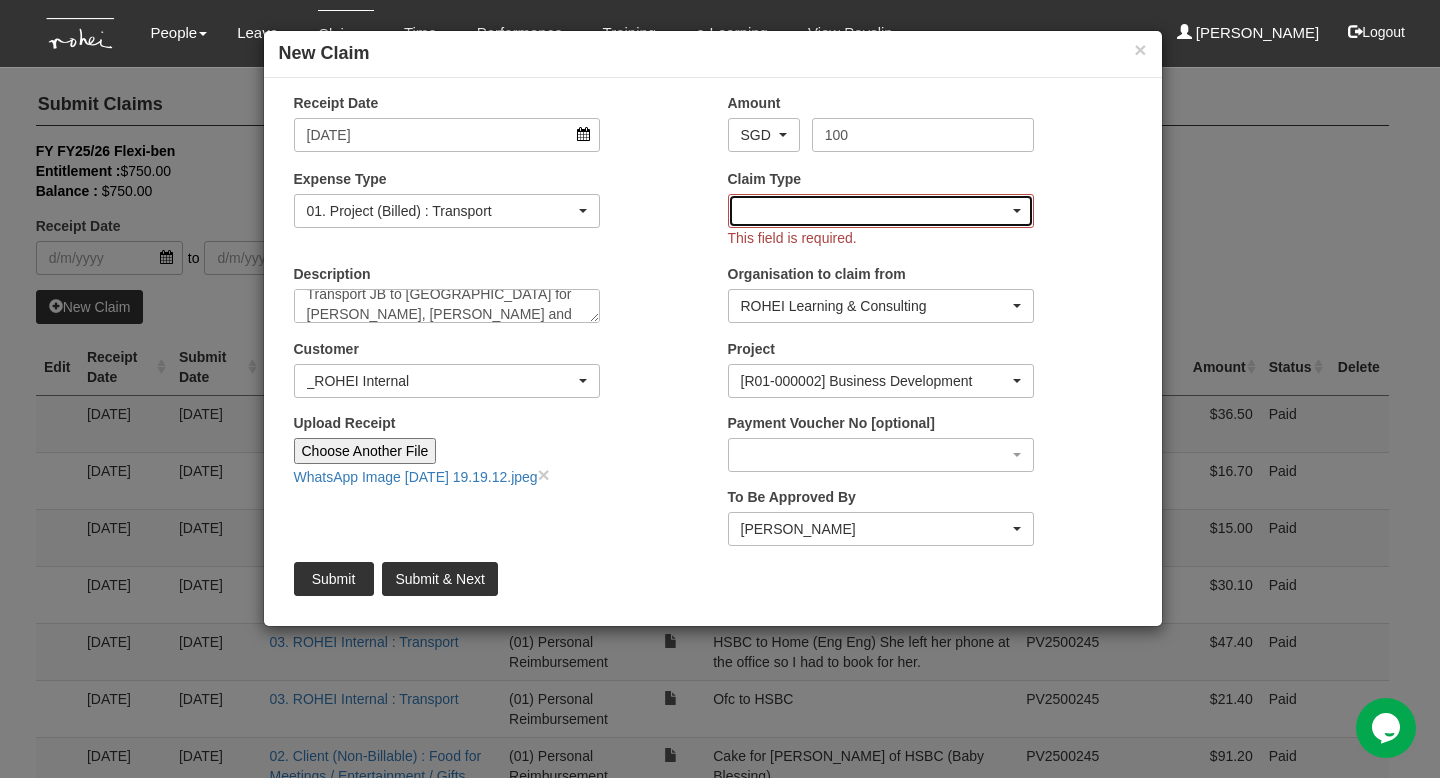 click at bounding box center (881, 211) 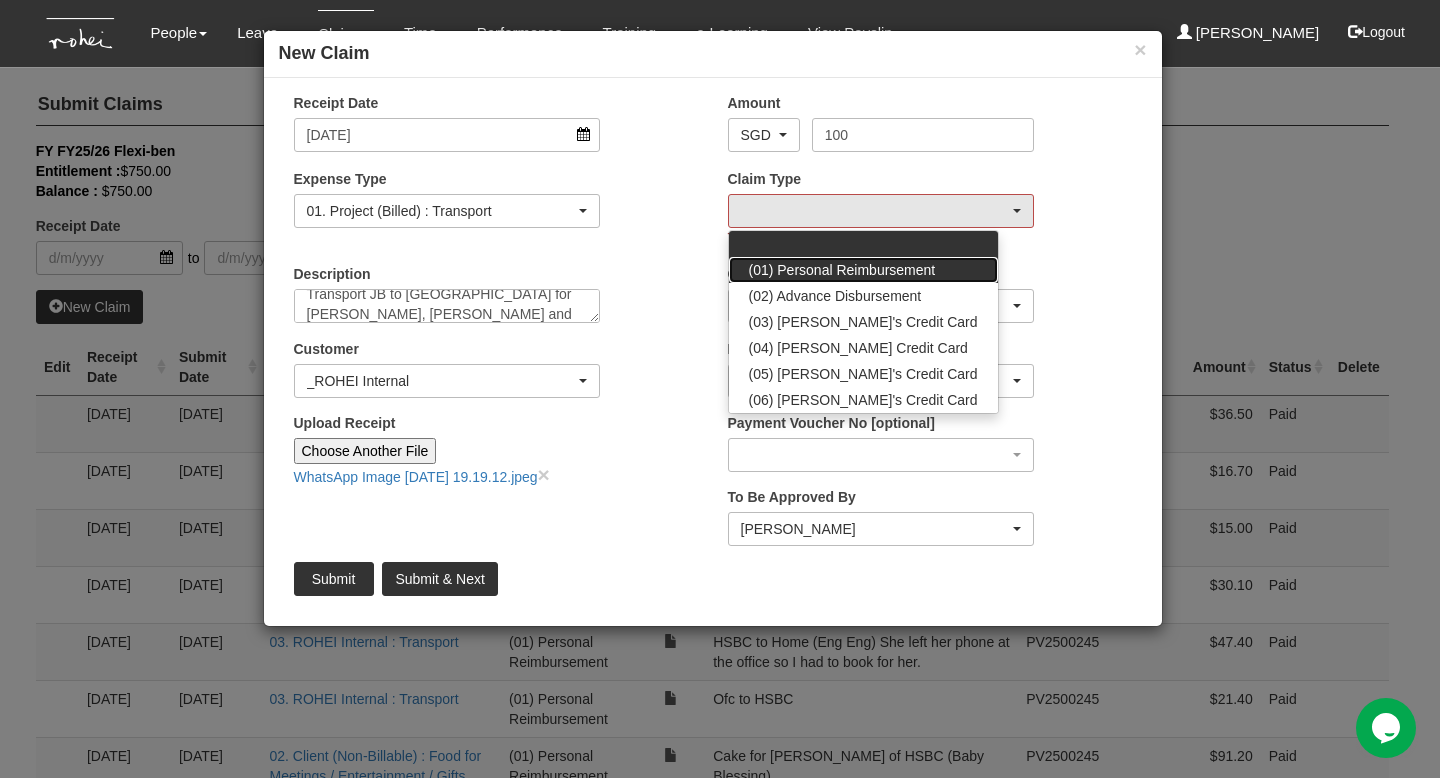 click on "(01) Personal Reimbursement" at bounding box center (842, 270) 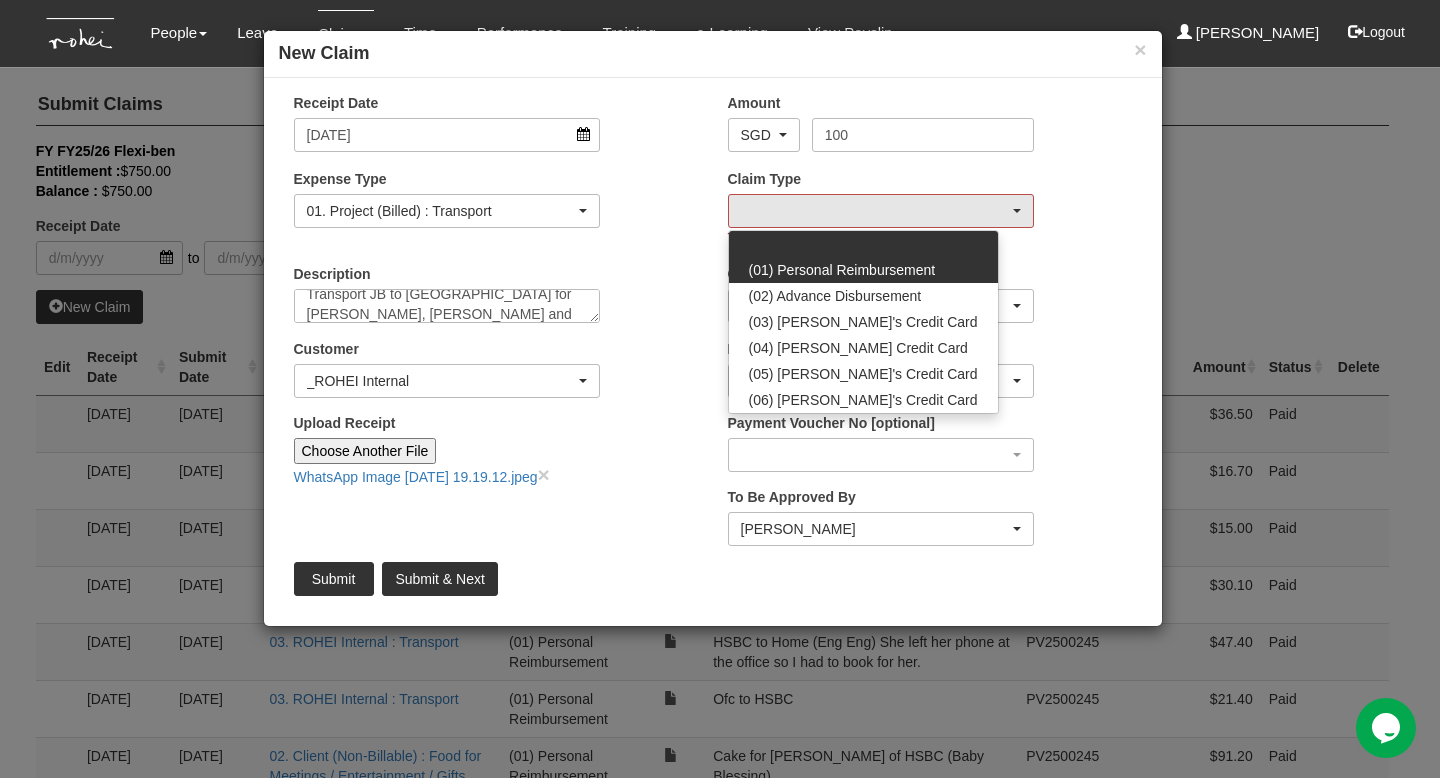 select on "14" 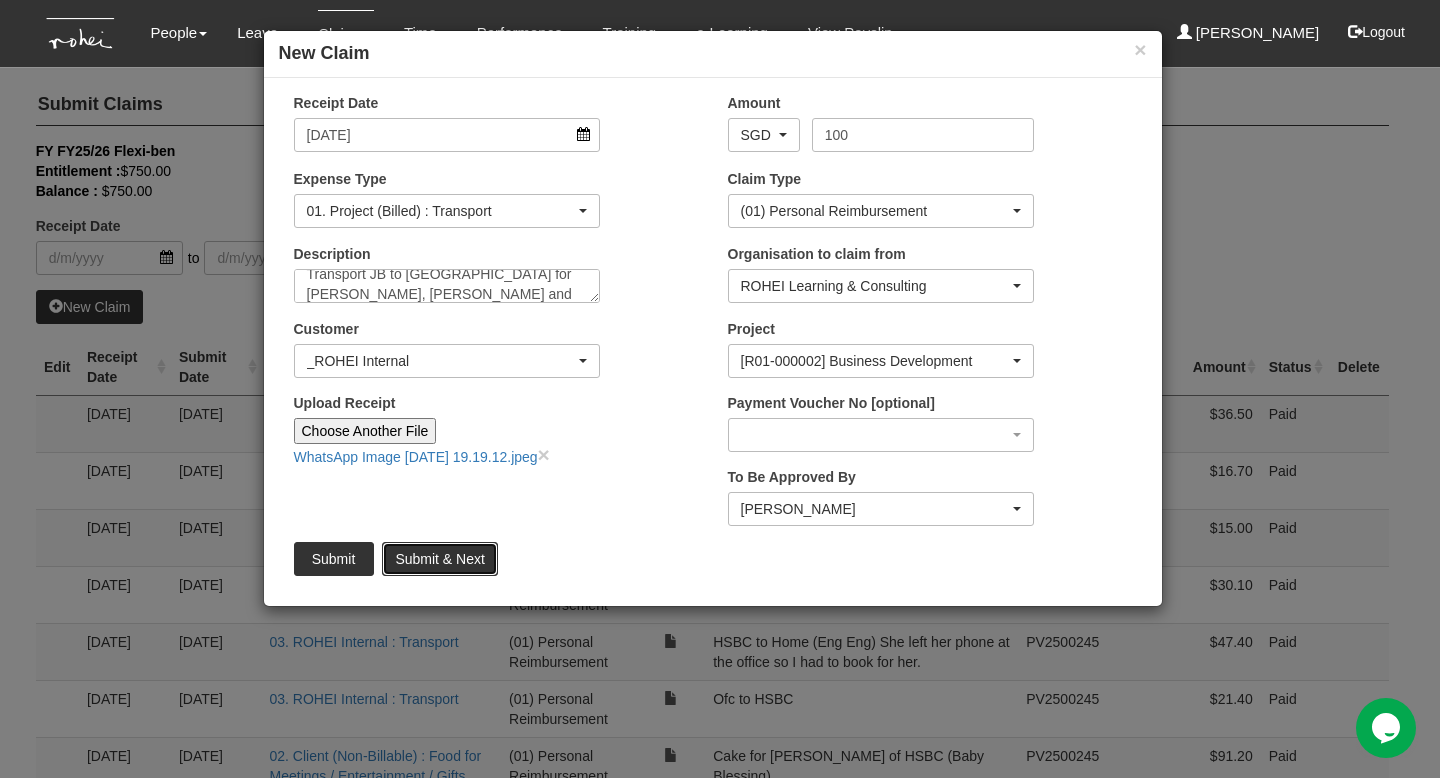 click on "Submit & Next" at bounding box center (439, 559) 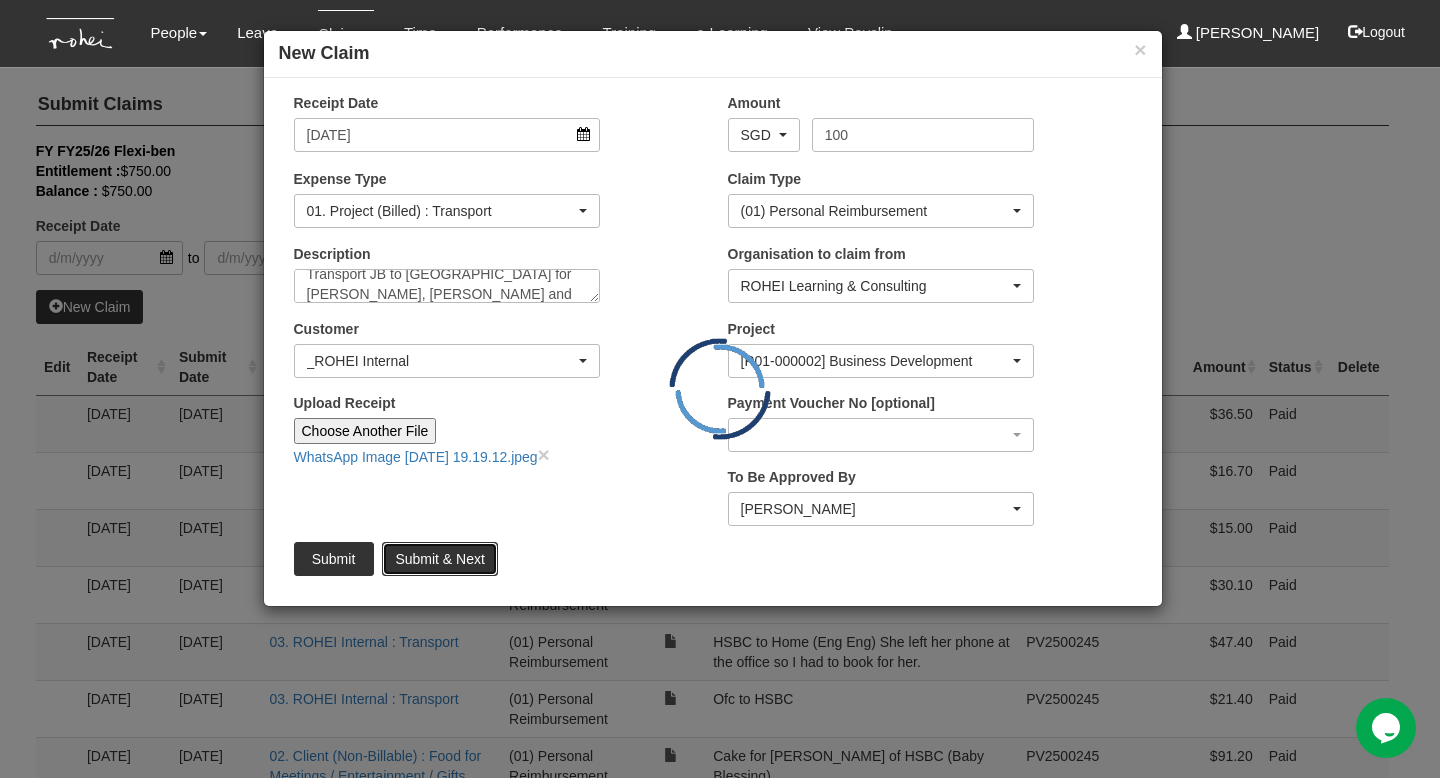 type 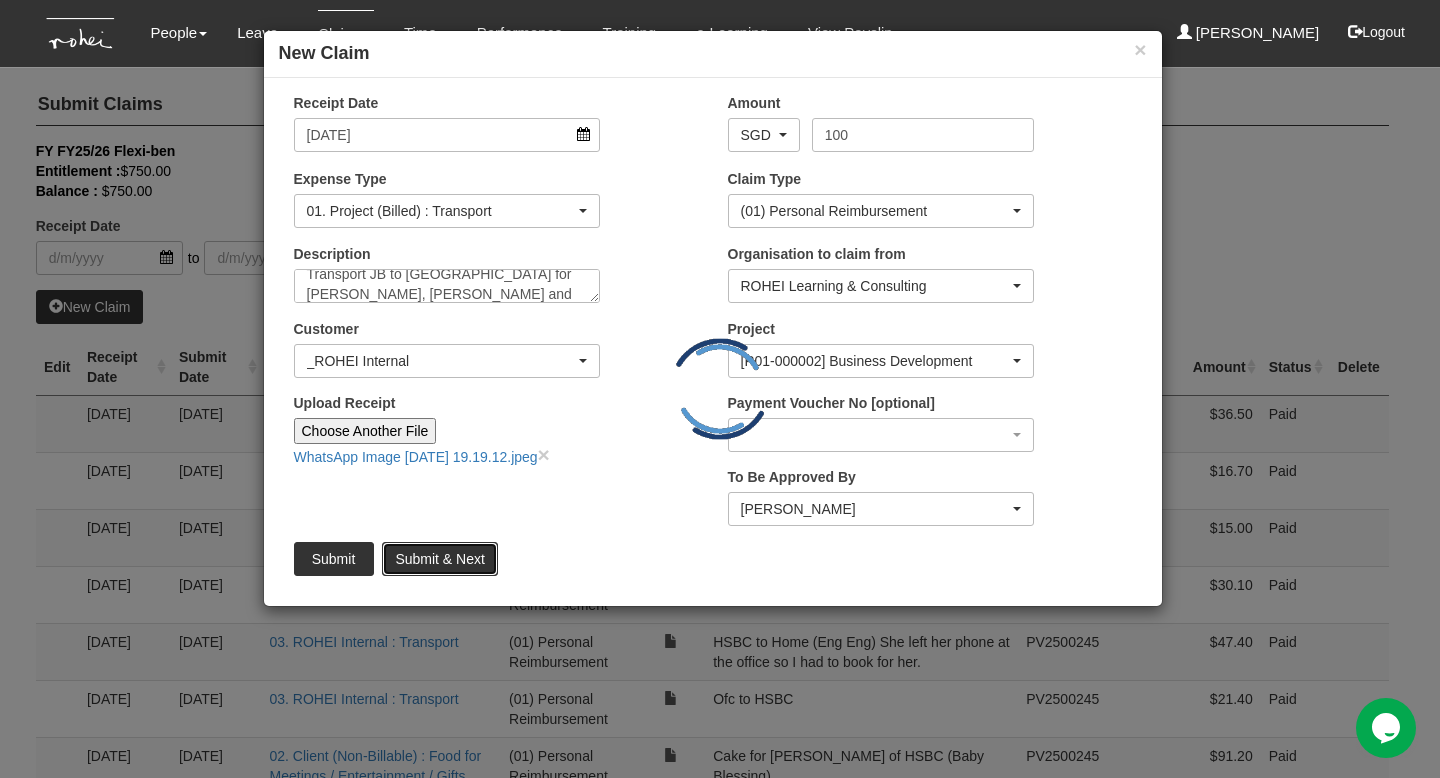 type 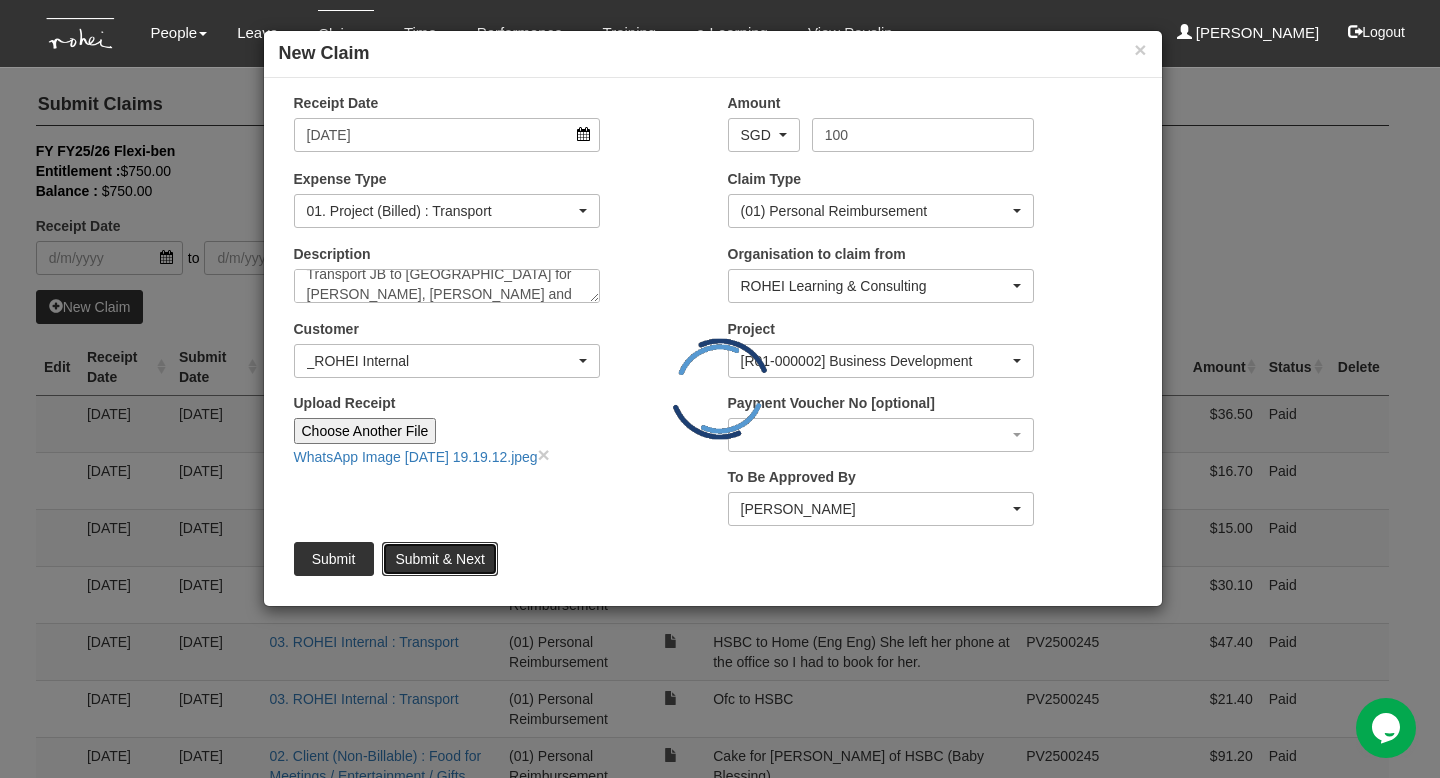 type on "Choose File" 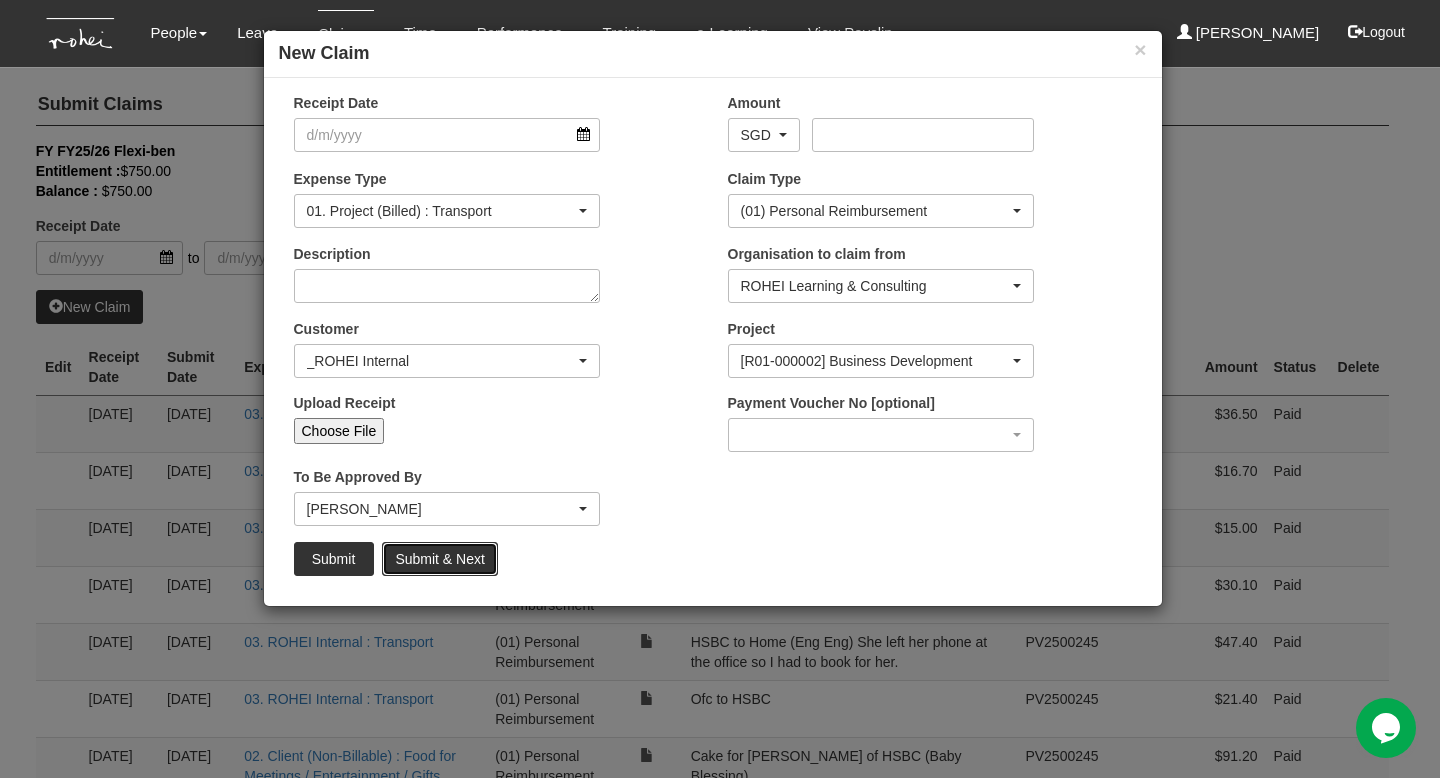 scroll, scrollTop: 0, scrollLeft: 0, axis: both 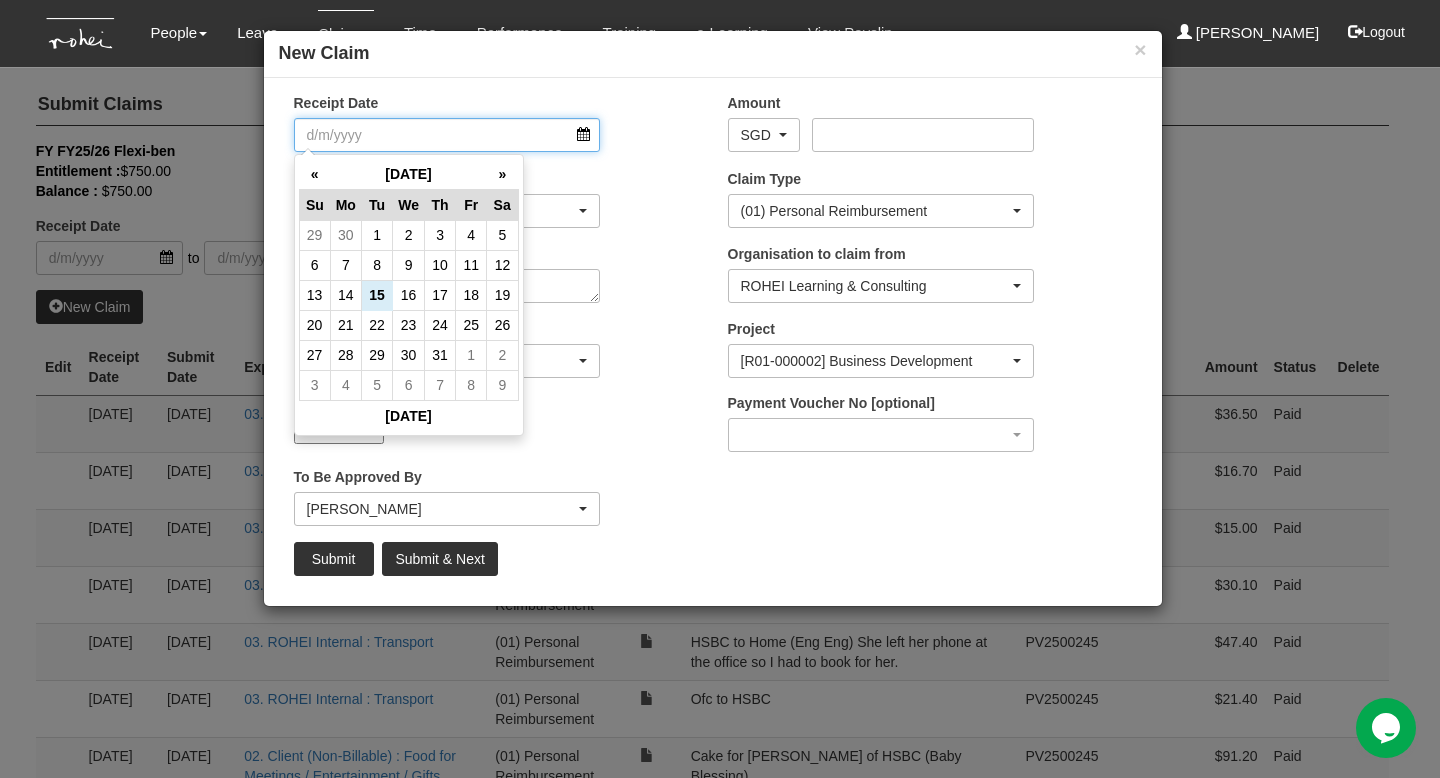 click on "Receipt Date" at bounding box center (447, 135) 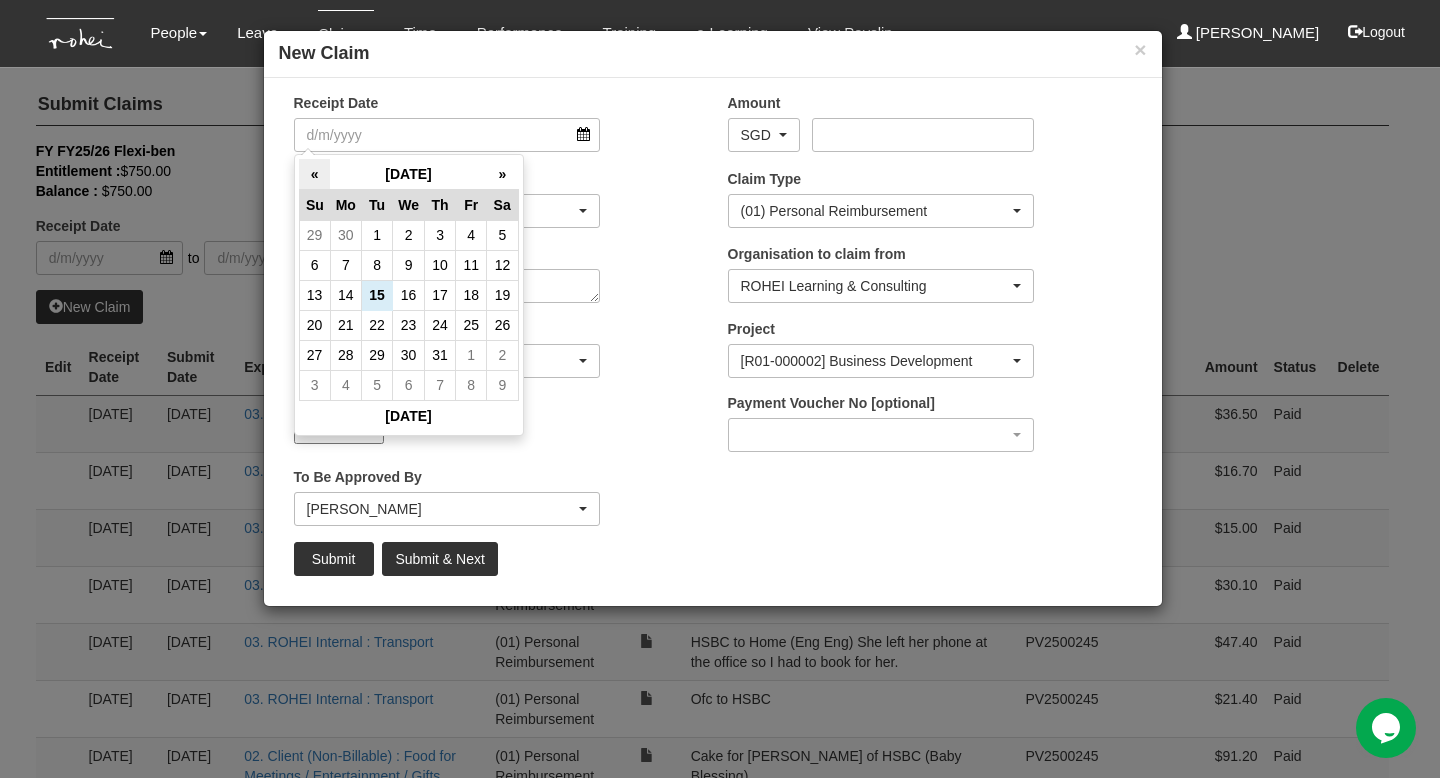 click on "«" at bounding box center [314, 174] 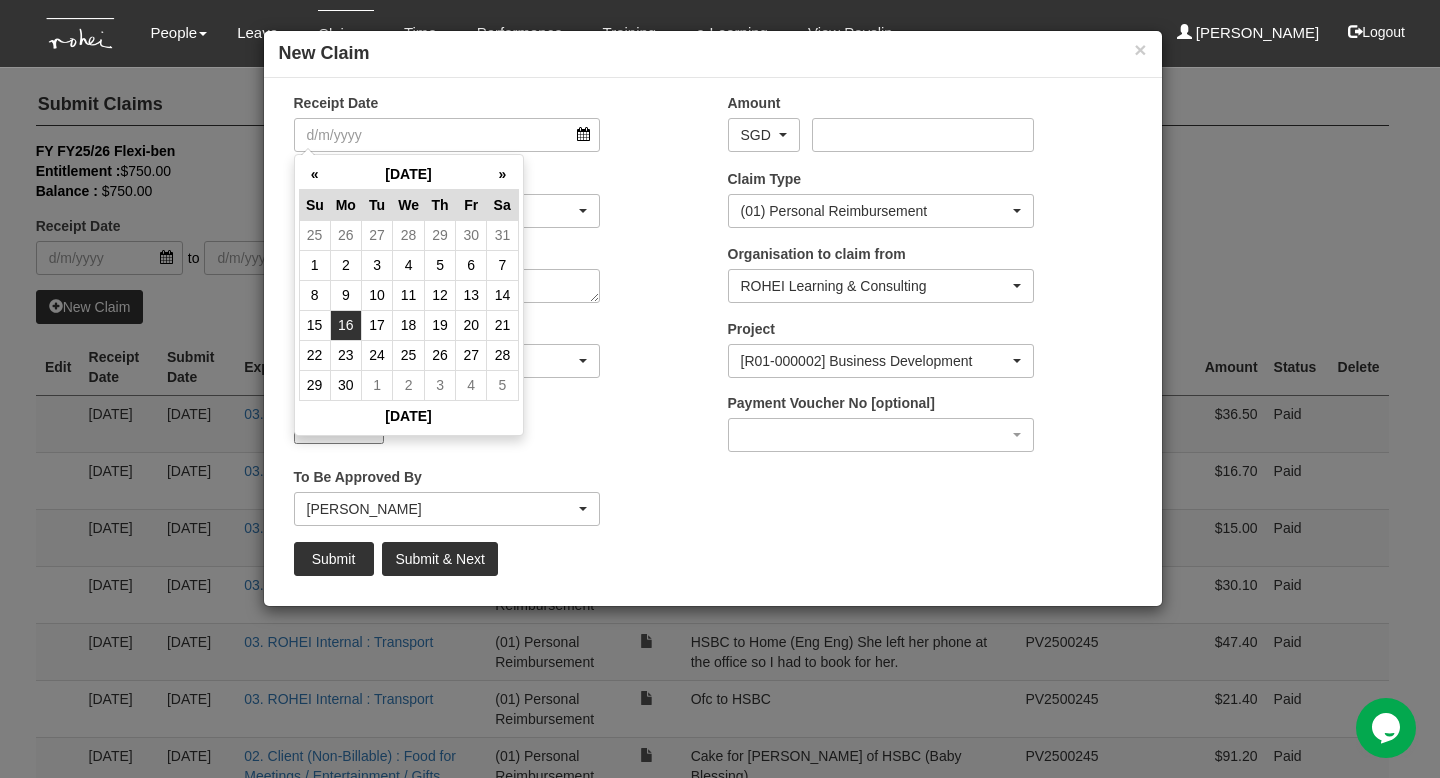 click on "16" at bounding box center [345, 325] 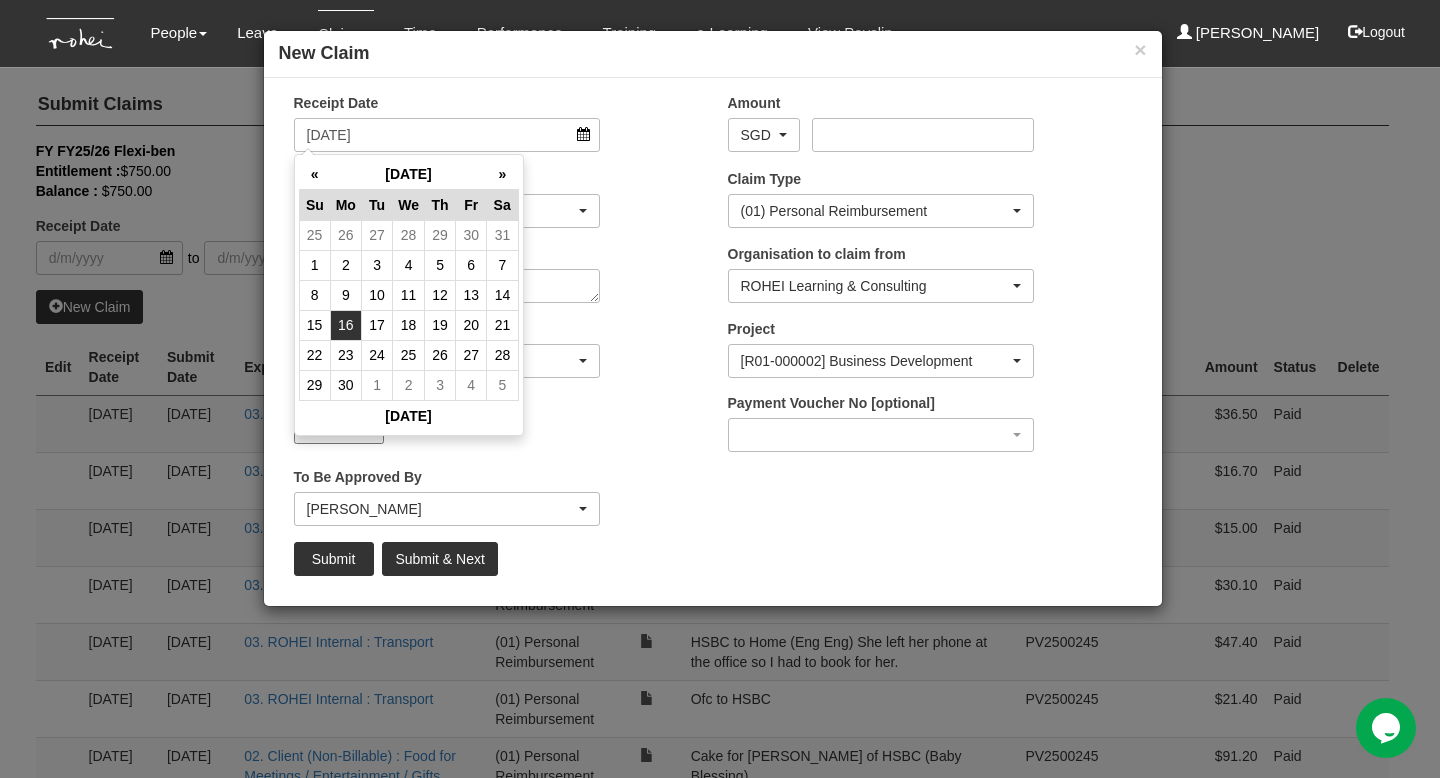 select on "50" 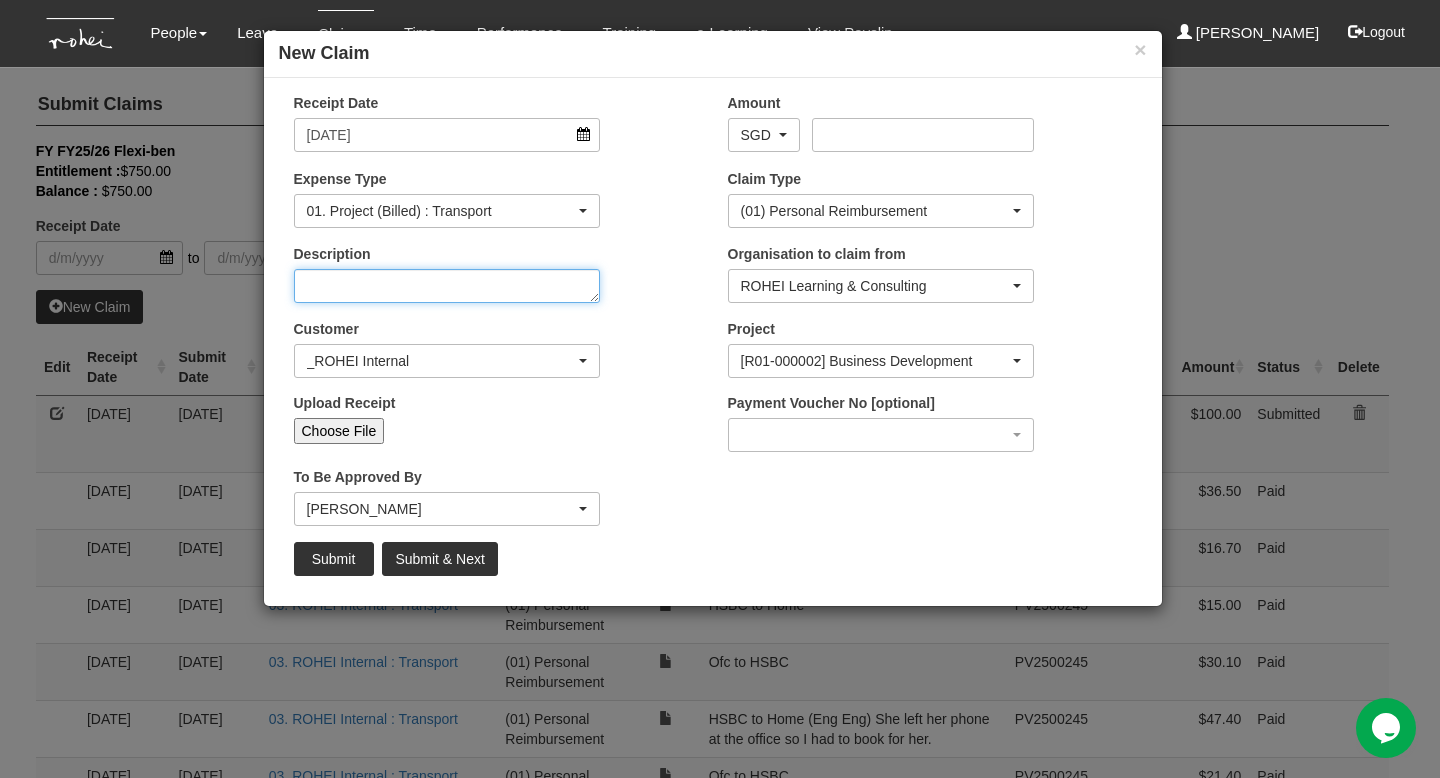 click on "Description" at bounding box center [447, 286] 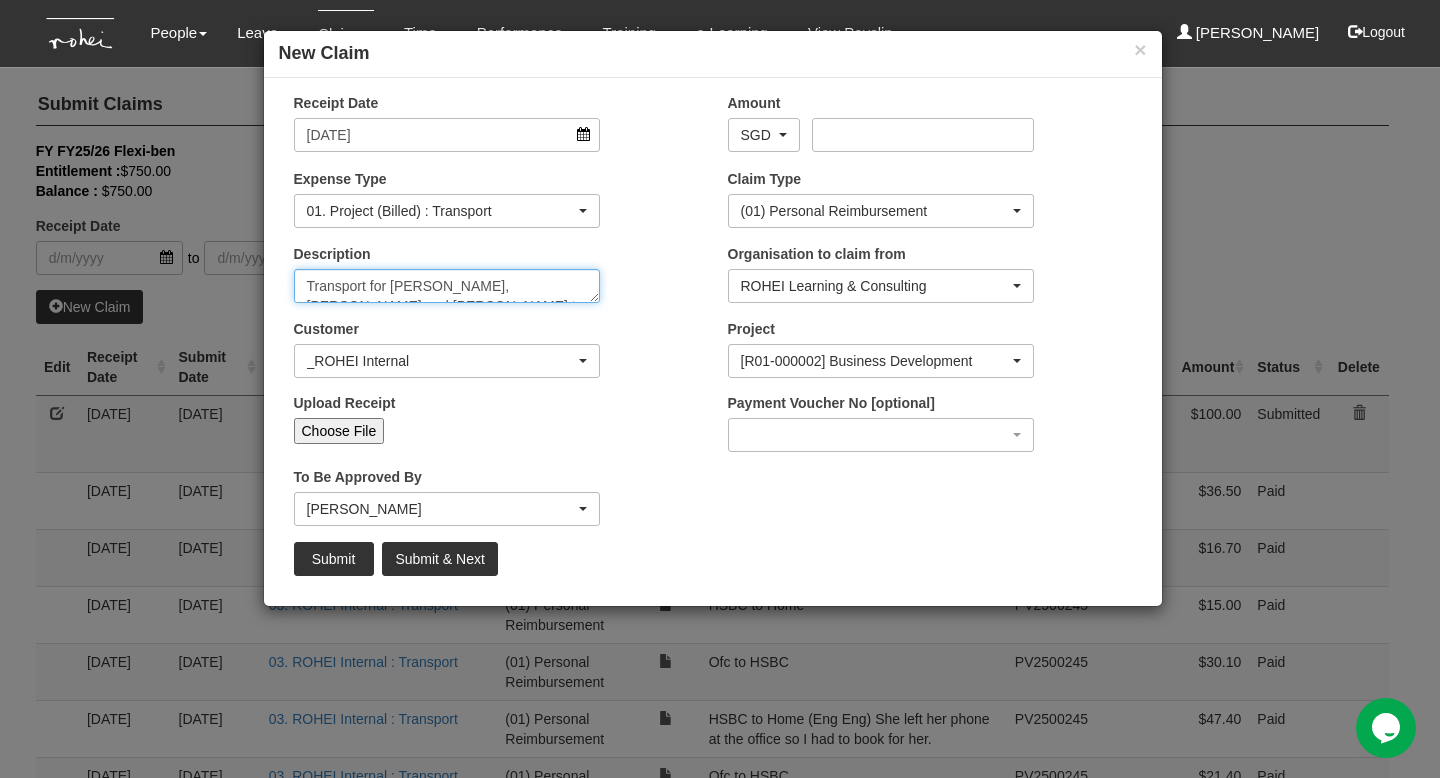 scroll, scrollTop: 12, scrollLeft: 0, axis: vertical 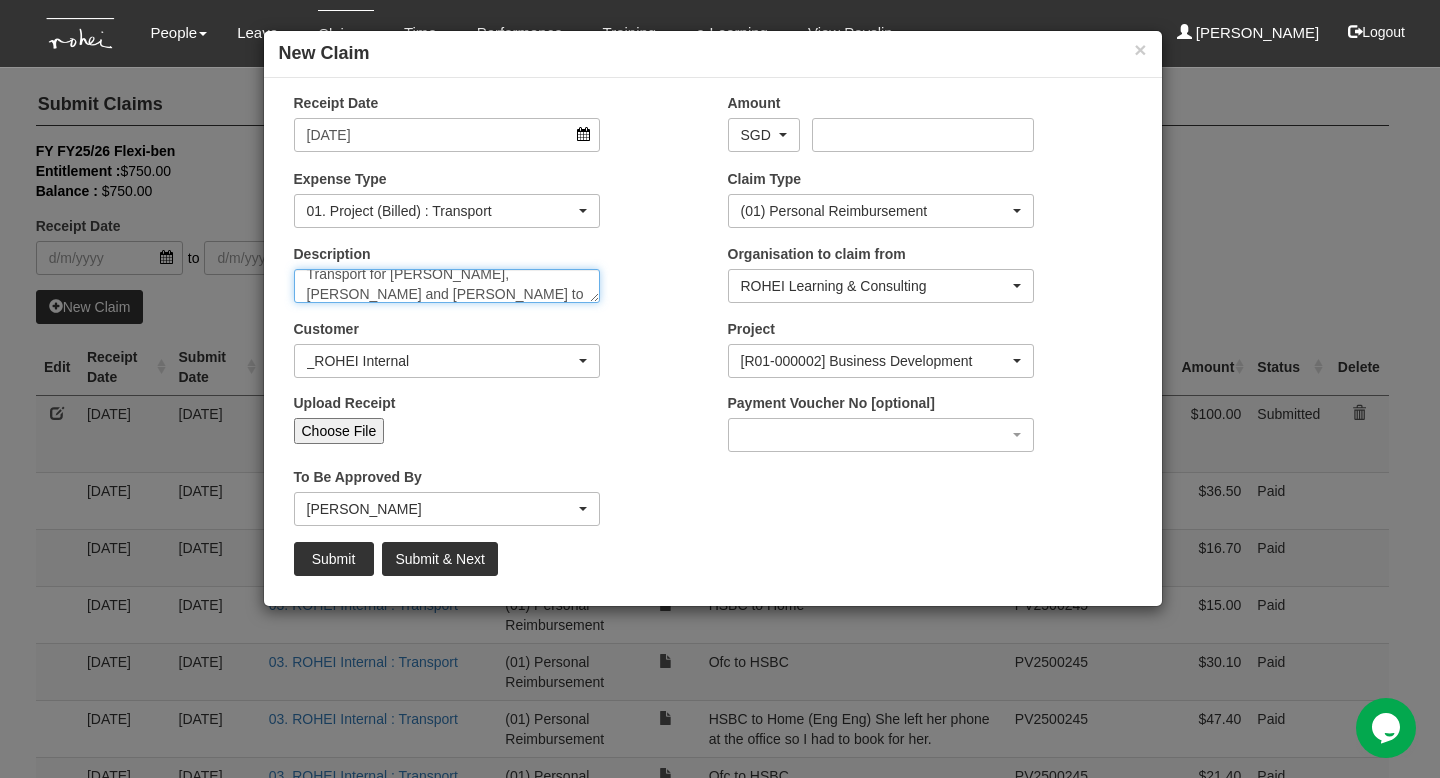 type on "Transport for [PERSON_NAME], [PERSON_NAME] and [PERSON_NAME] to SG Customs" 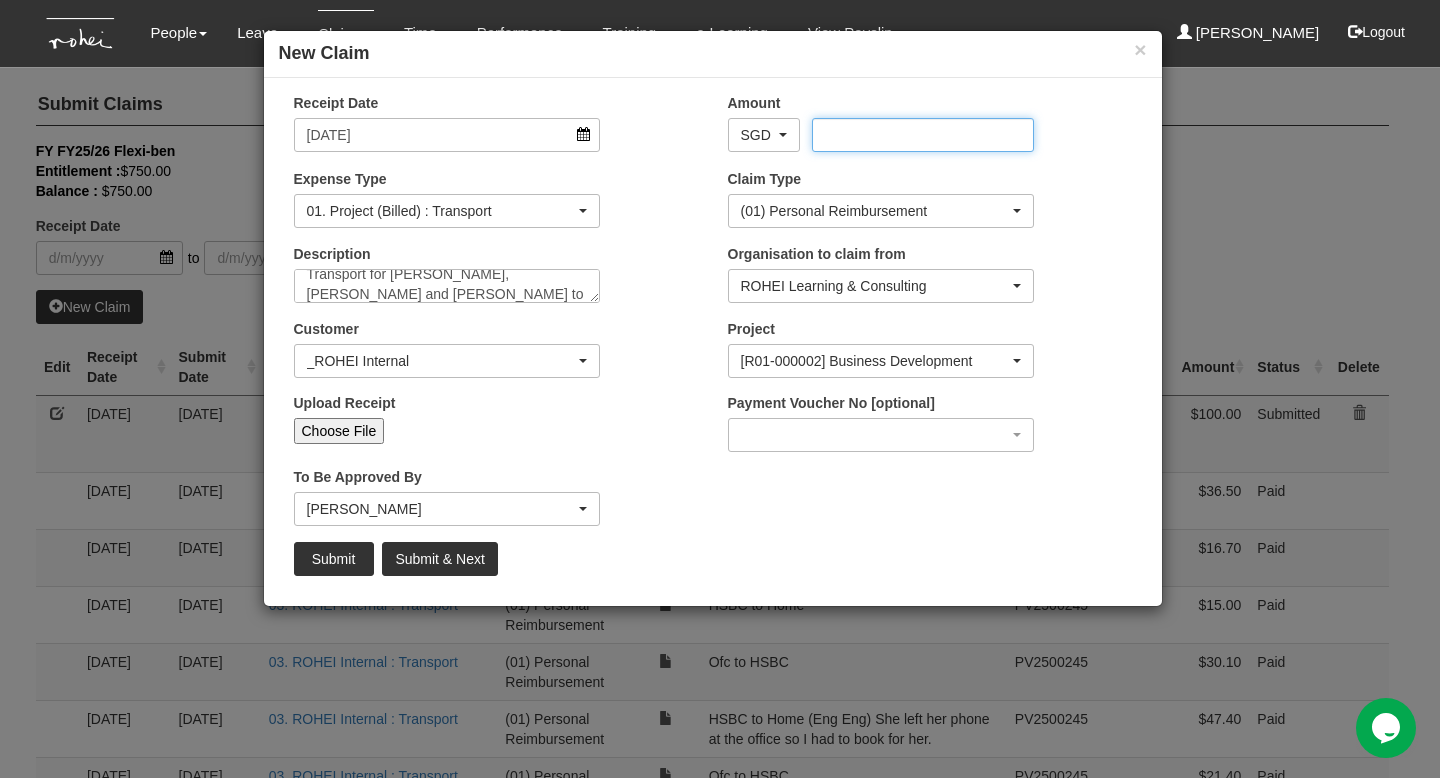 click on "Amount" at bounding box center [923, 135] 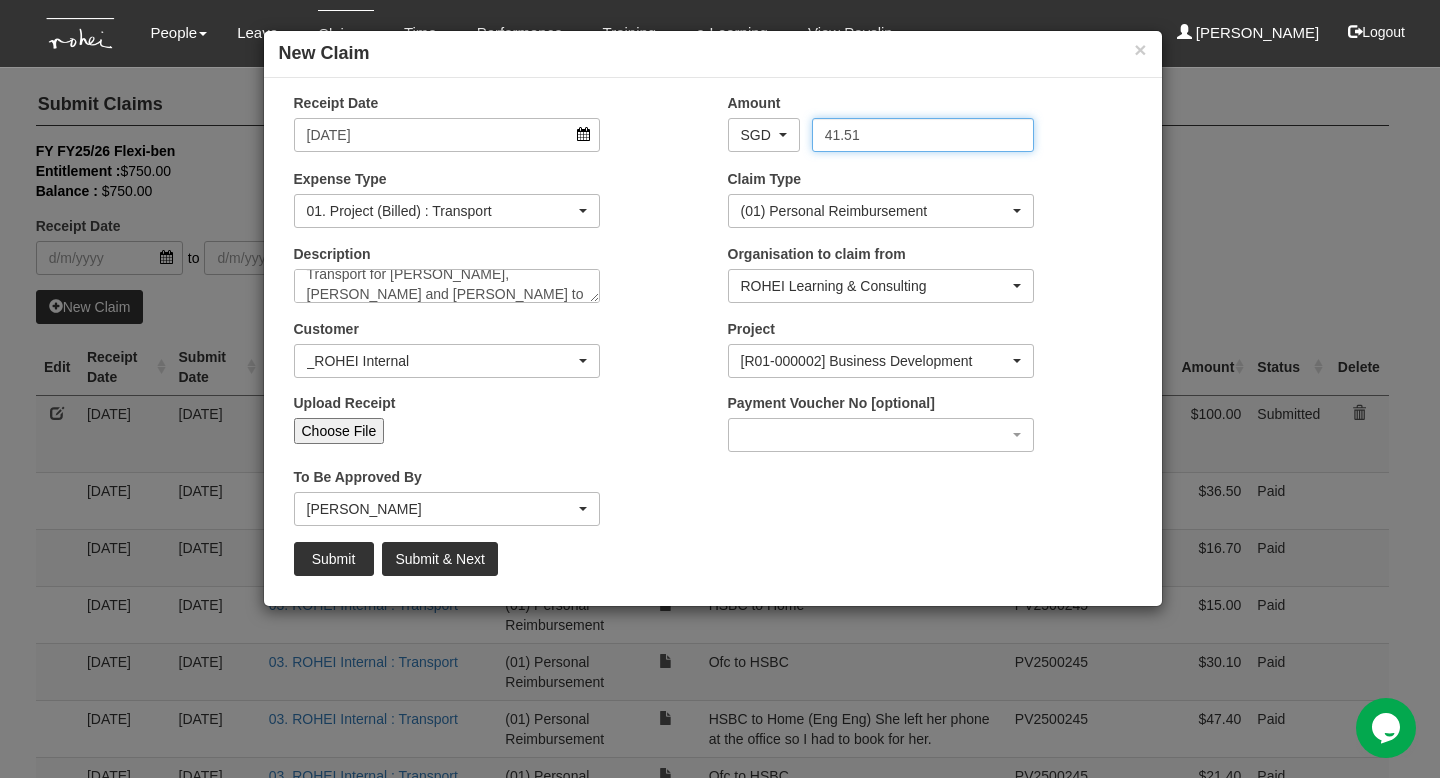 type on "41.51" 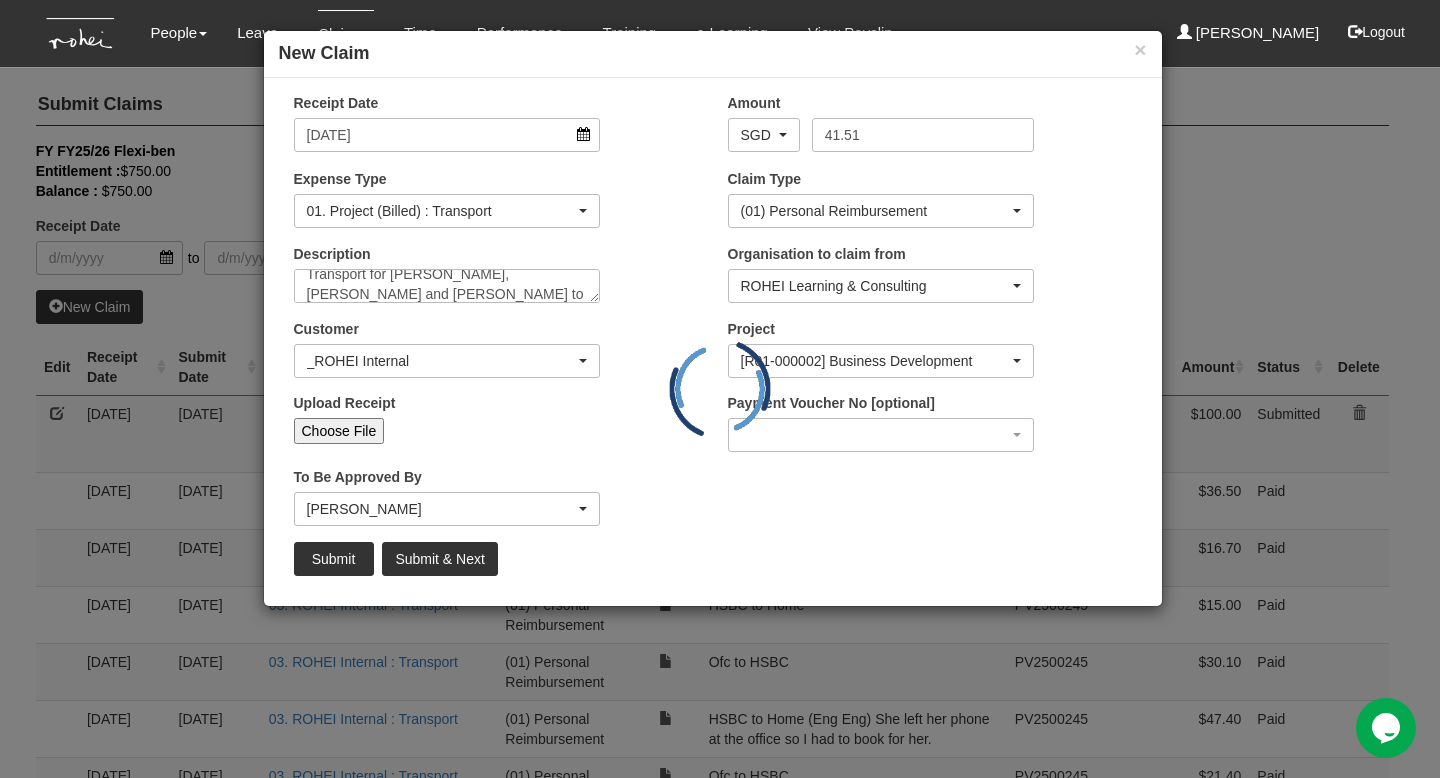 click on "Choose File" at bounding box center [339, 431] 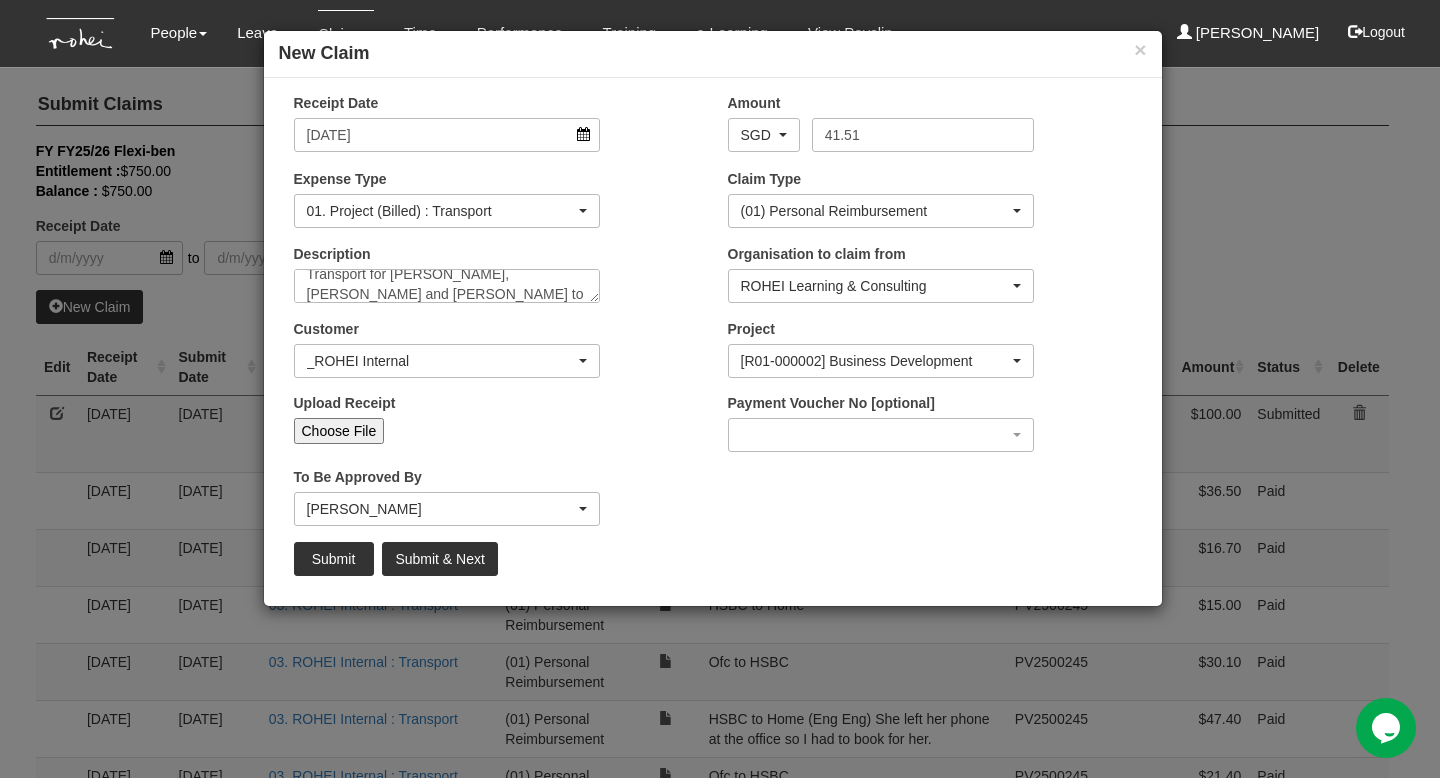 type on "C:\fakepath\WhatsApp Image [DATE] 19.50.20 (2).jpeg" 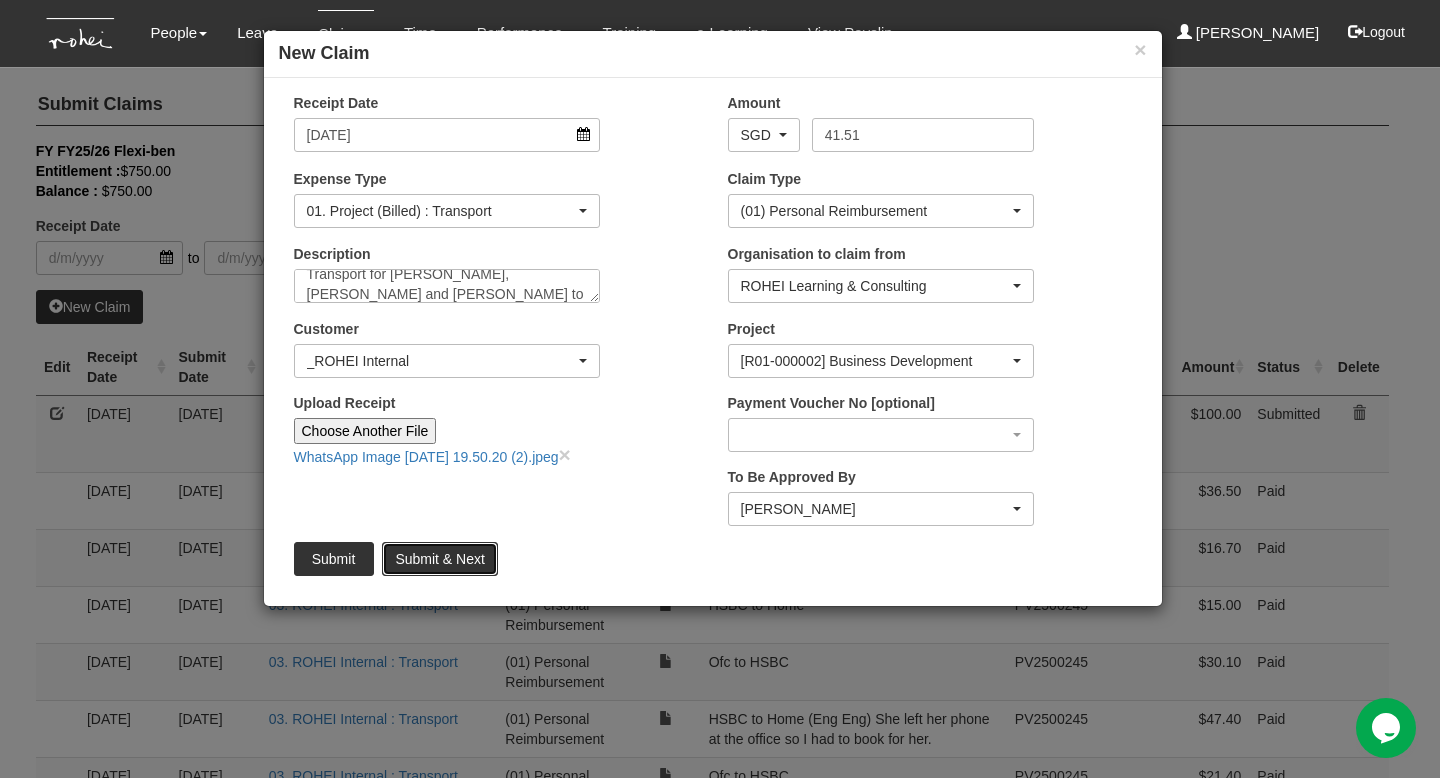 click on "Submit & Next" at bounding box center (439, 559) 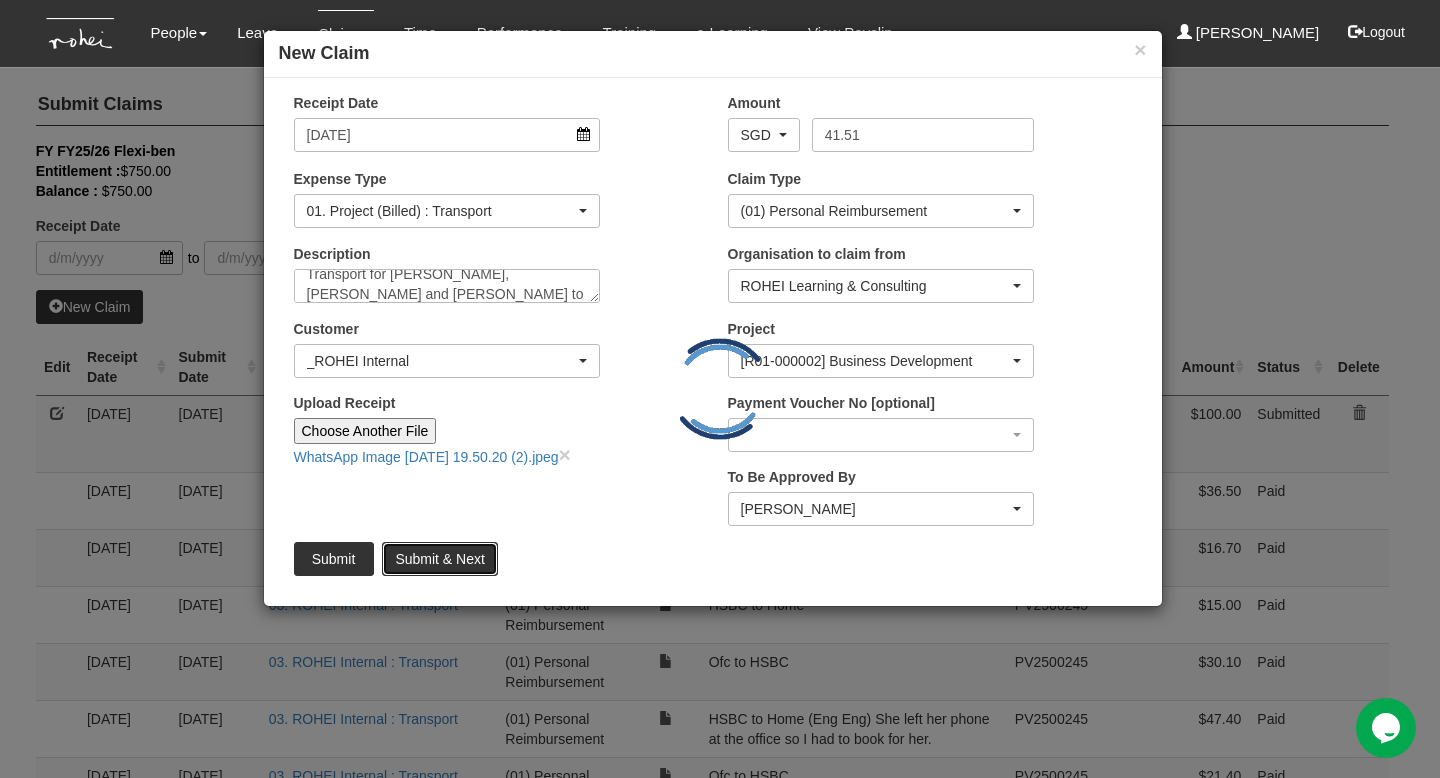 type 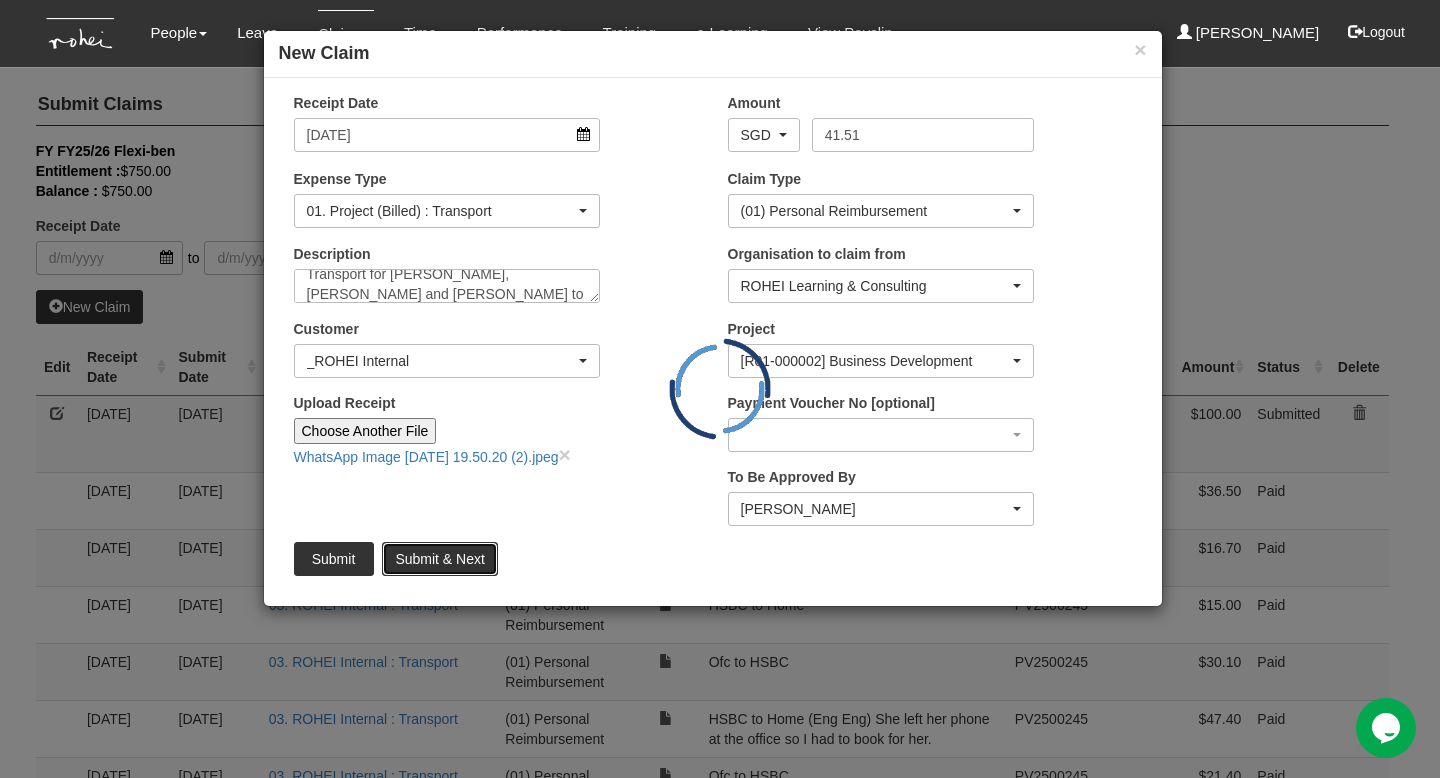 type 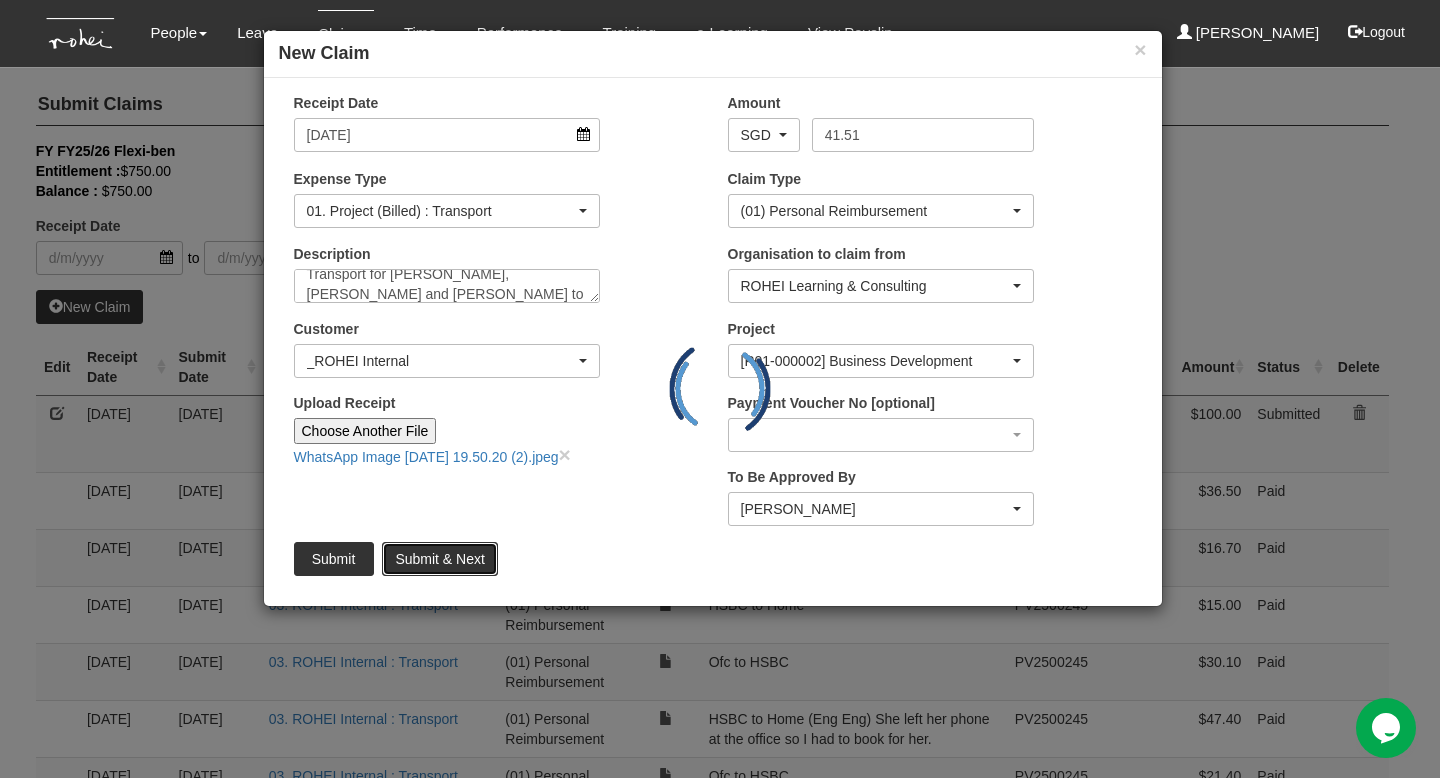 type 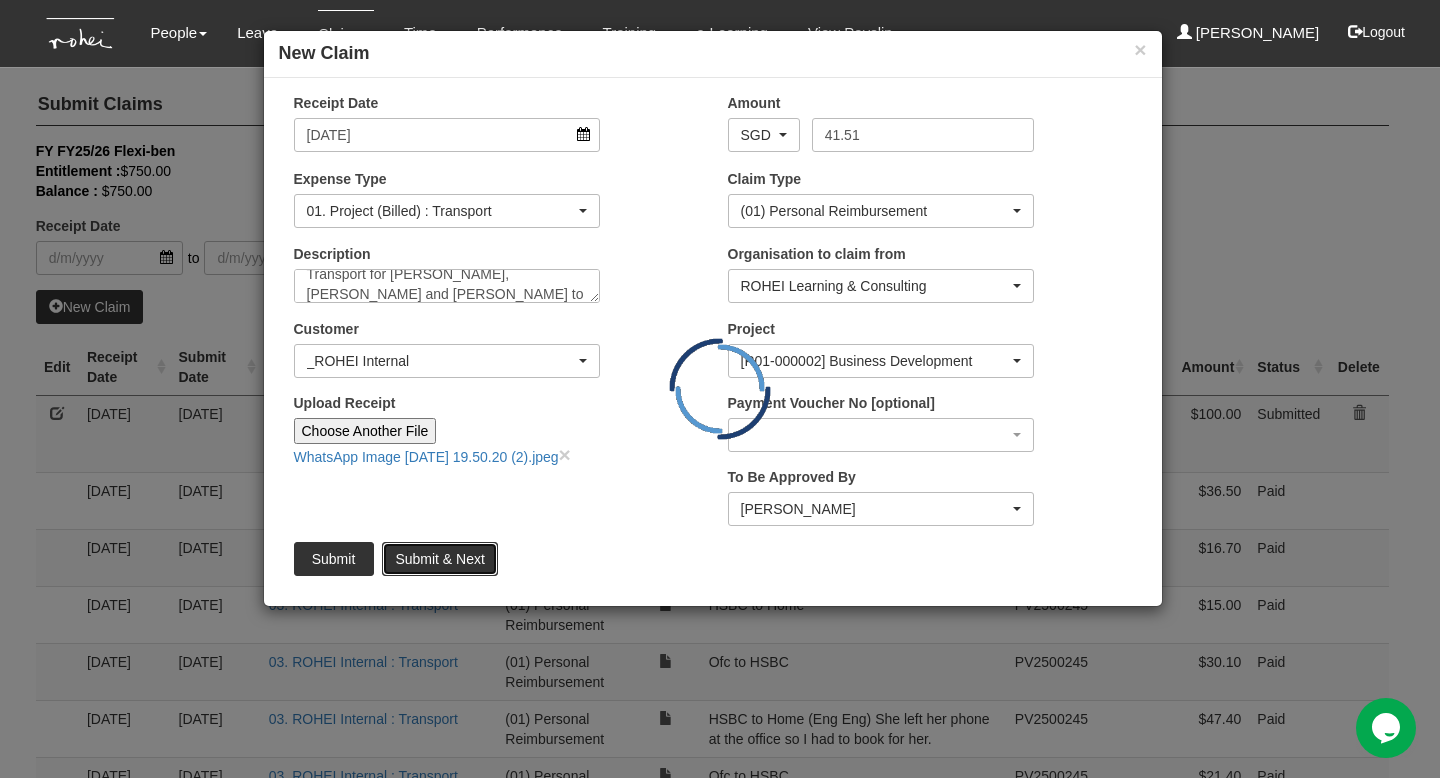 type on "Choose File" 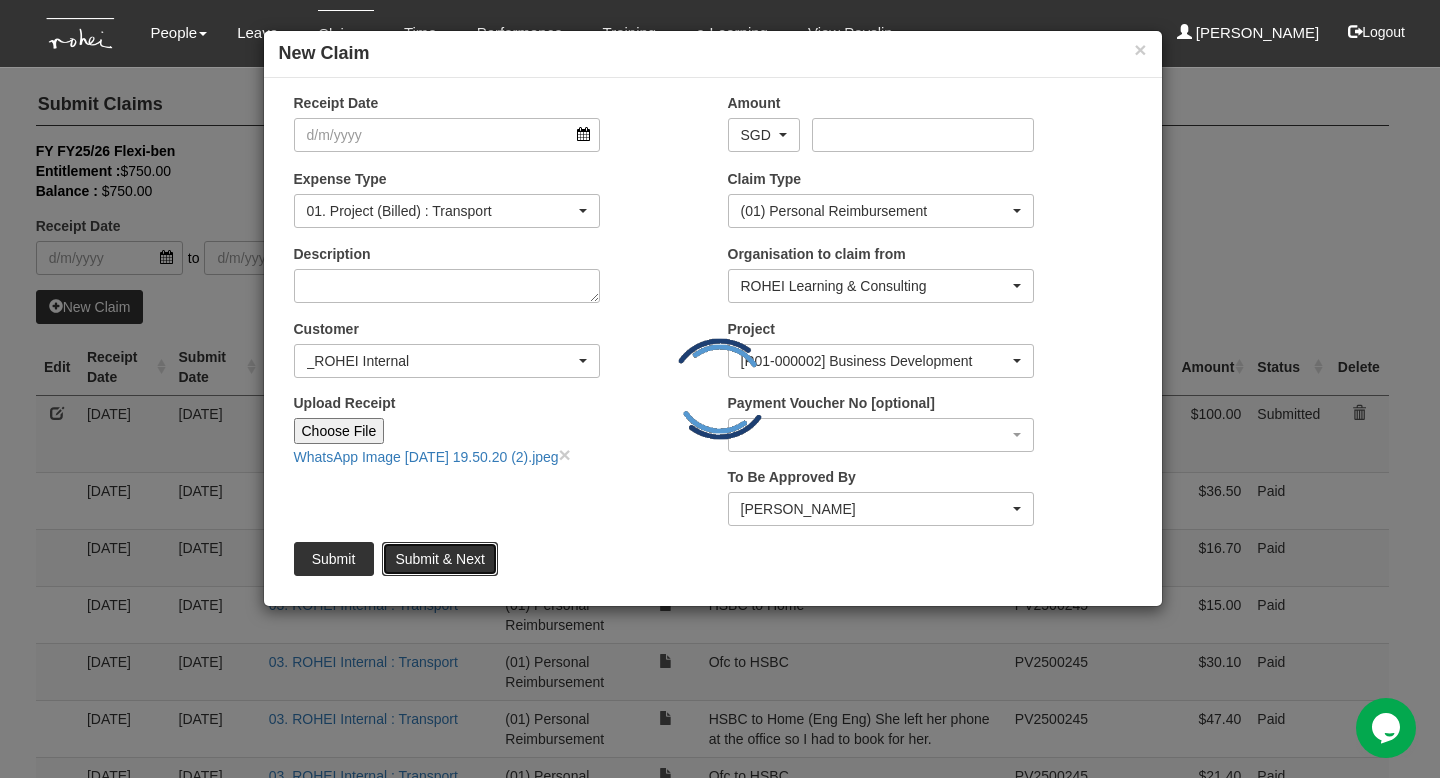 scroll, scrollTop: 0, scrollLeft: 0, axis: both 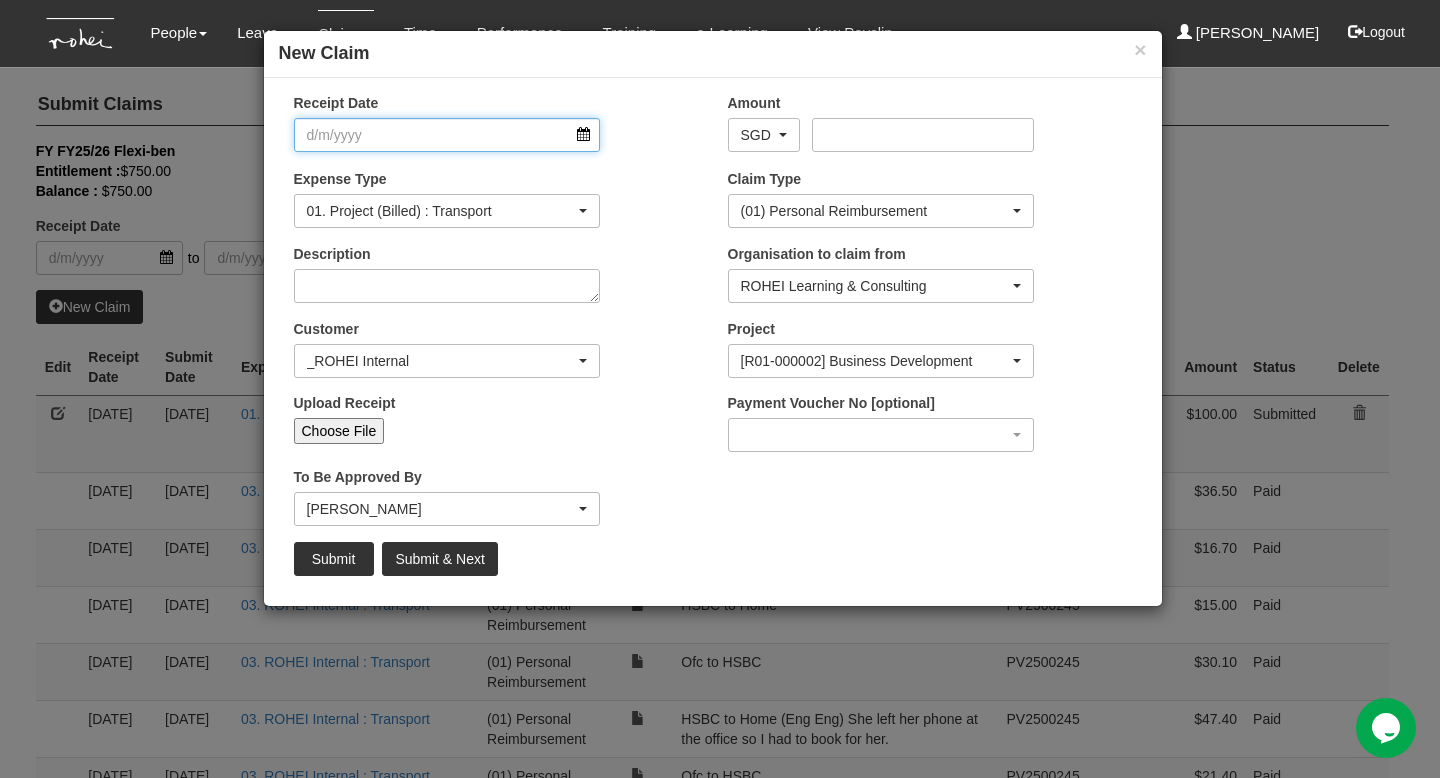 click on "Receipt Date" at bounding box center (447, 135) 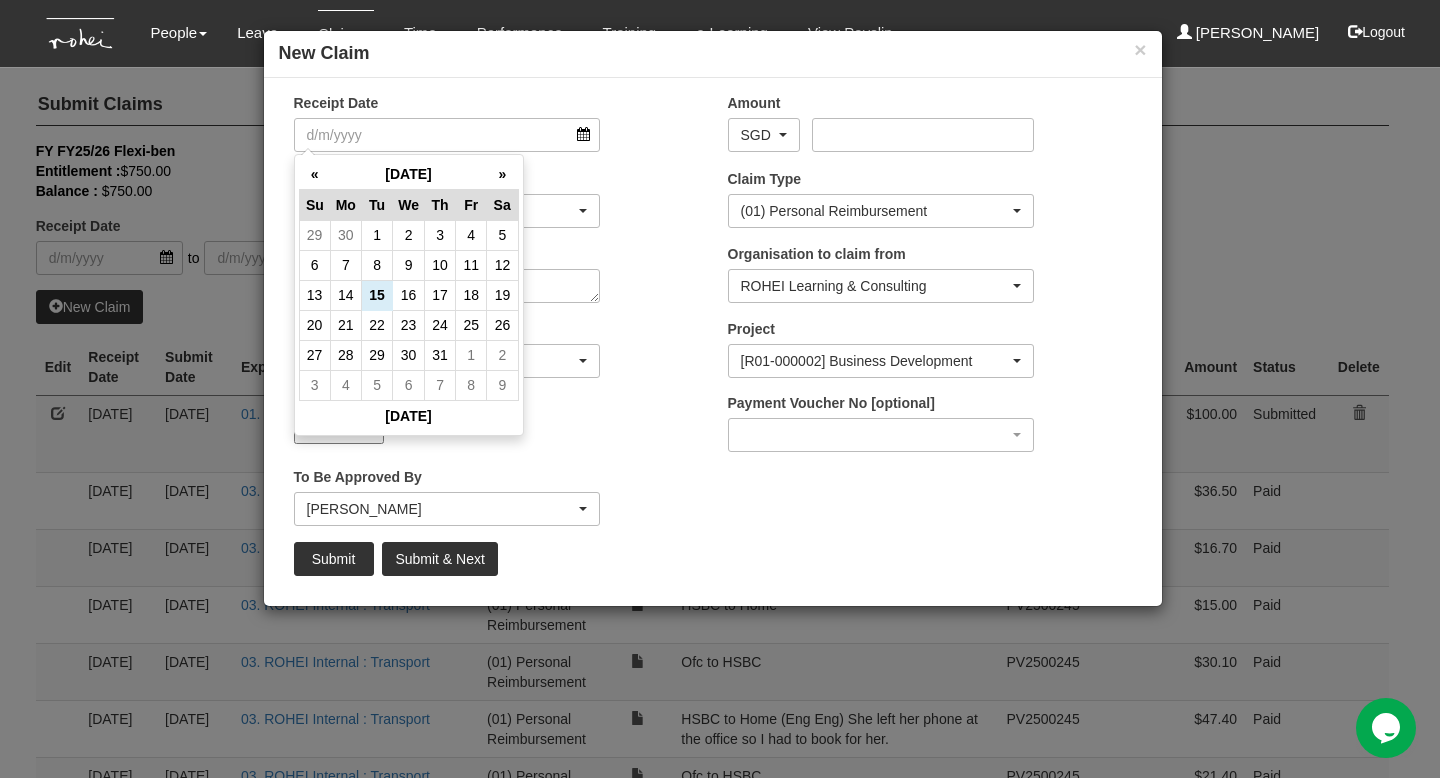 click on "Expense Type
01. Project (Billed) : Food for FGDs / Meetings
01. Project (Billed) : Lunch for Participants
01. Project (Billed) : Overseas Travel Expenses
01. Project (Billed) : Printed Collaterals / Manuals
01. Project (Billed) : Project Props / Materials
01. Project (Billed) : Refreshment for Participants
01. Project (Billed) : Transport
02. Client (Non-Billable) : Event Expenses
02. Client (Non-Billable) : Food for Meetings / Entertainment / Gifts
03. ROHEI Internal : Donations
03. ROHEI Internal : Food for Meetings / Celebration
03. ROHEI Internal : Staff Welfare
03. ROHEI Internal : Staff Welfare - HOD
03. ROHEI Internal : Training/Product Refresh
03. ROHEI Internal : Transport
03. ROHEI Internal : Transport (OT)
03. ROHEI Internal : Travel (Overseas)
03. Staff : Job Advertisement
03. Staff : Staff Training
03. Staff : Temp Staff / Intern Telephone Expense
03. Staff : Work Pass Renewal" at bounding box center [447, 198] 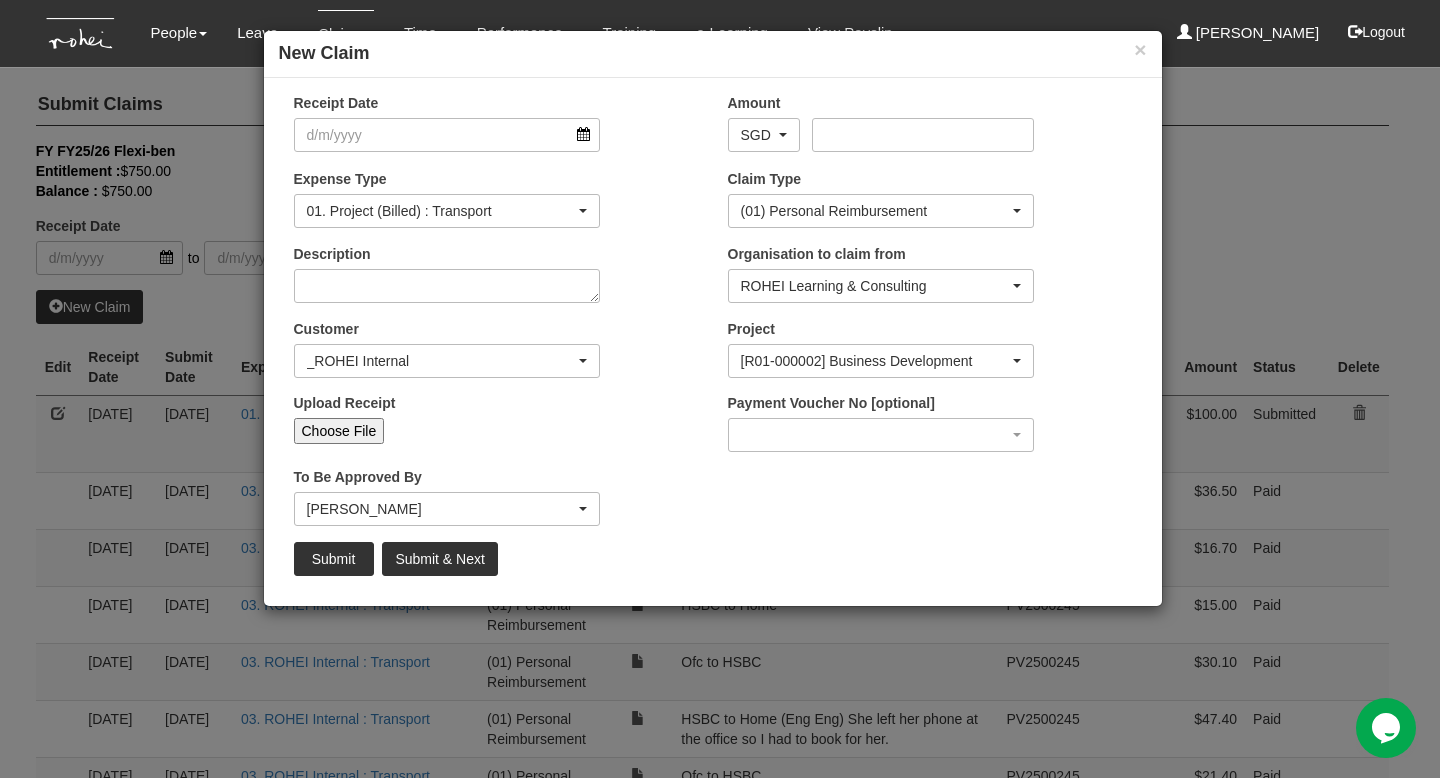 select on "50" 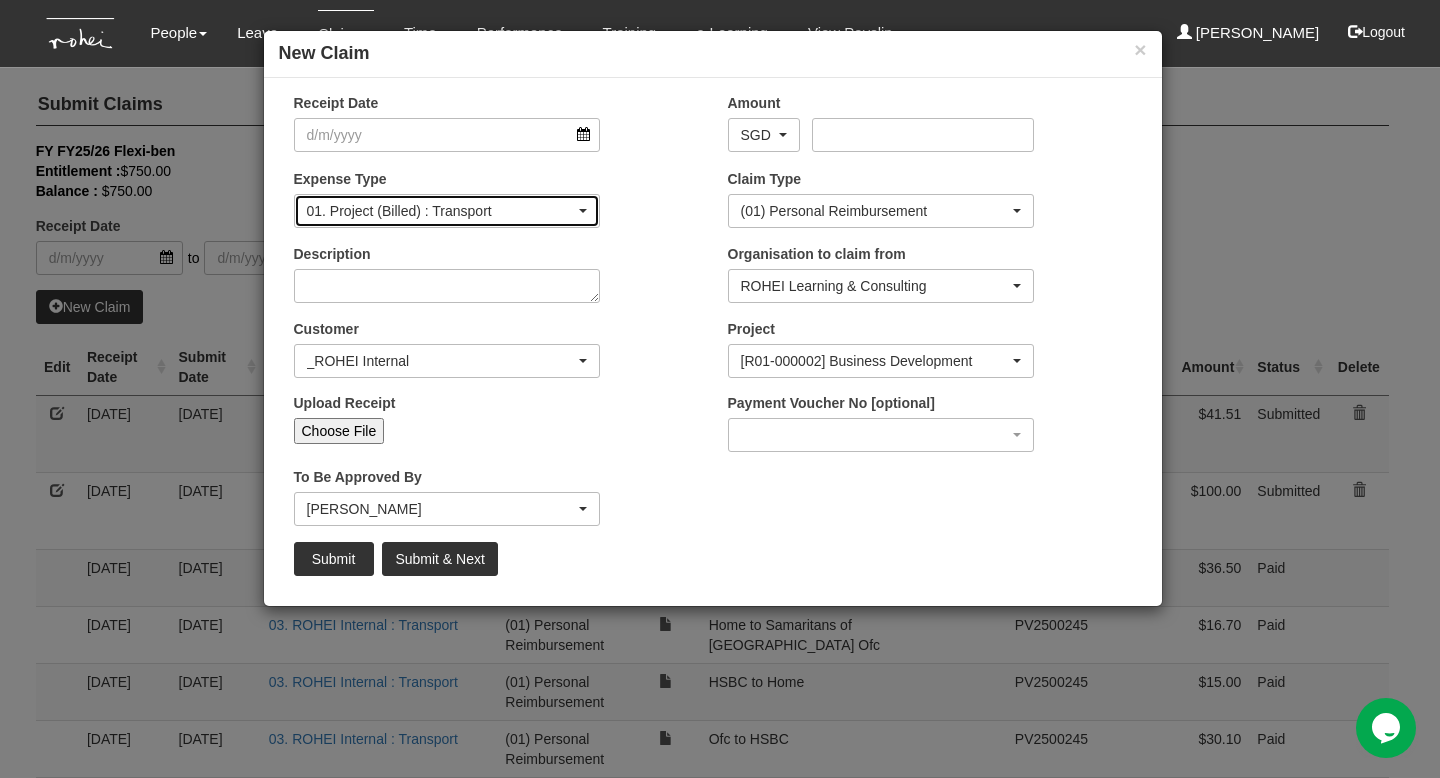 click on "01. Project (Billed) : Transport" at bounding box center (447, 211) 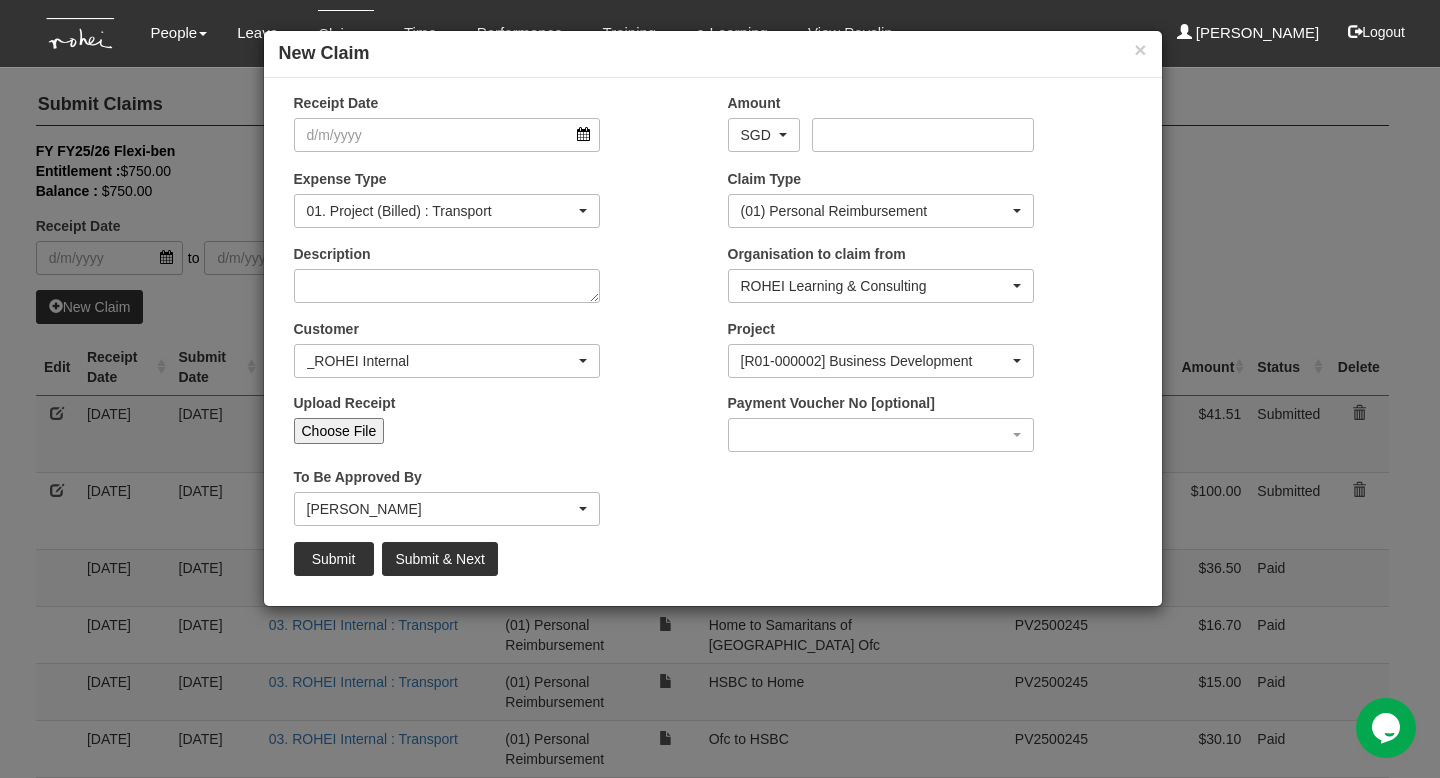 scroll, scrollTop: 0, scrollLeft: 0, axis: both 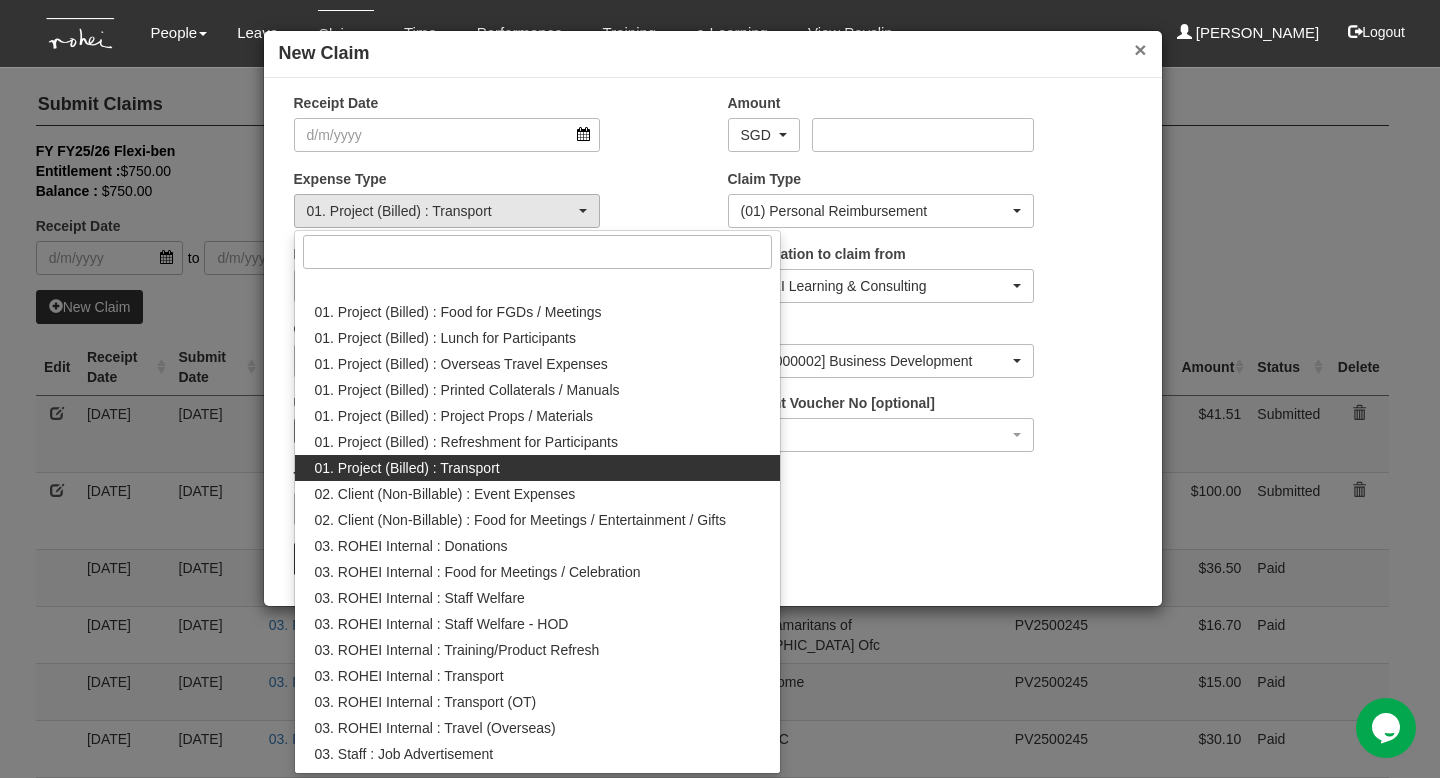 click on "×" at bounding box center (1140, 49) 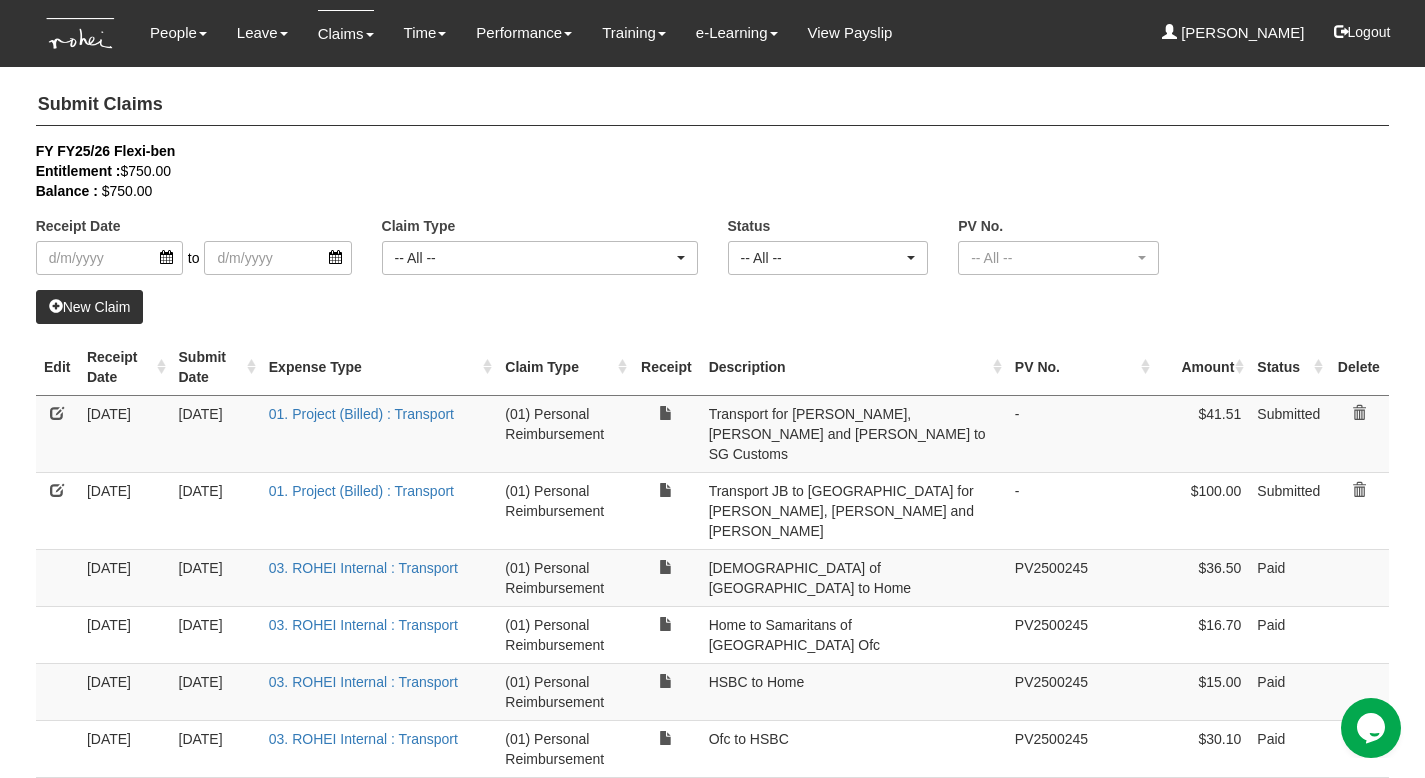 click at bounding box center (57, 490) 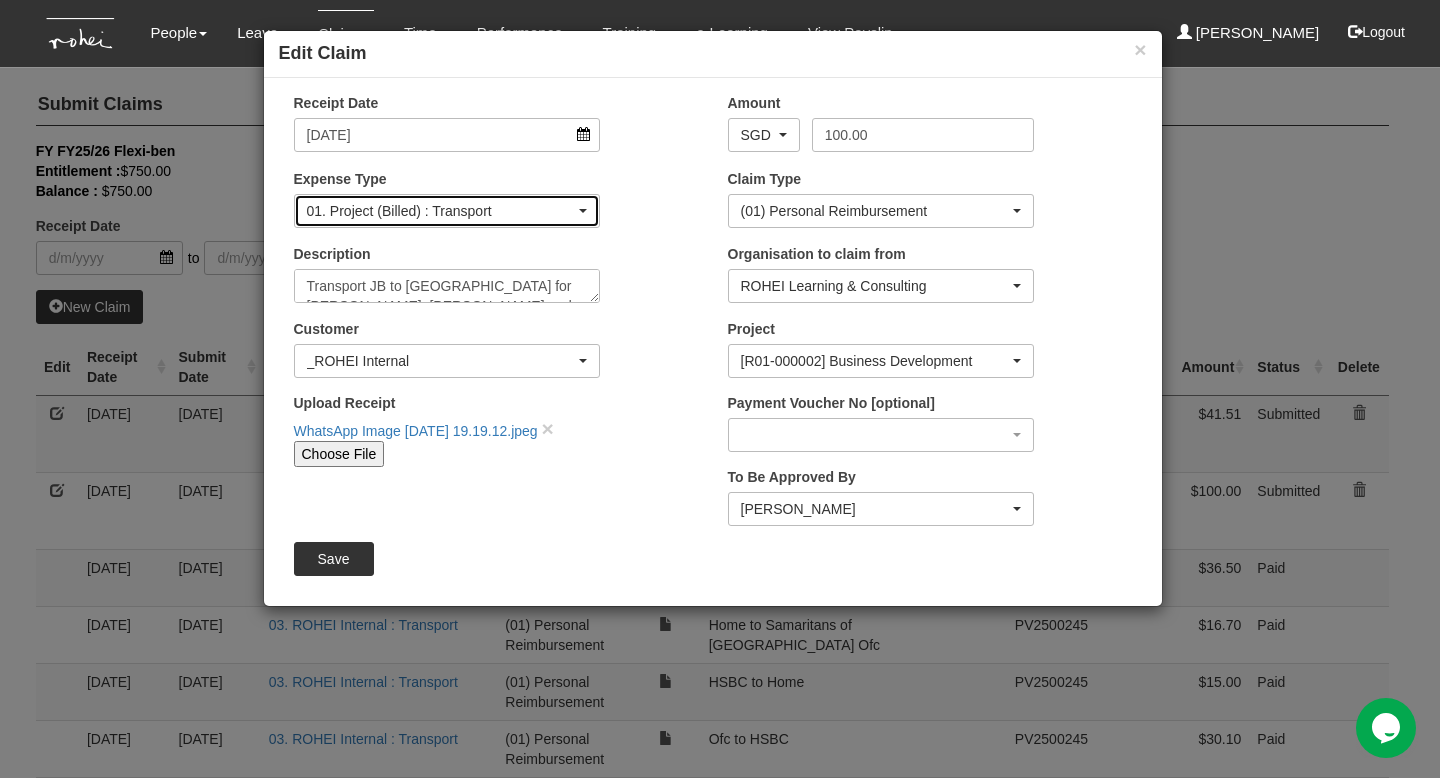 click on "01. Project (Billed) : Transport" at bounding box center [447, 211] 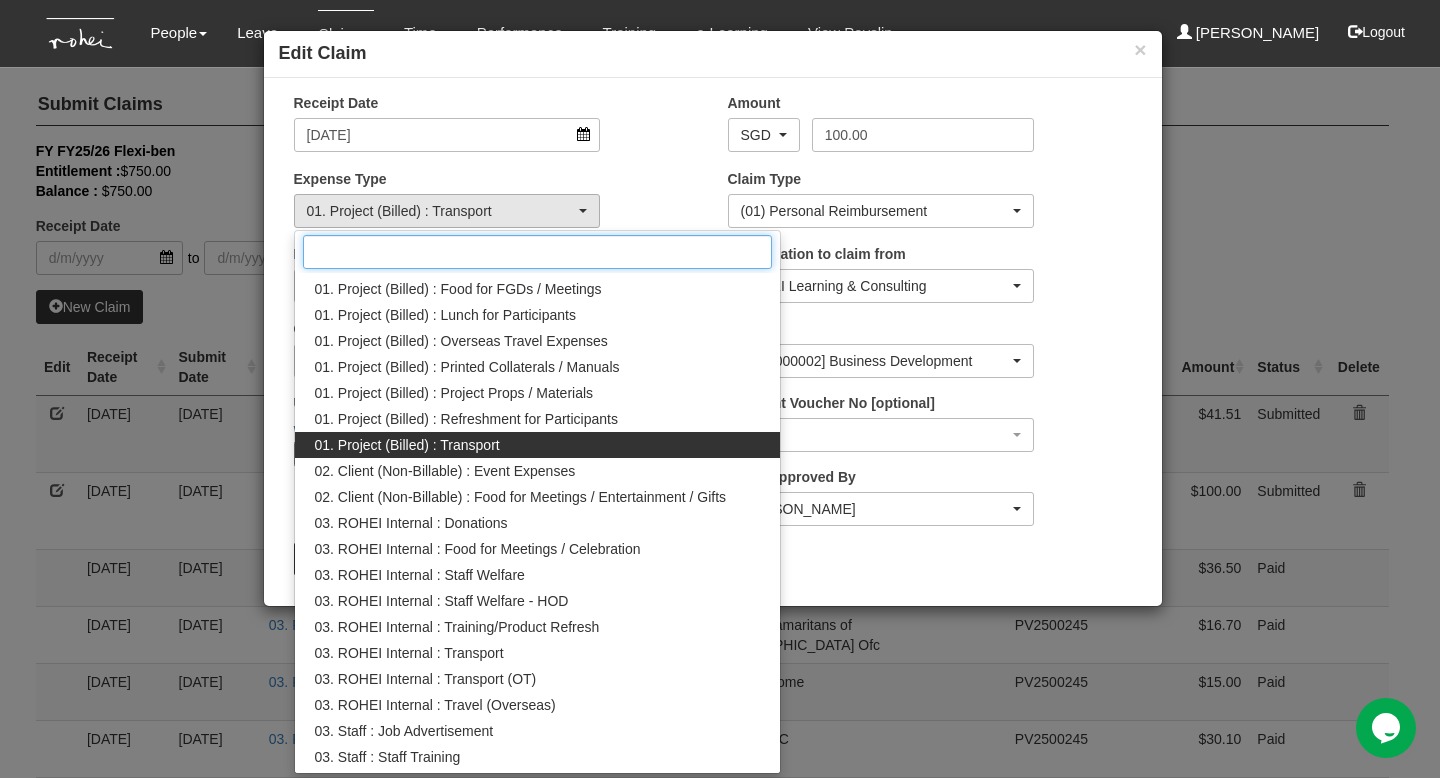 scroll, scrollTop: 24, scrollLeft: 0, axis: vertical 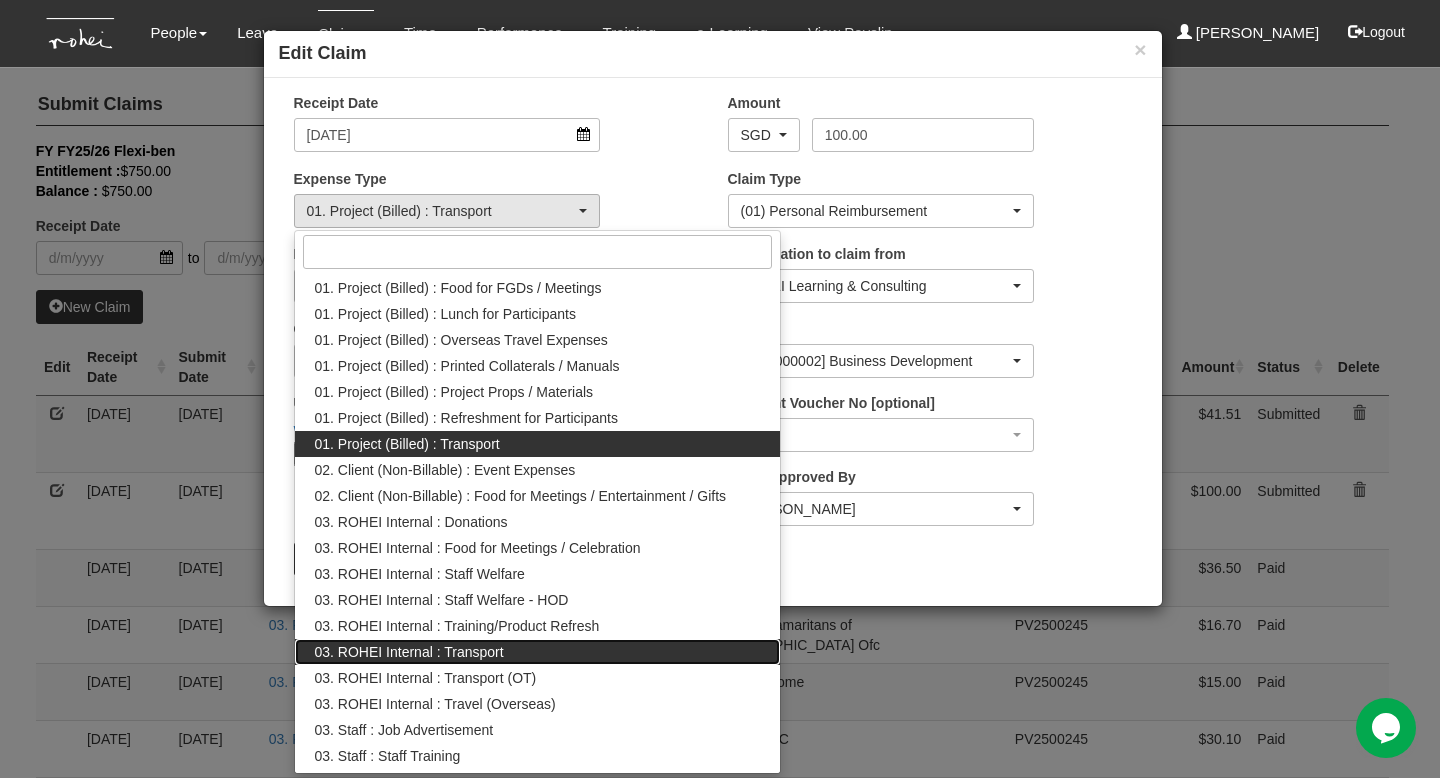 click on "03. ROHEI Internal : Transport" at bounding box center (409, 652) 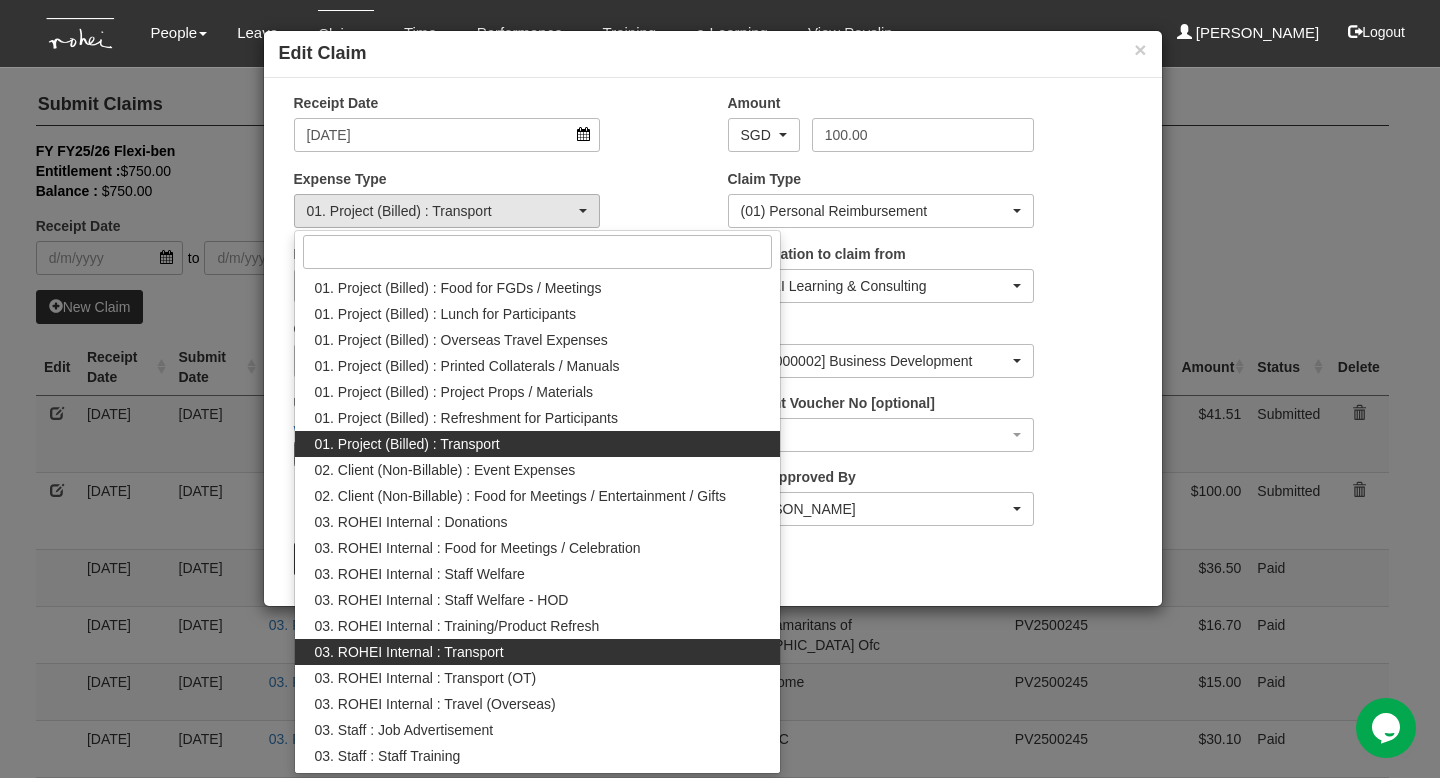 select on "140" 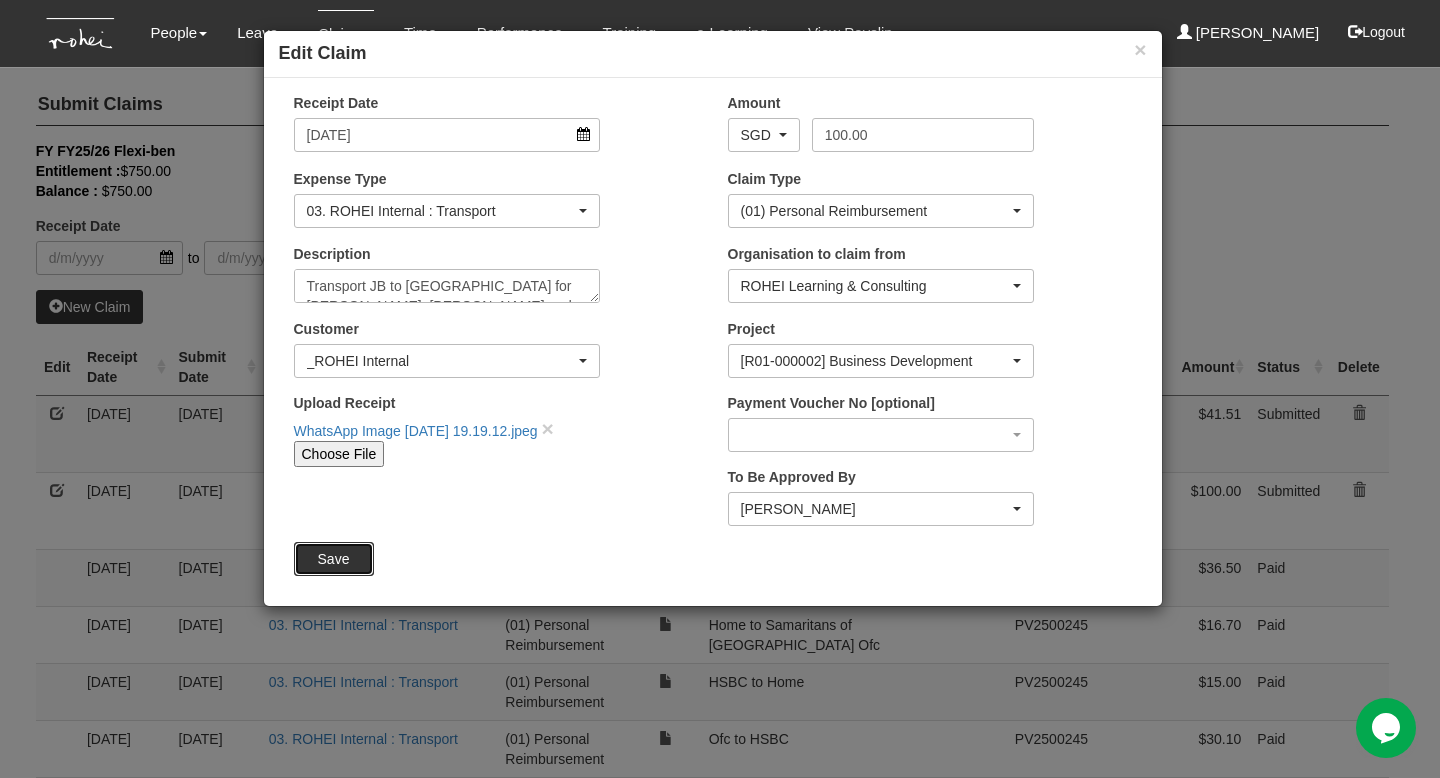 click on "Save" at bounding box center [334, 559] 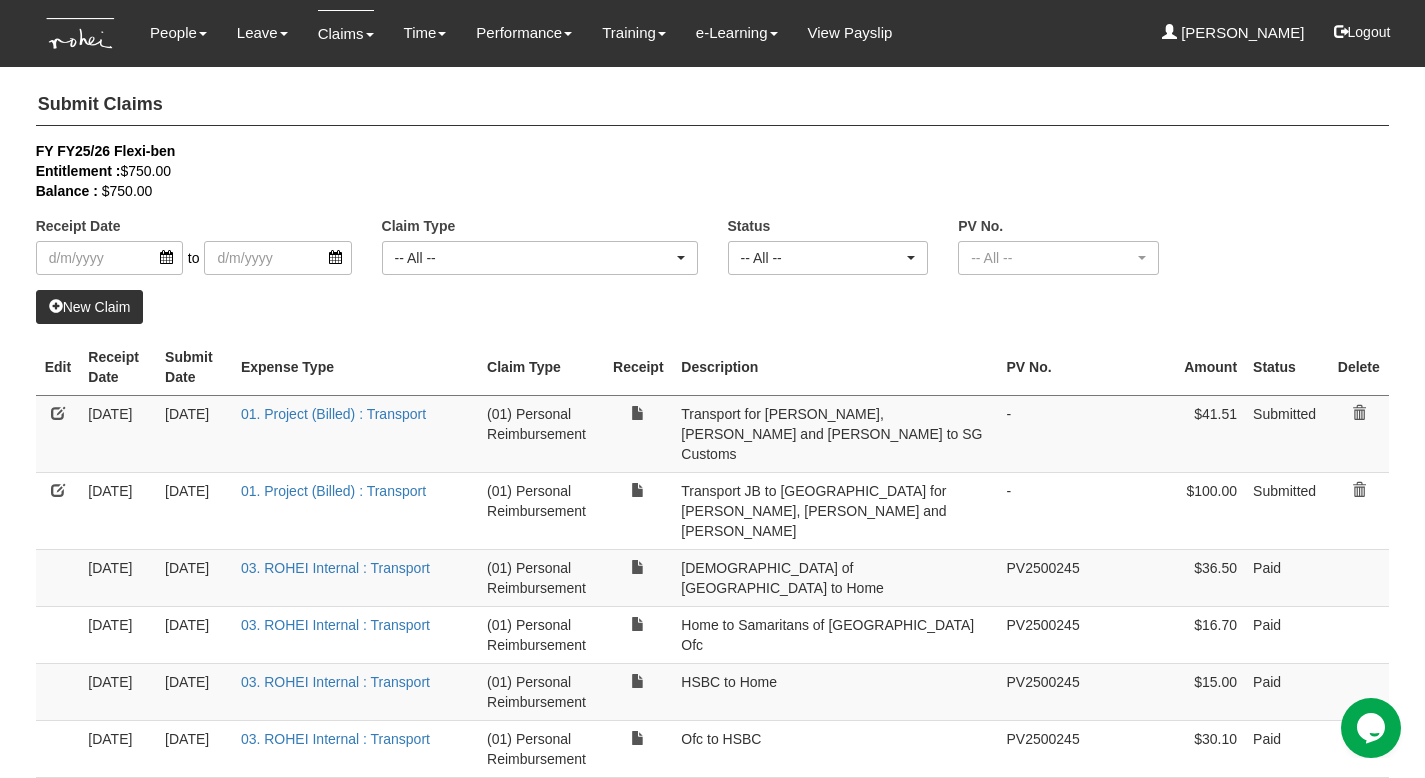 select on "50" 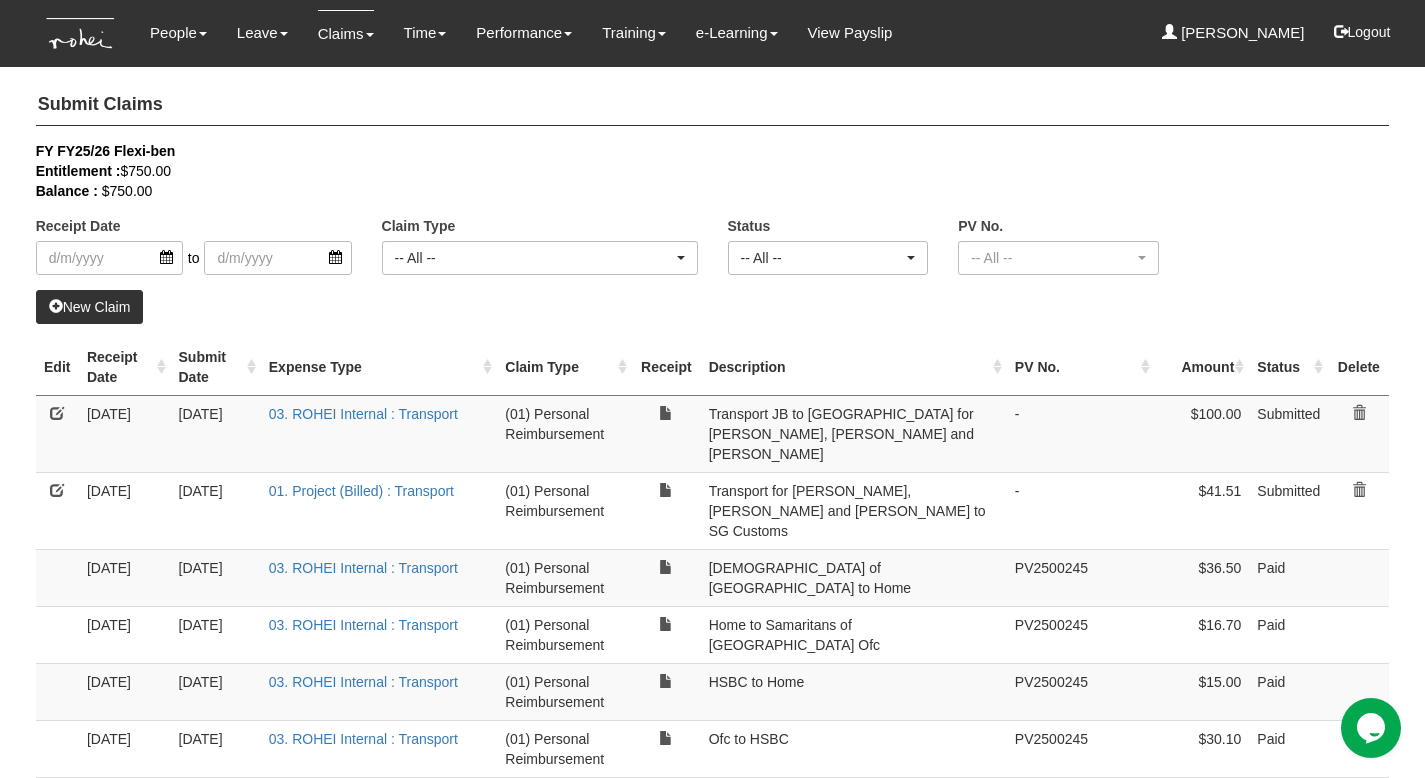 click at bounding box center [57, 490] 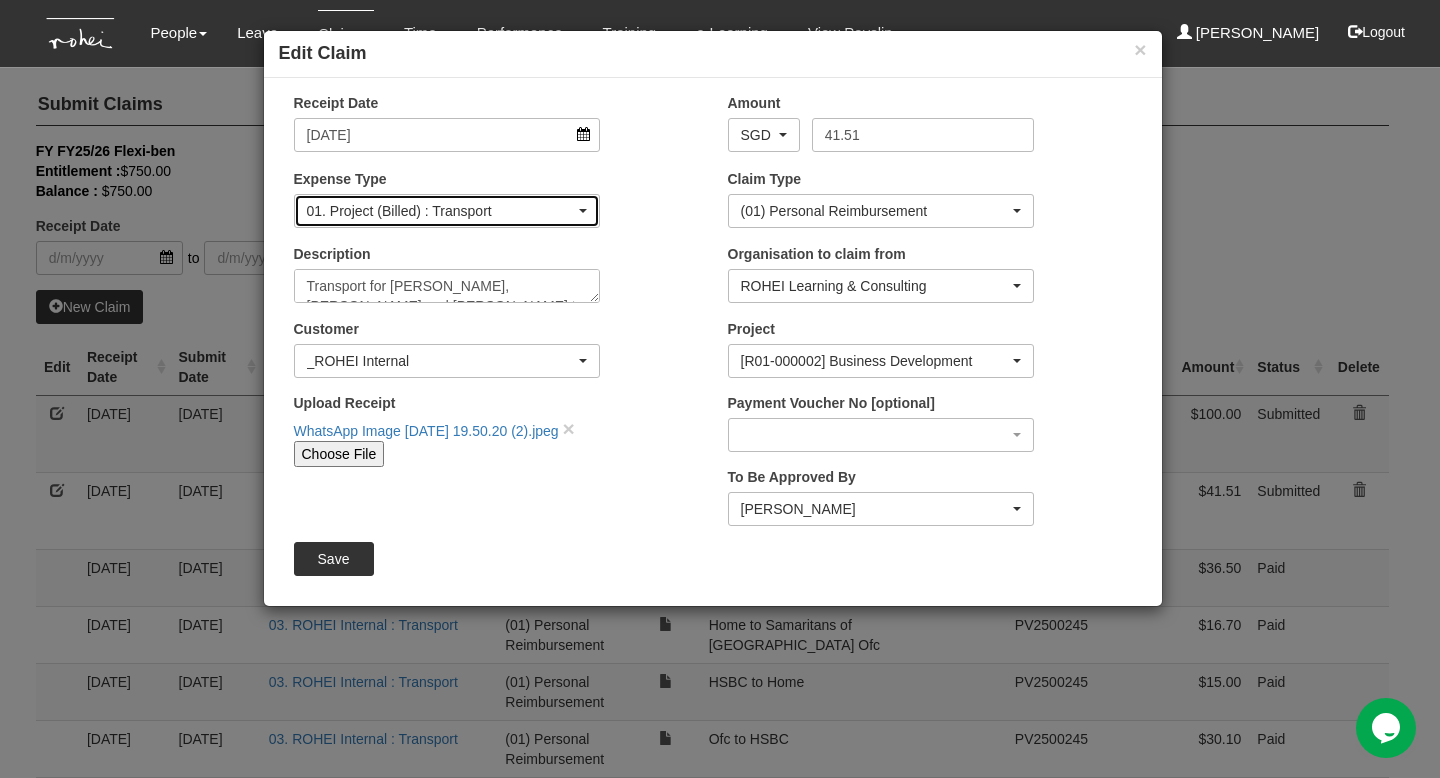 click on "01. Project (Billed) : Transport" at bounding box center [447, 211] 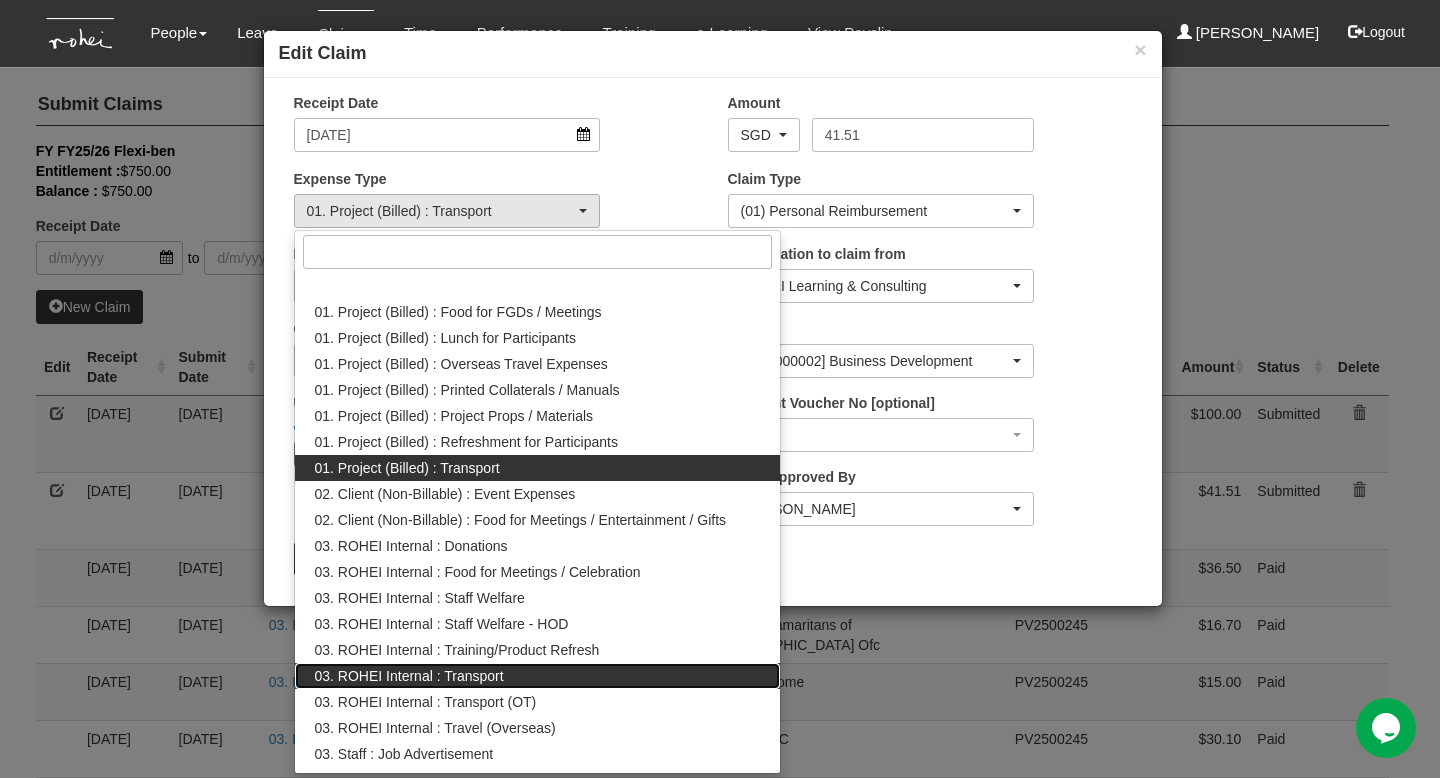 click on "03. ROHEI Internal : Transport" at bounding box center [409, 676] 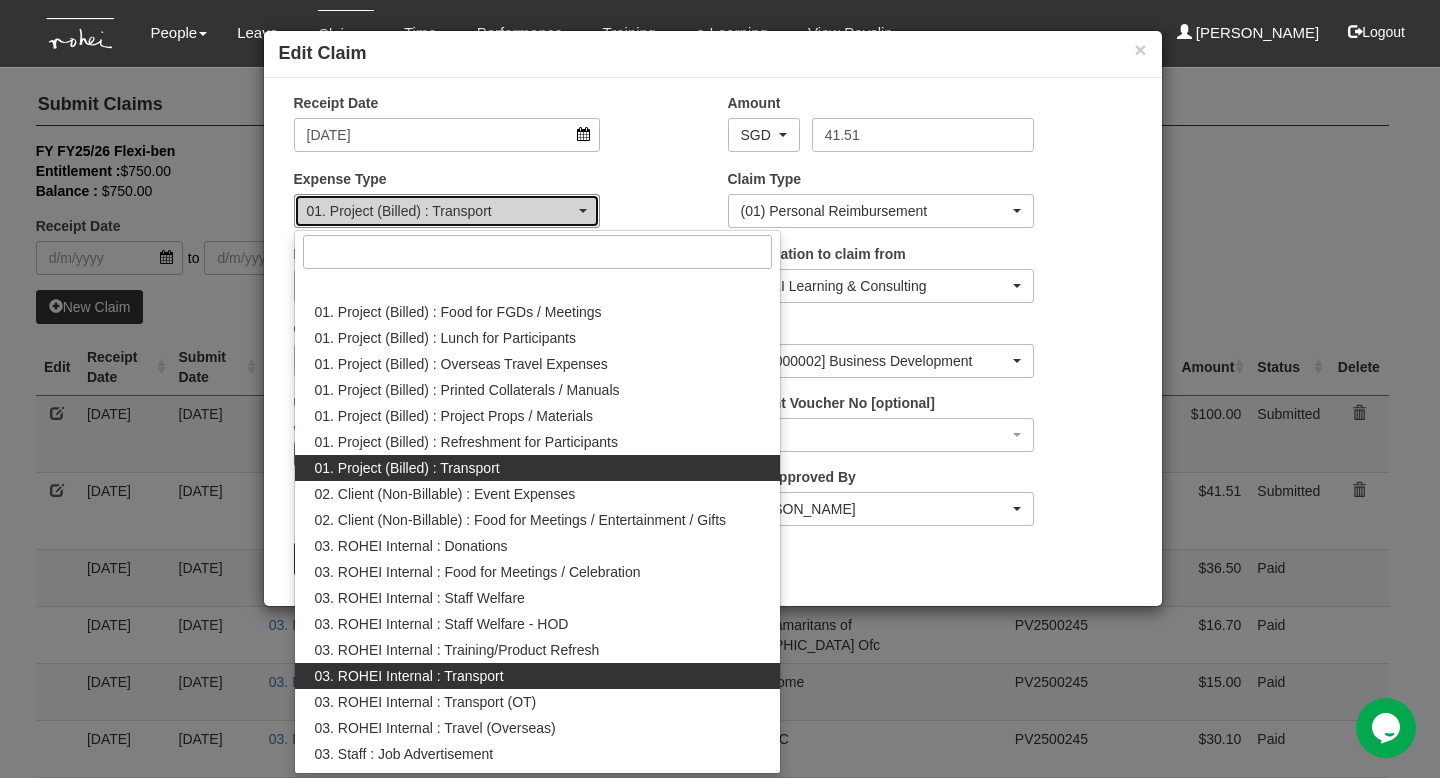 select on "140" 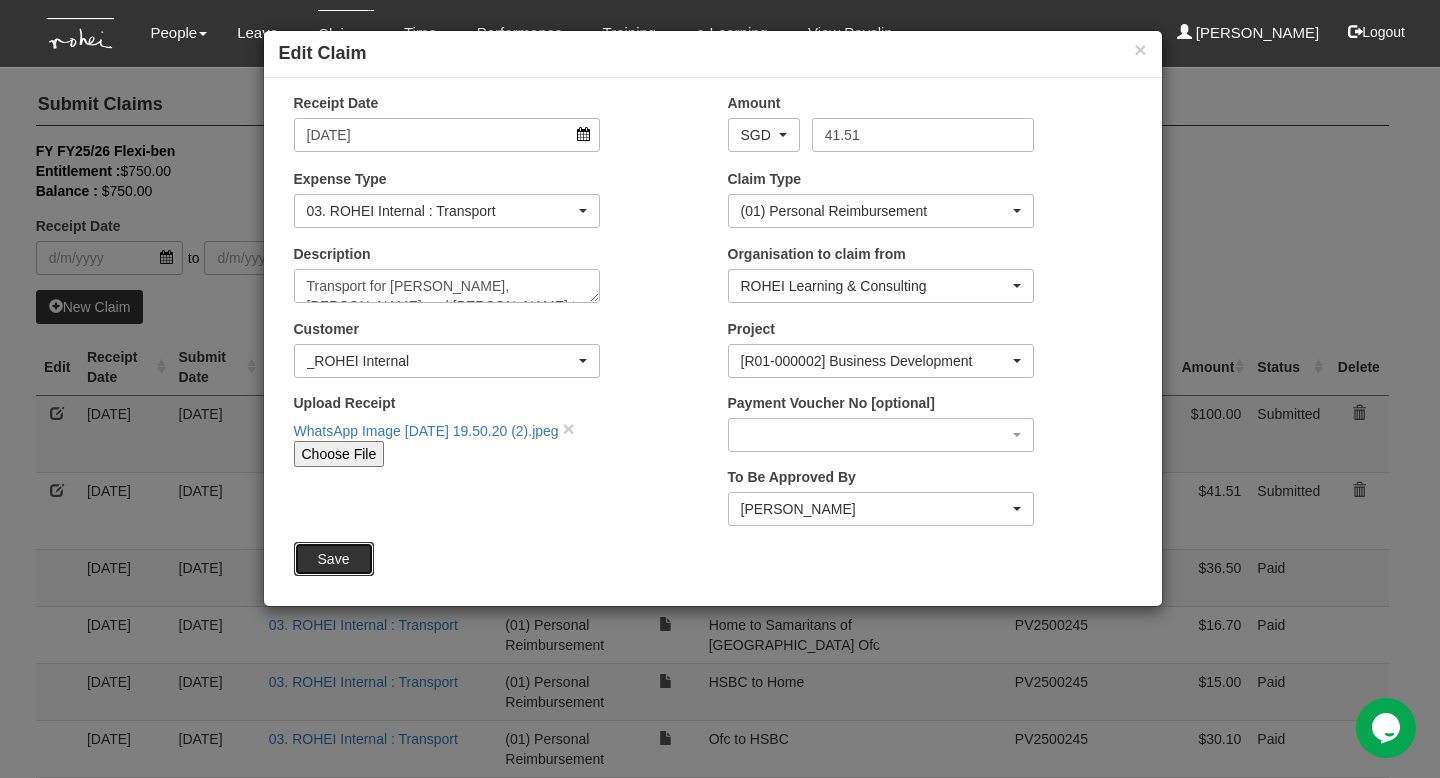 click on "Save" at bounding box center (334, 559) 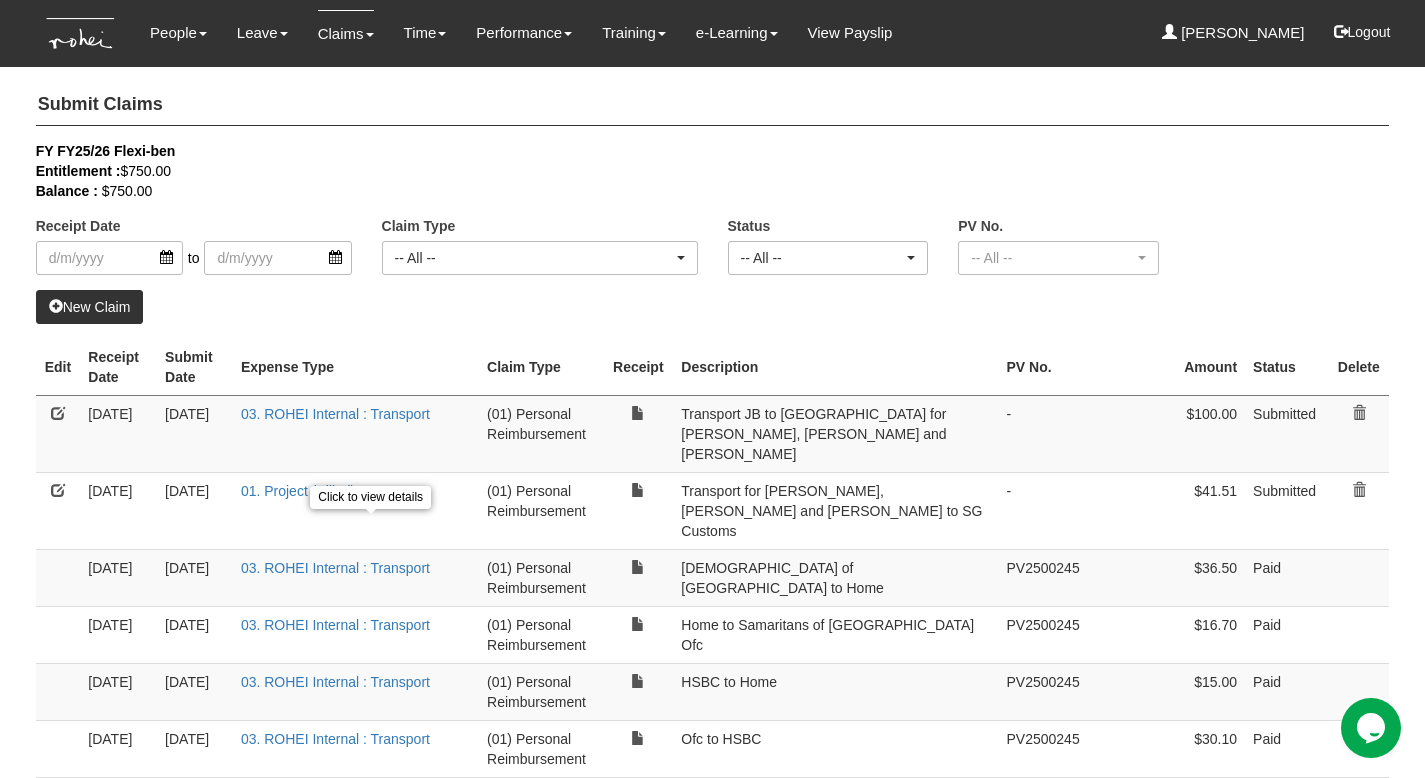 select on "50" 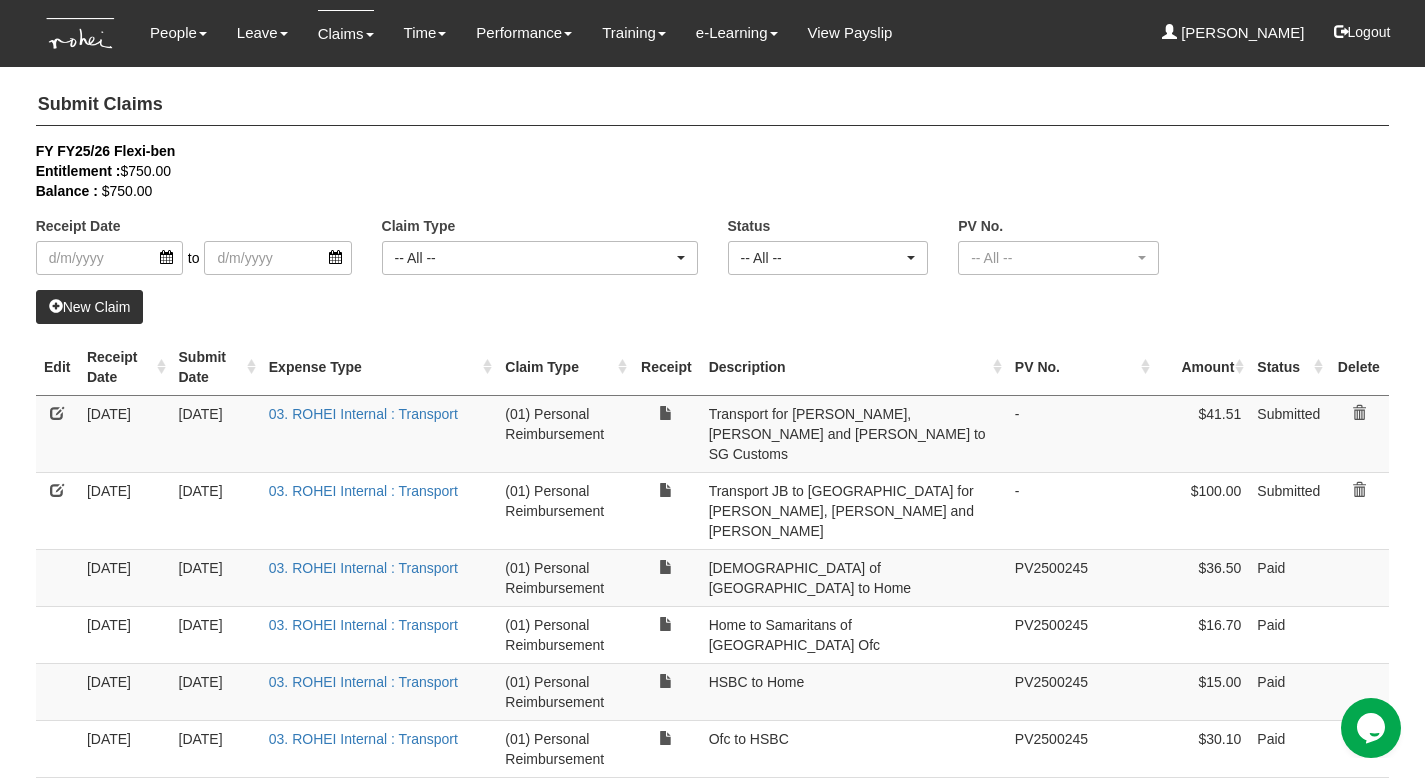 click on "New Claim" at bounding box center [90, 307] 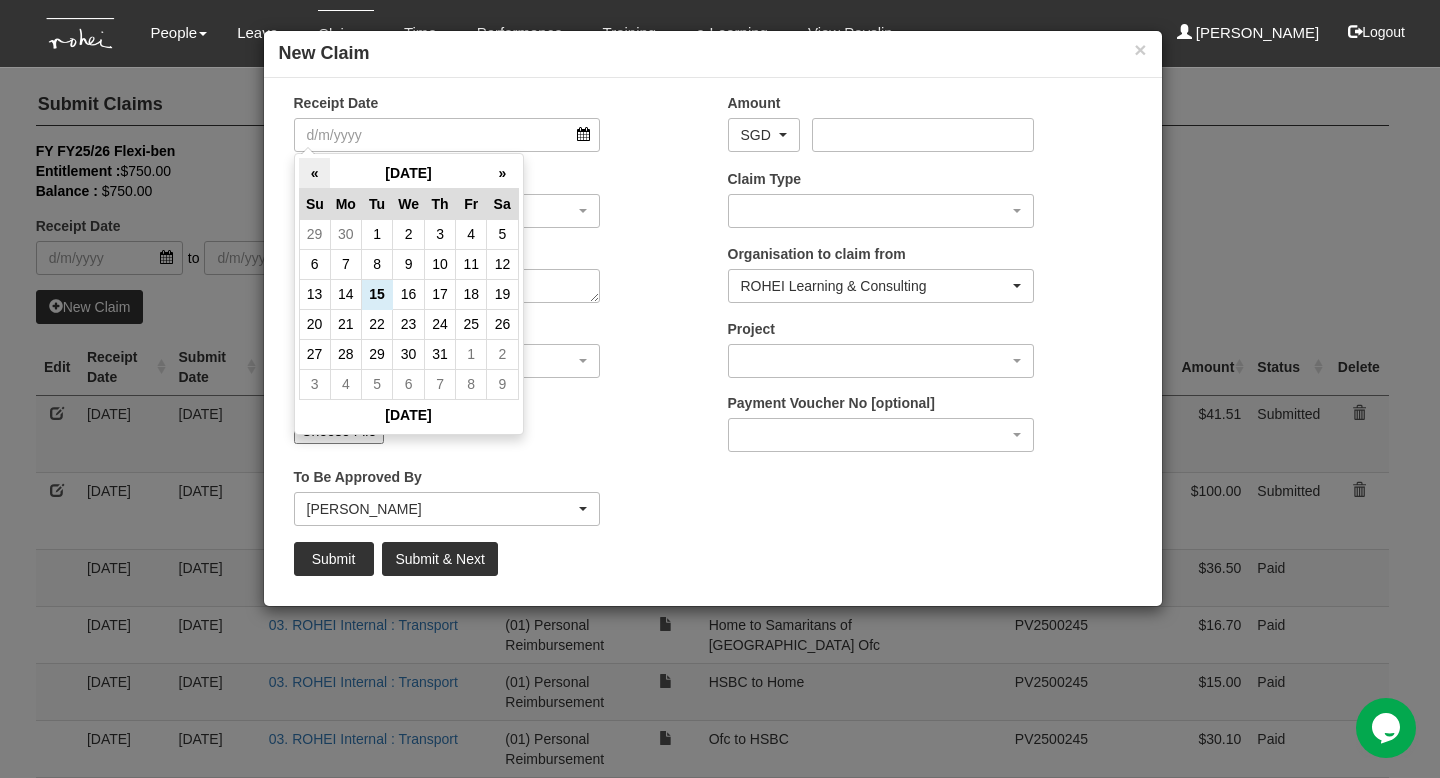click on "«" at bounding box center (314, 173) 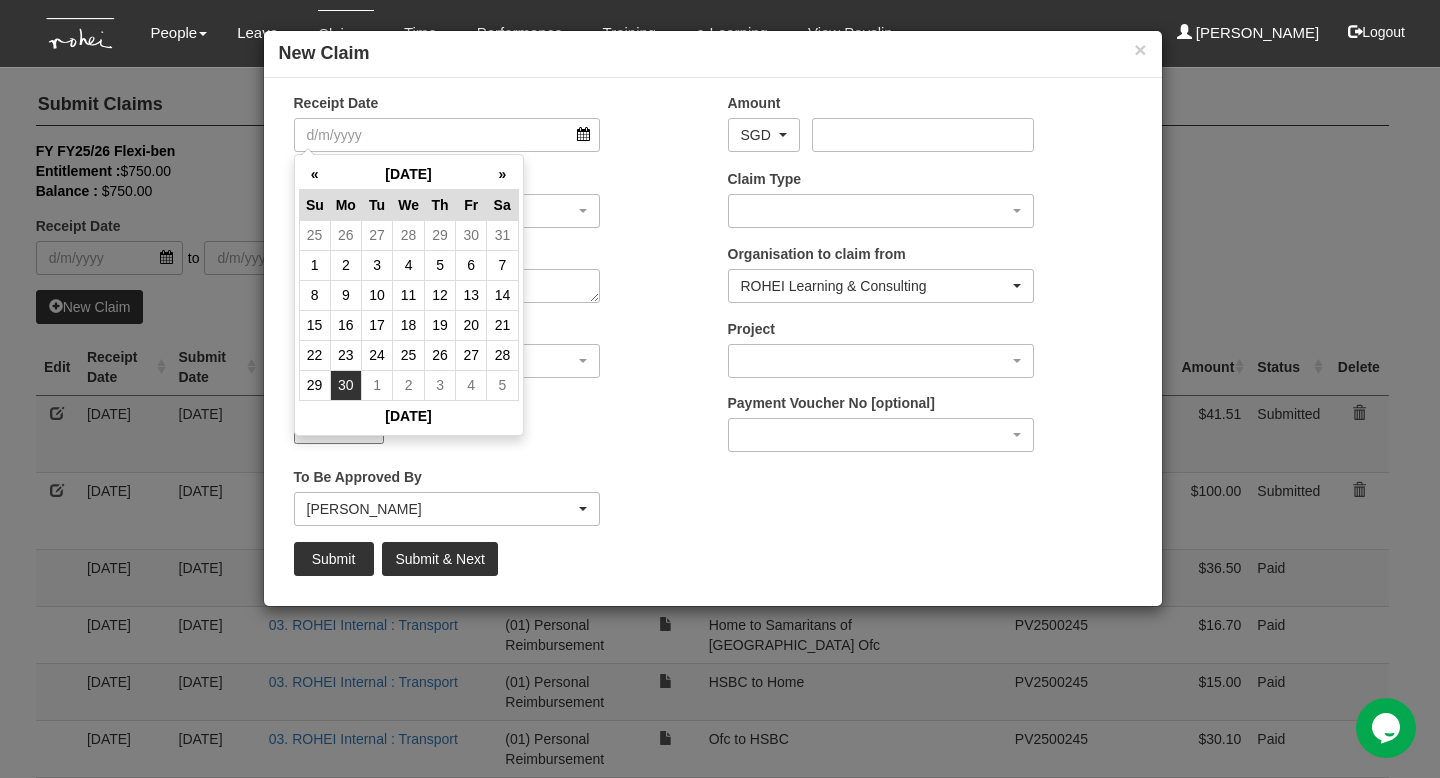 click on "30" at bounding box center (345, 385) 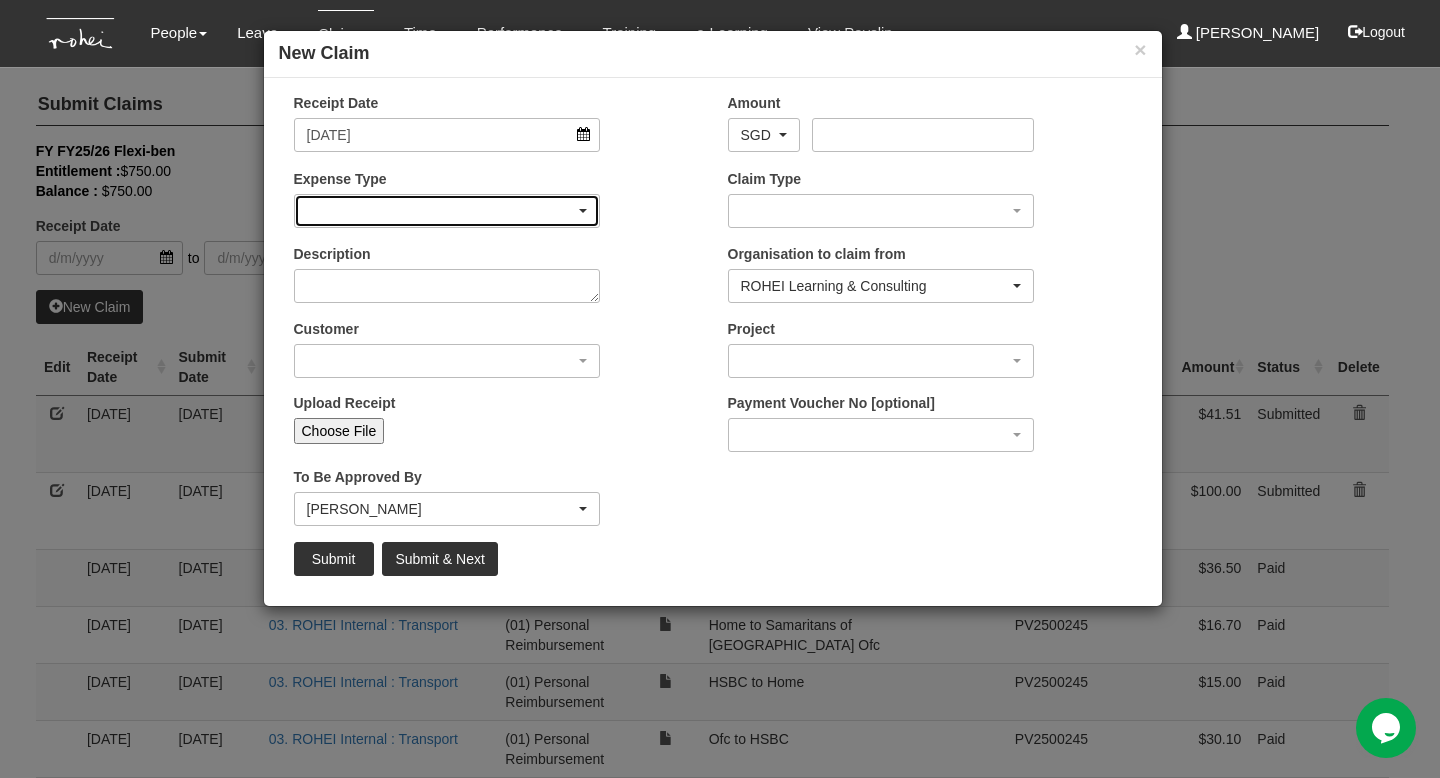 click at bounding box center (447, 211) 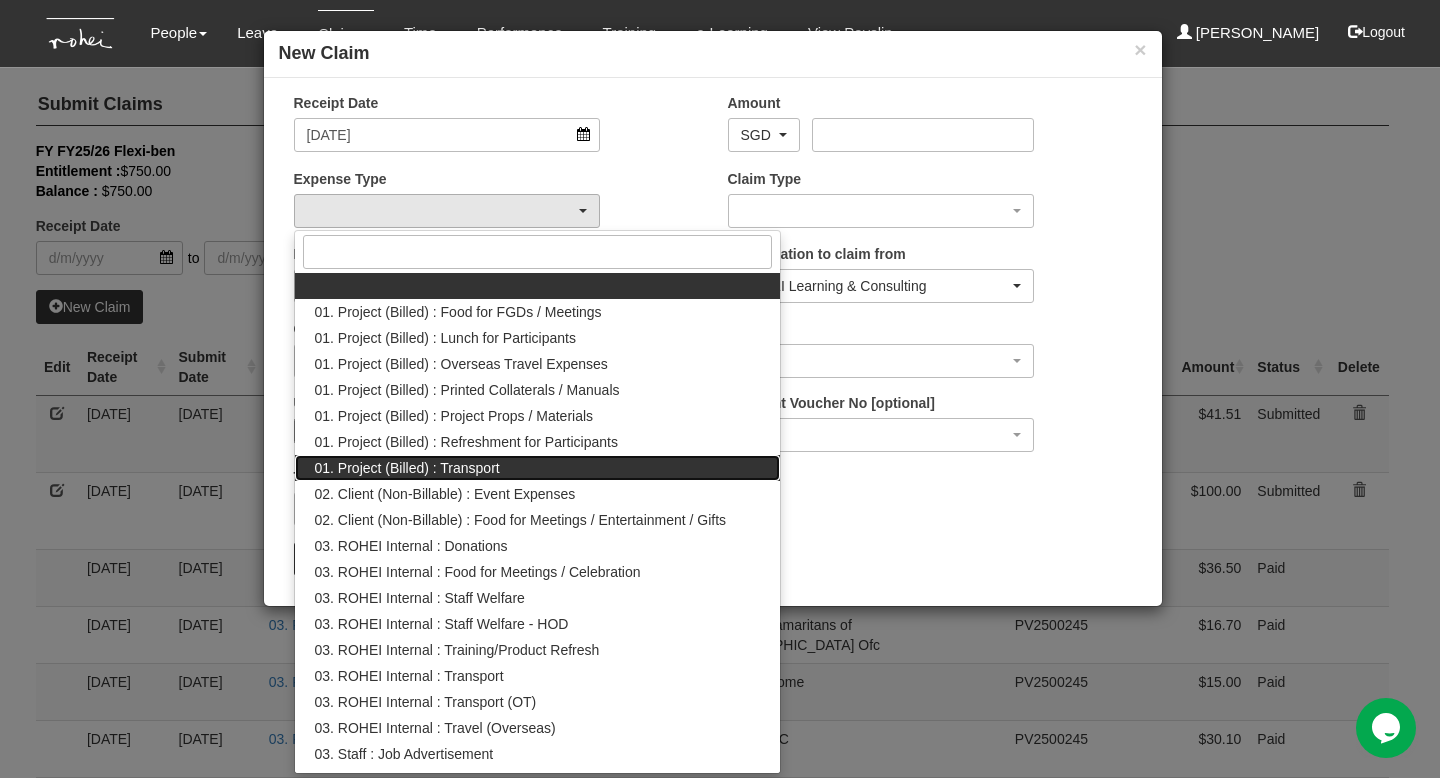 click on "01. Project (Billed) : Transport" at bounding box center [538, 468] 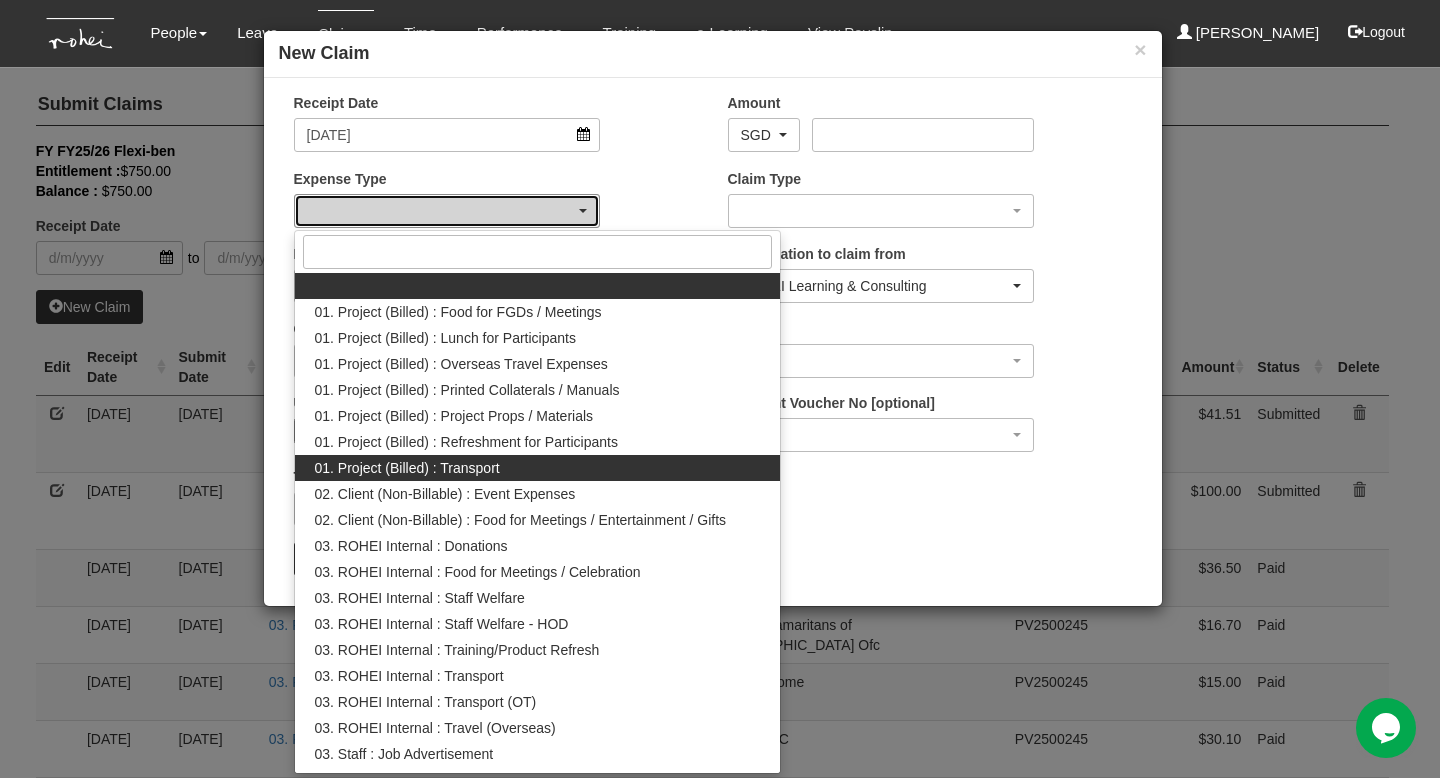 select on "135" 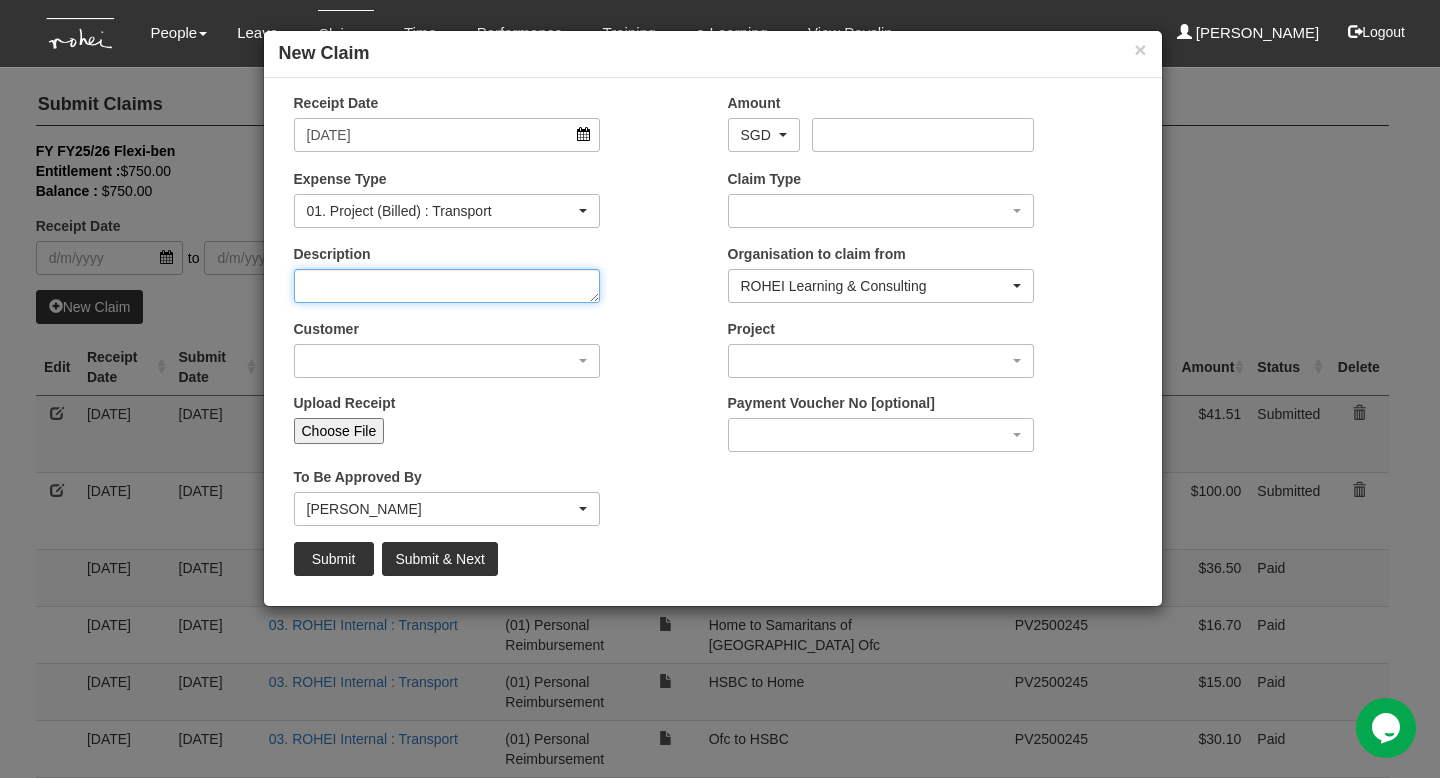 click on "Description" at bounding box center [447, 286] 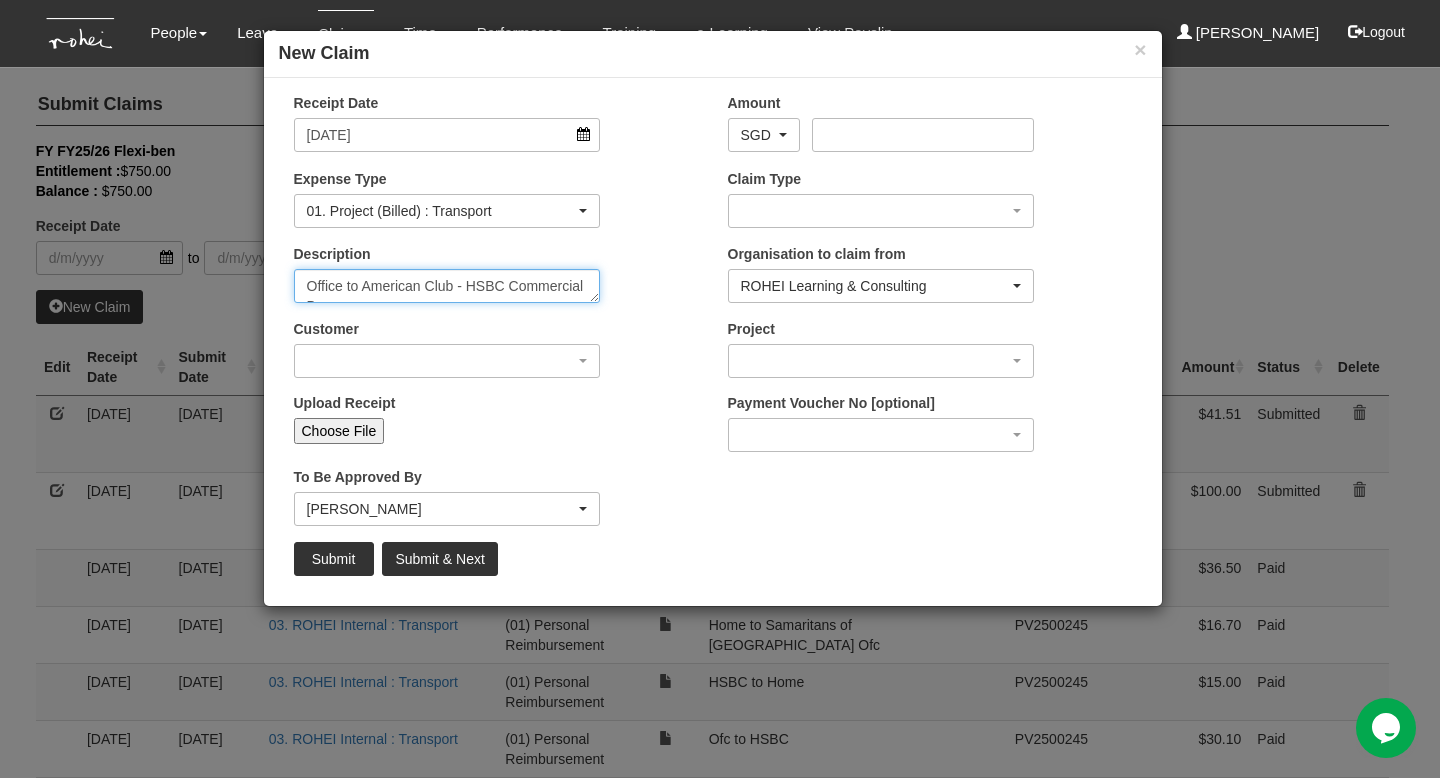 scroll, scrollTop: 12, scrollLeft: 0, axis: vertical 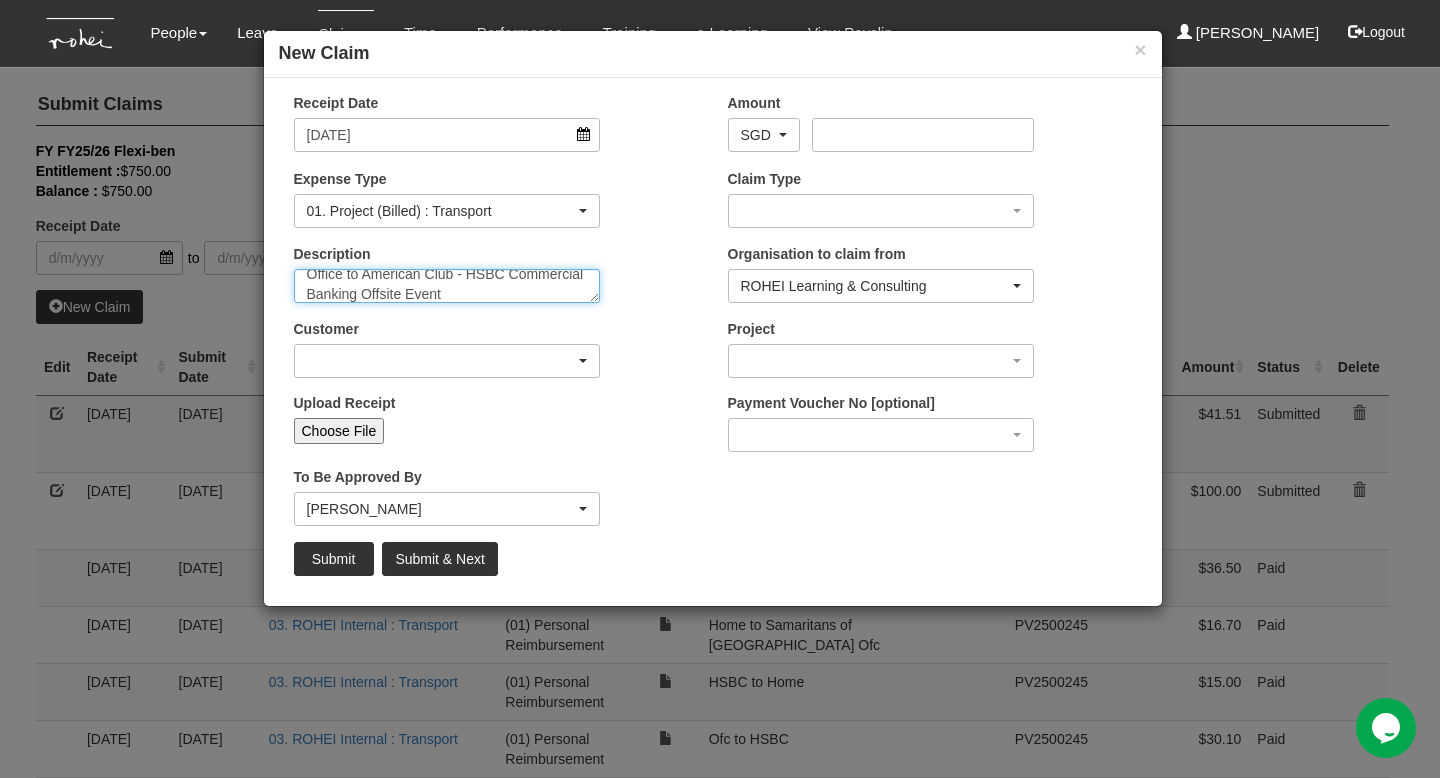 type on "Office to American Club - HSBC Commercial Banking Offsite Event" 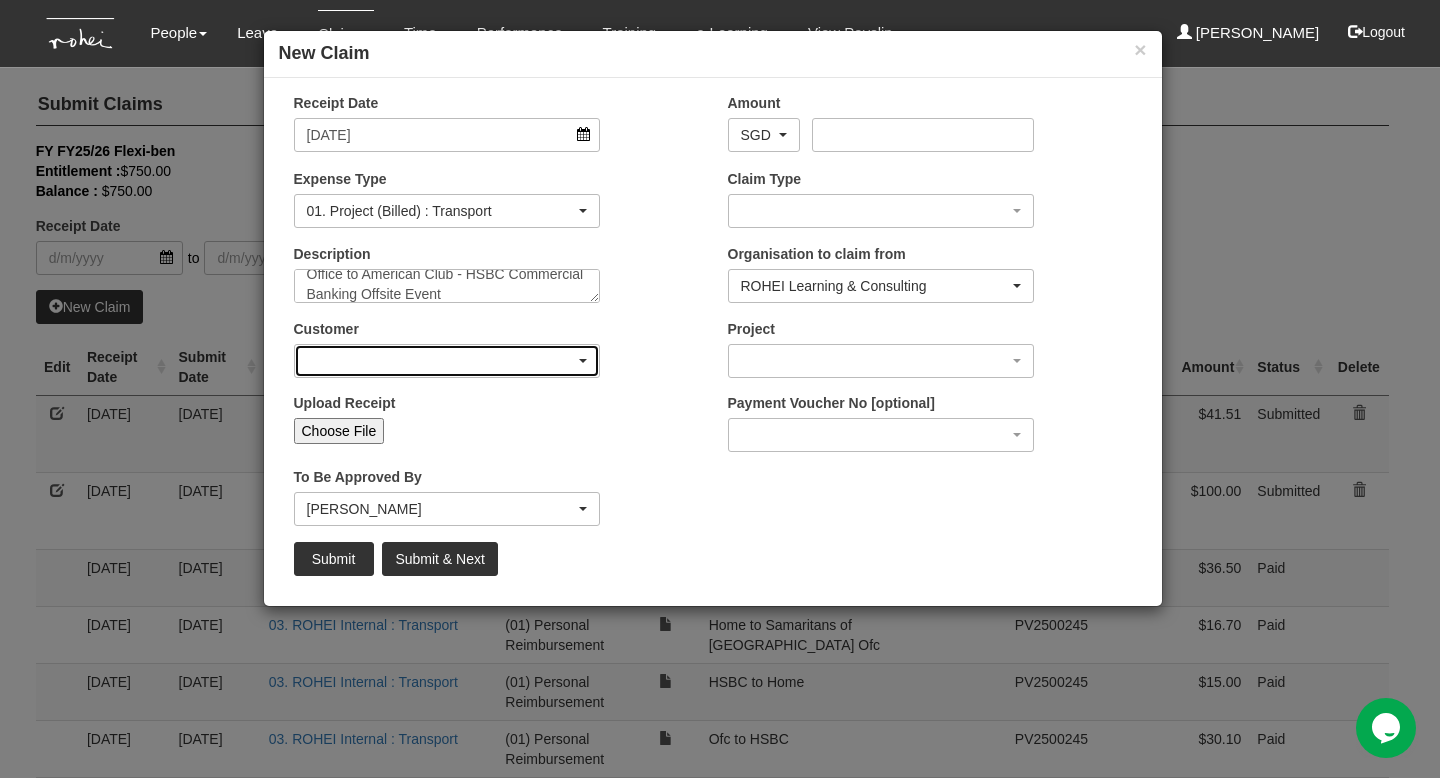 click at bounding box center (447, 361) 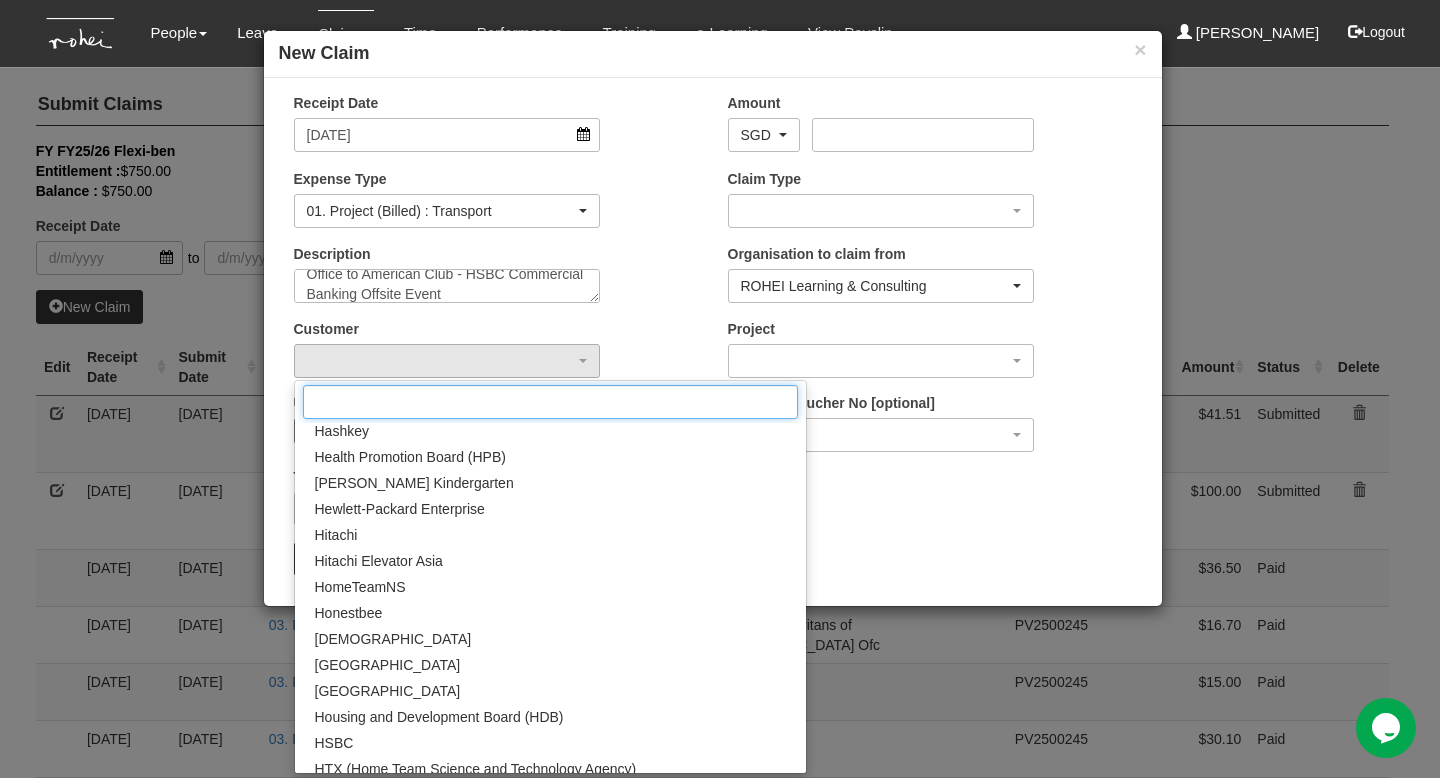 scroll, scrollTop: 6655, scrollLeft: 0, axis: vertical 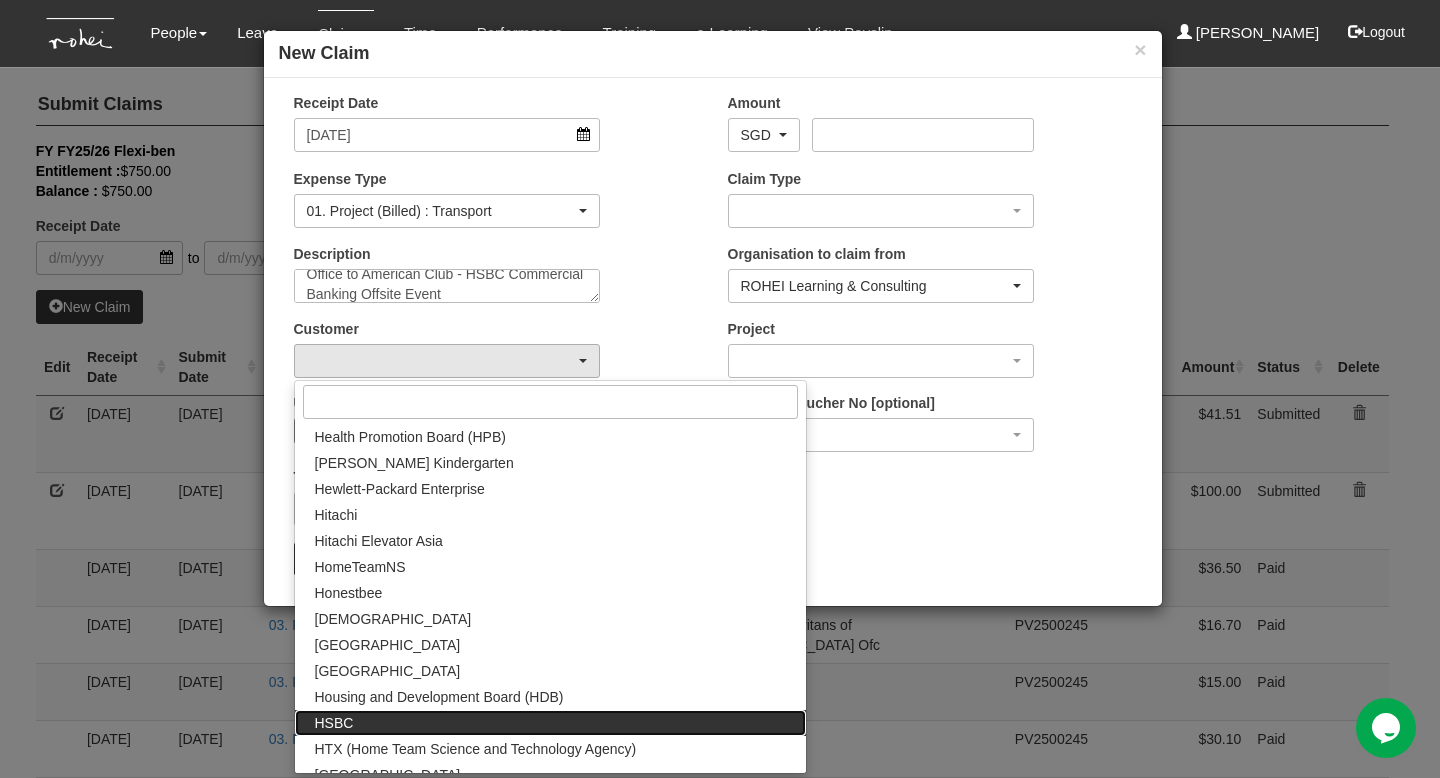 click on "HSBC" at bounding box center [550, 723] 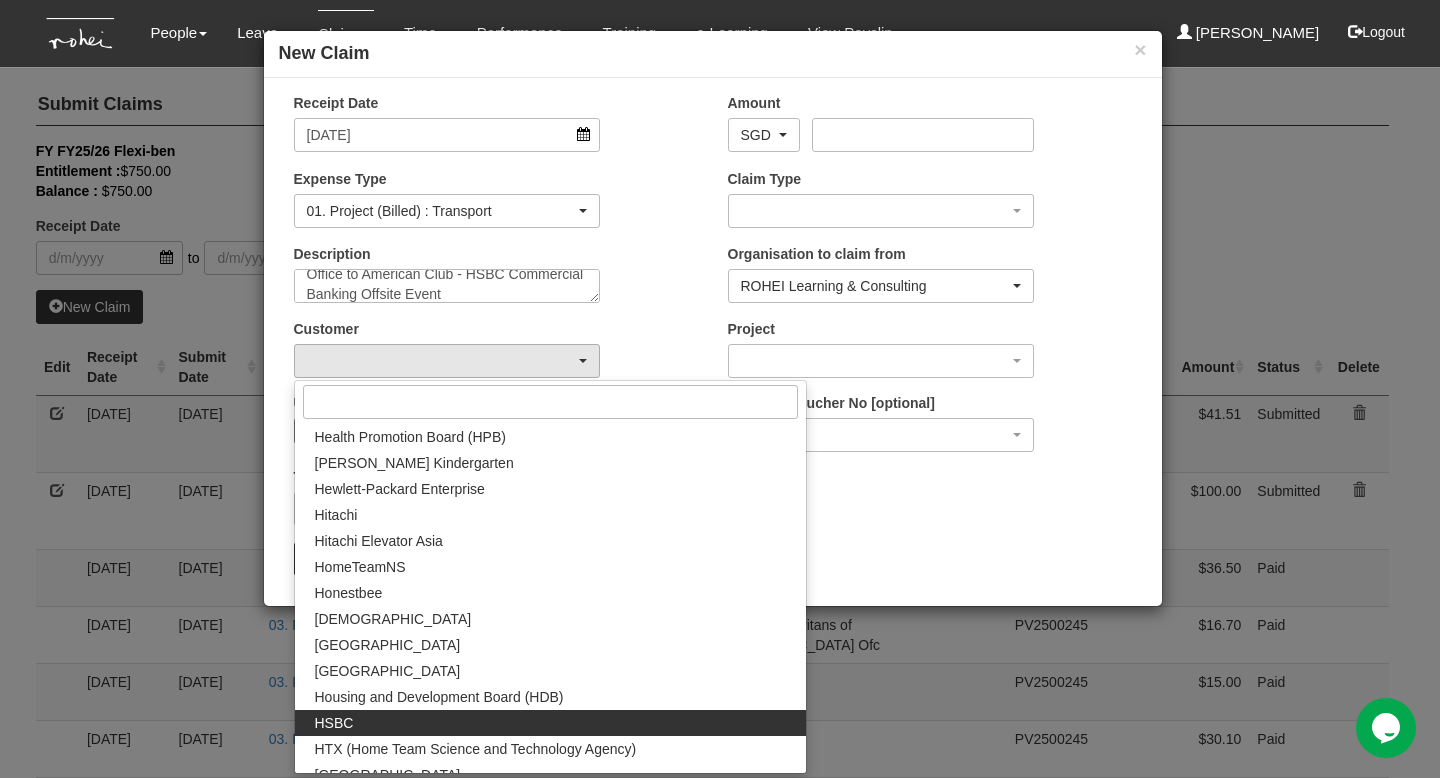 select on "50" 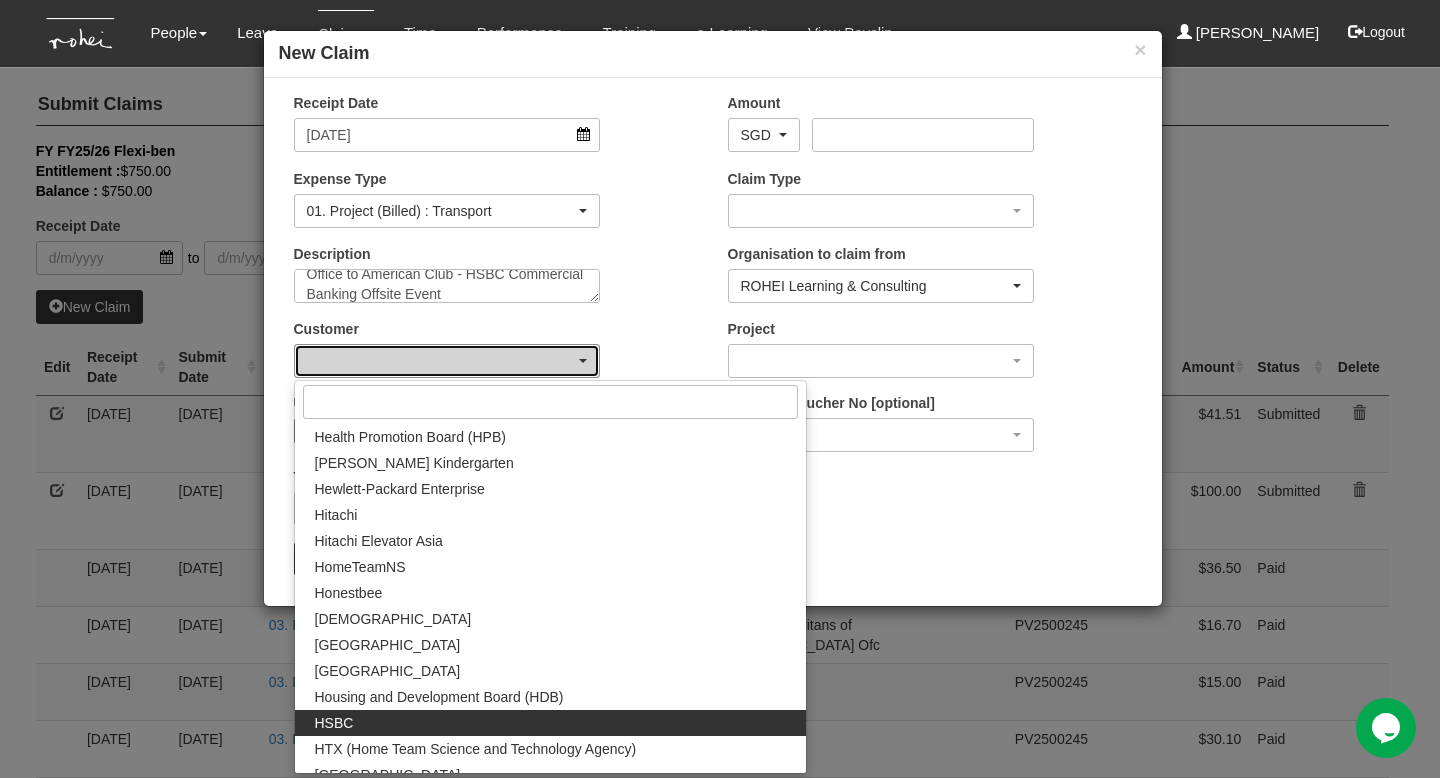 scroll, scrollTop: 0, scrollLeft: 0, axis: both 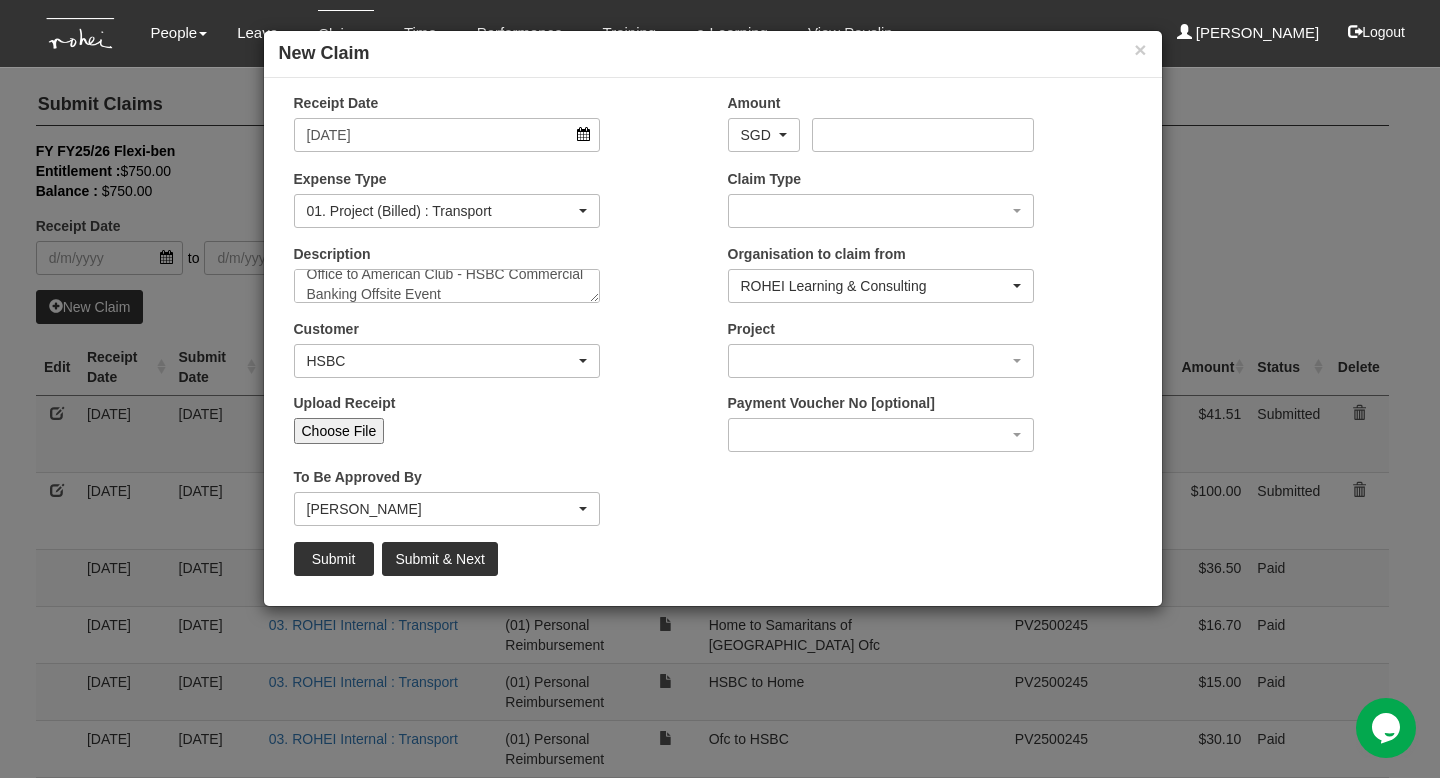 click on "Choose File" at bounding box center [339, 431] 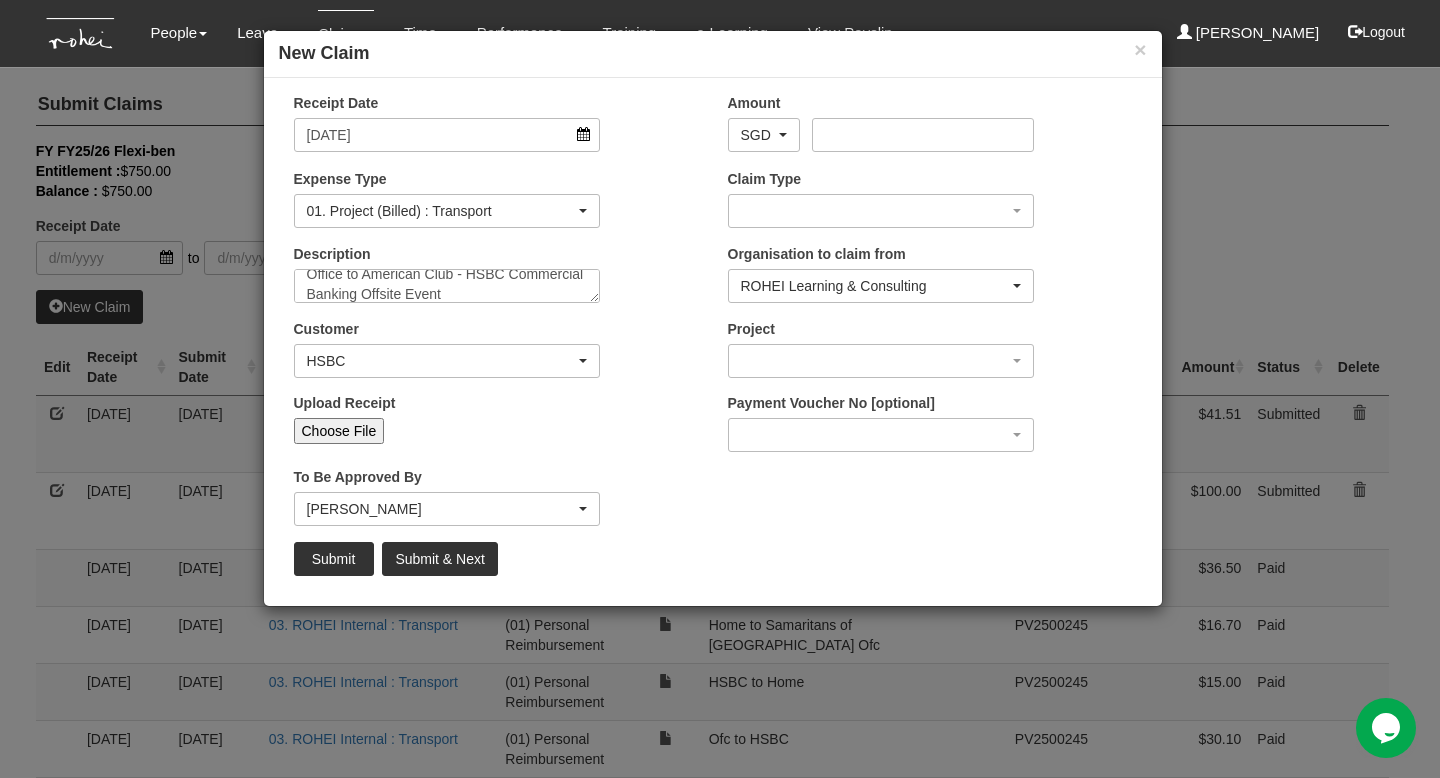type on "C:\fakepath\WhatsApp Image [DATE] 19.50.20.jpeg" 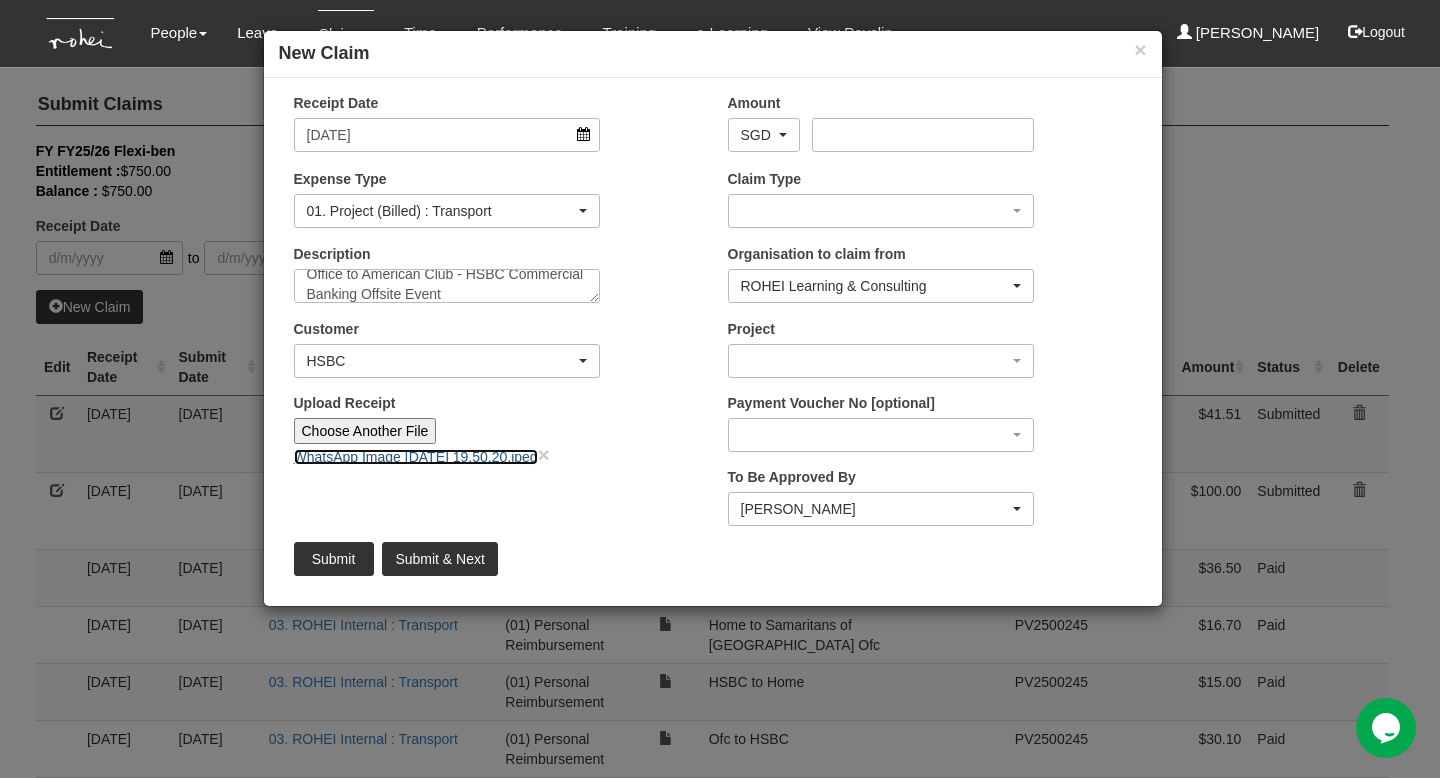 click on "WhatsApp Image [DATE] 19.50.20.jpeg" at bounding box center [416, 457] 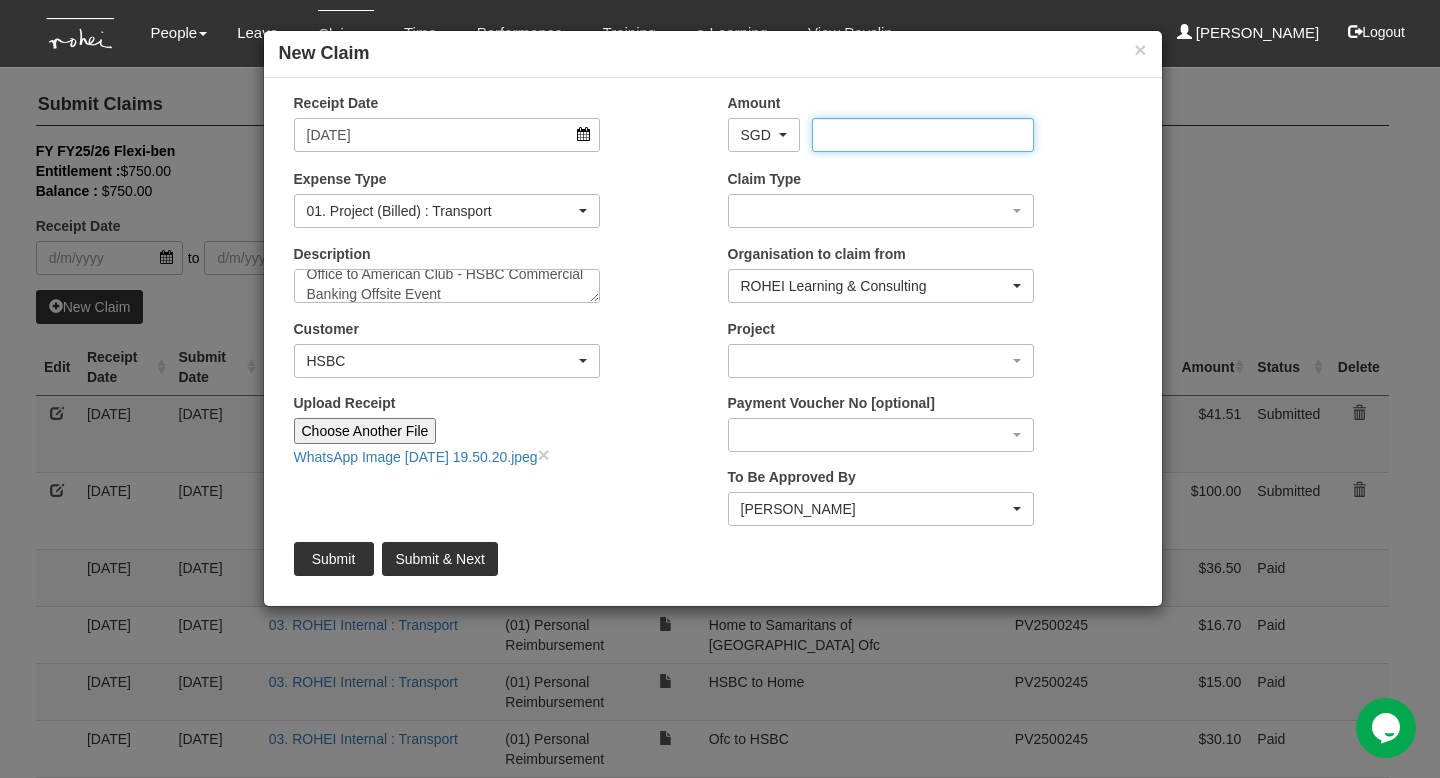click on "Amount" at bounding box center (923, 135) 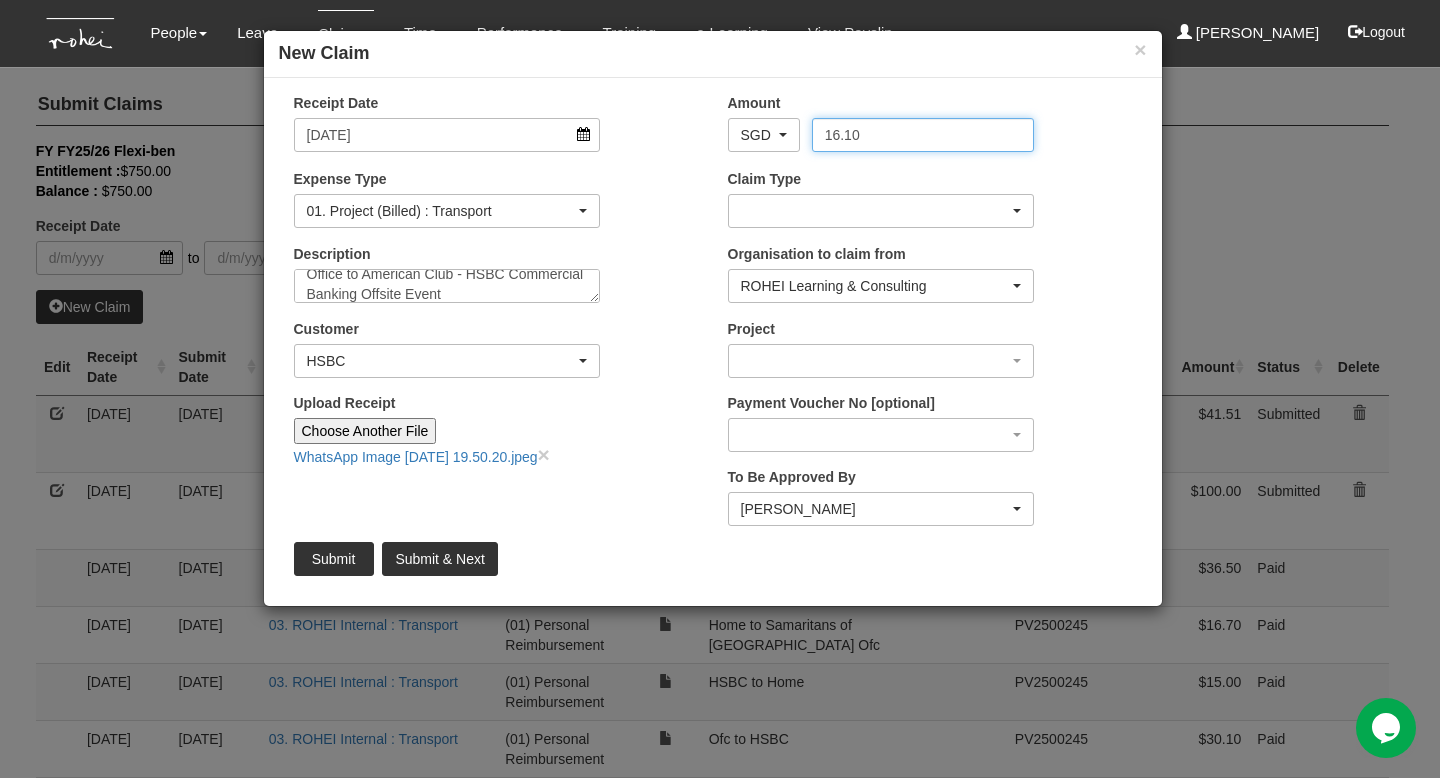 type on "16.10" 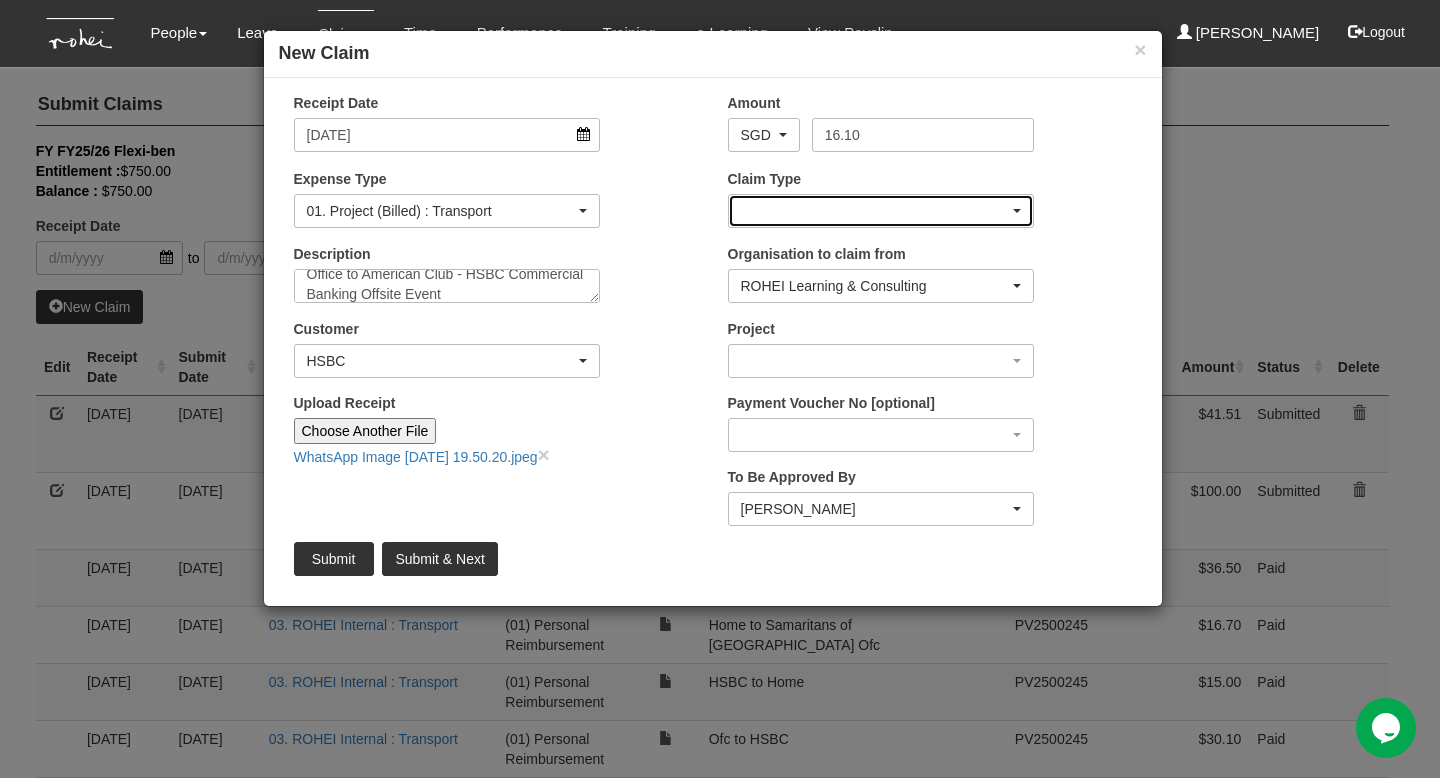 click at bounding box center [881, 211] 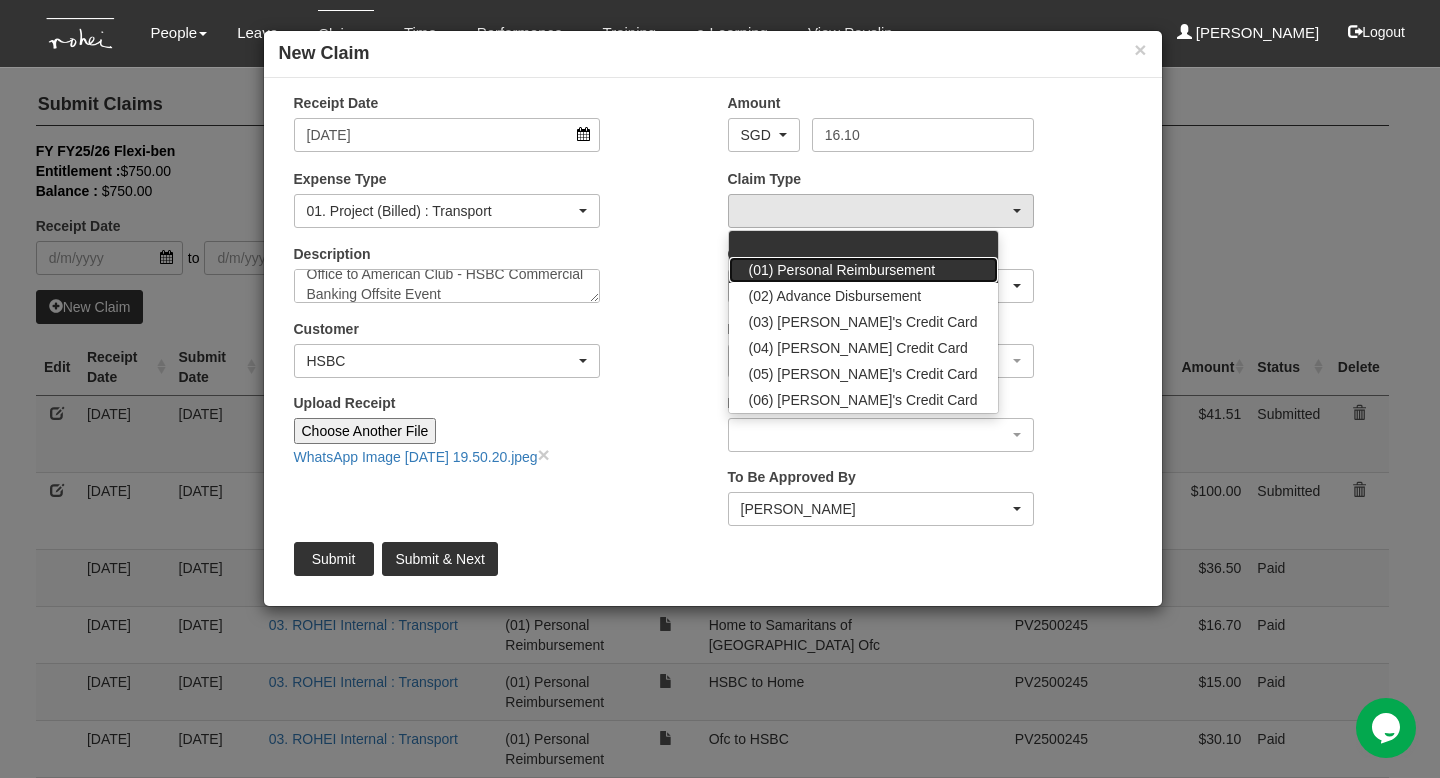 click on "(01) Personal Reimbursement" at bounding box center [842, 270] 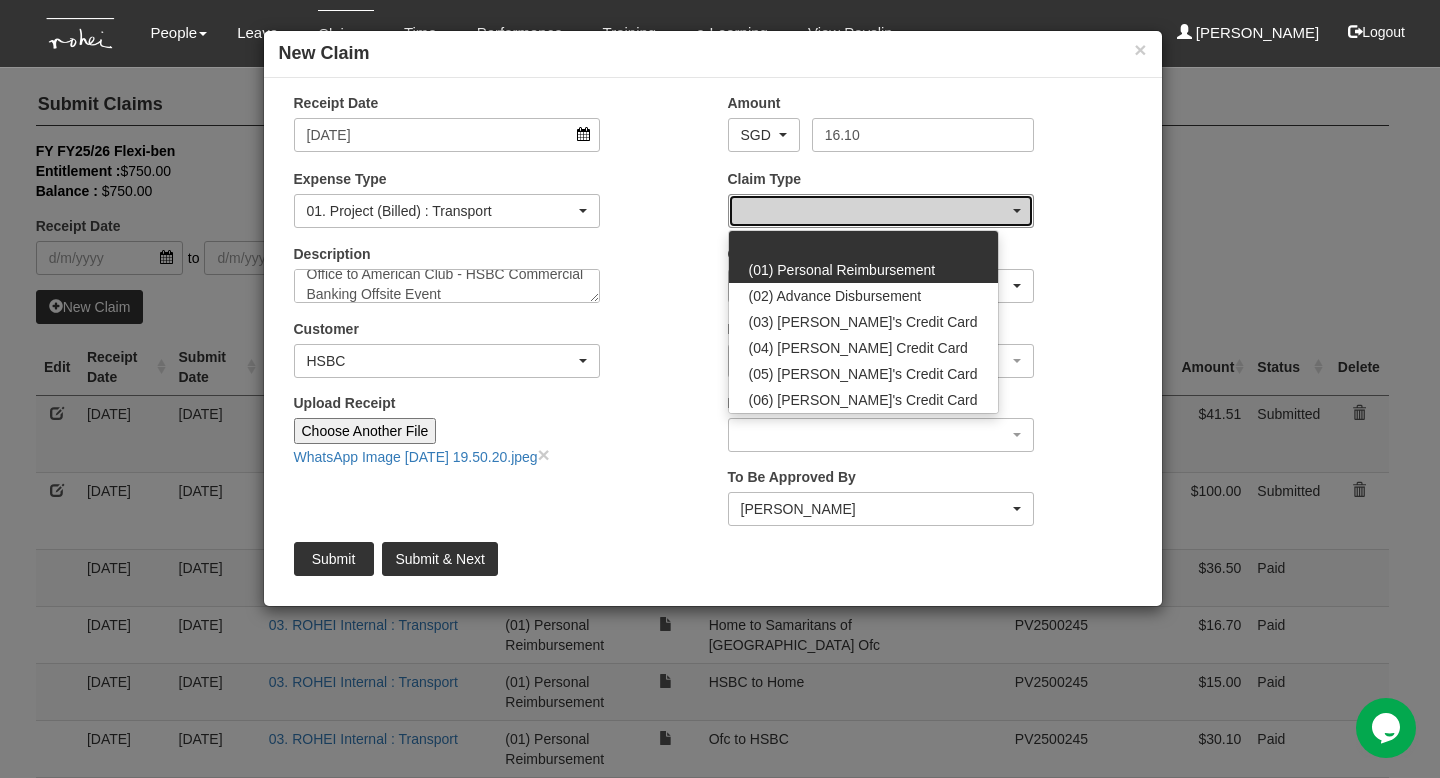 select on "14" 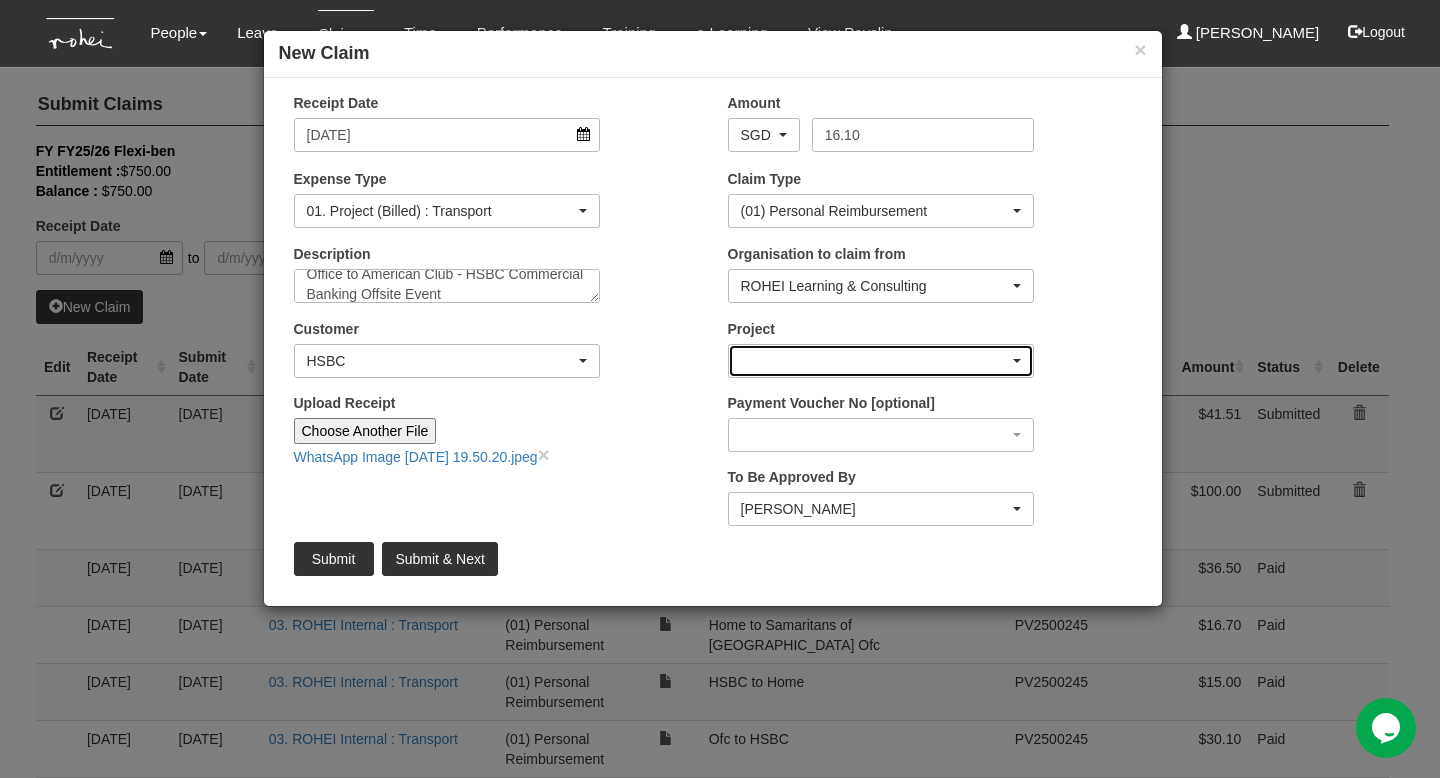 click at bounding box center [881, 361] 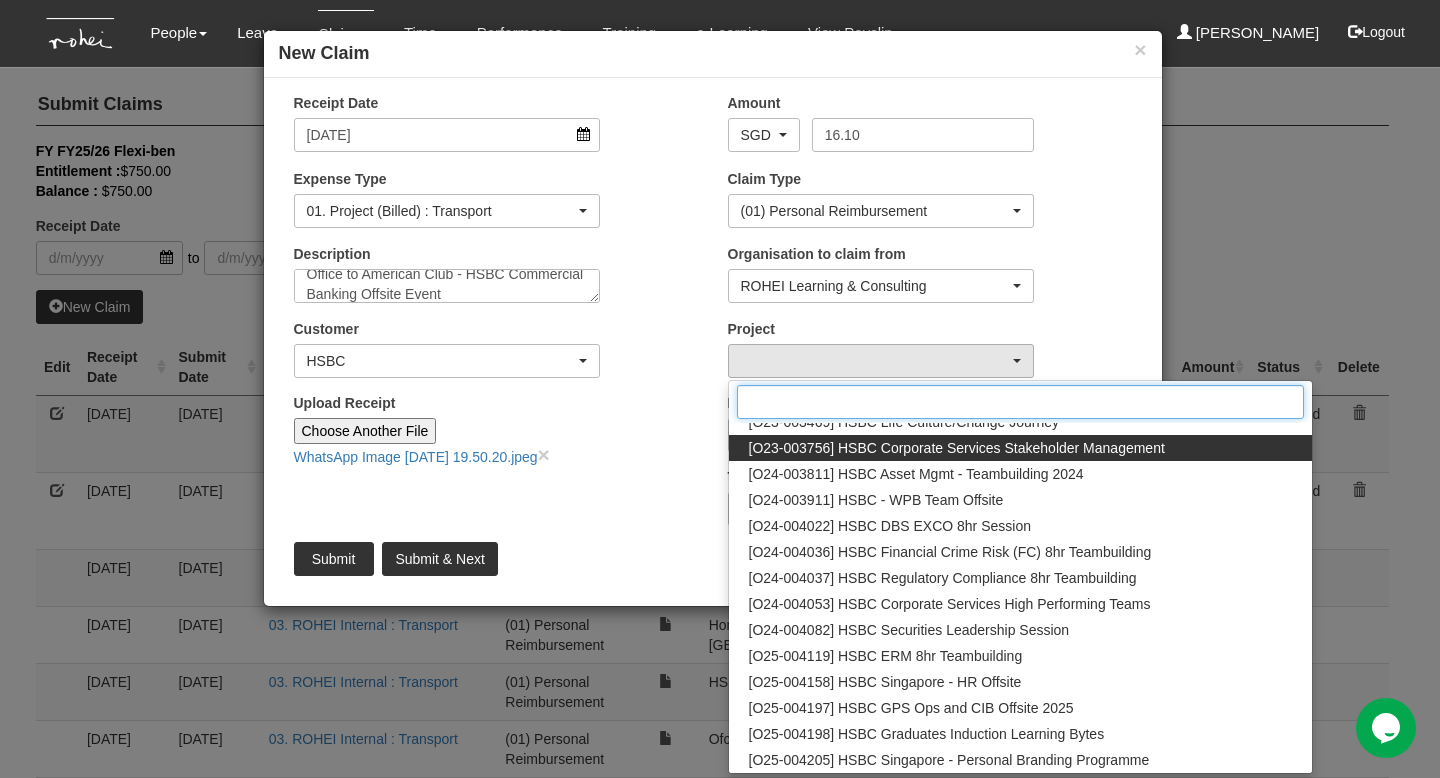 scroll, scrollTop: 117, scrollLeft: 0, axis: vertical 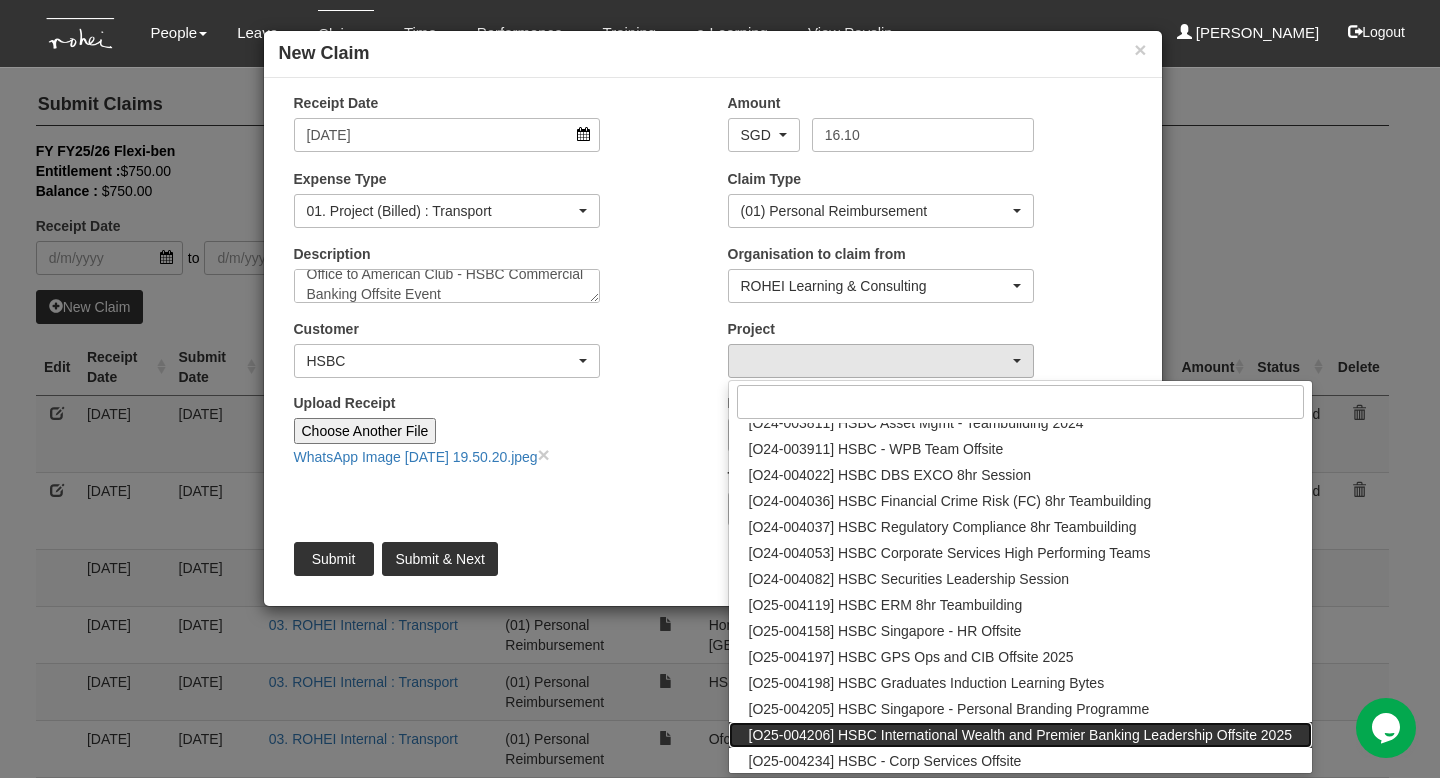 click on "[O25-004206] HSBC International Wealth and Premier Banking Leadership Offsite 2025" at bounding box center (1020, 735) 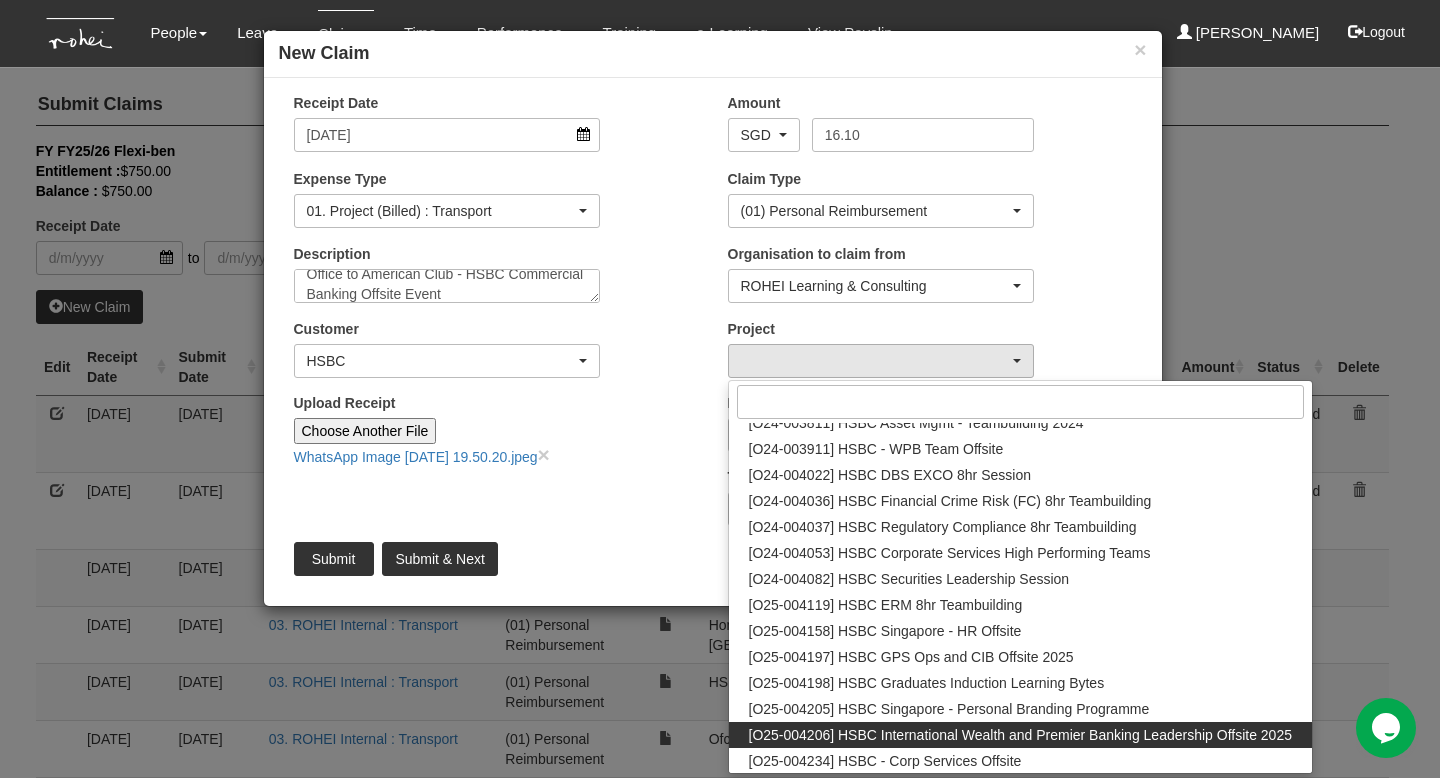 select on "2826" 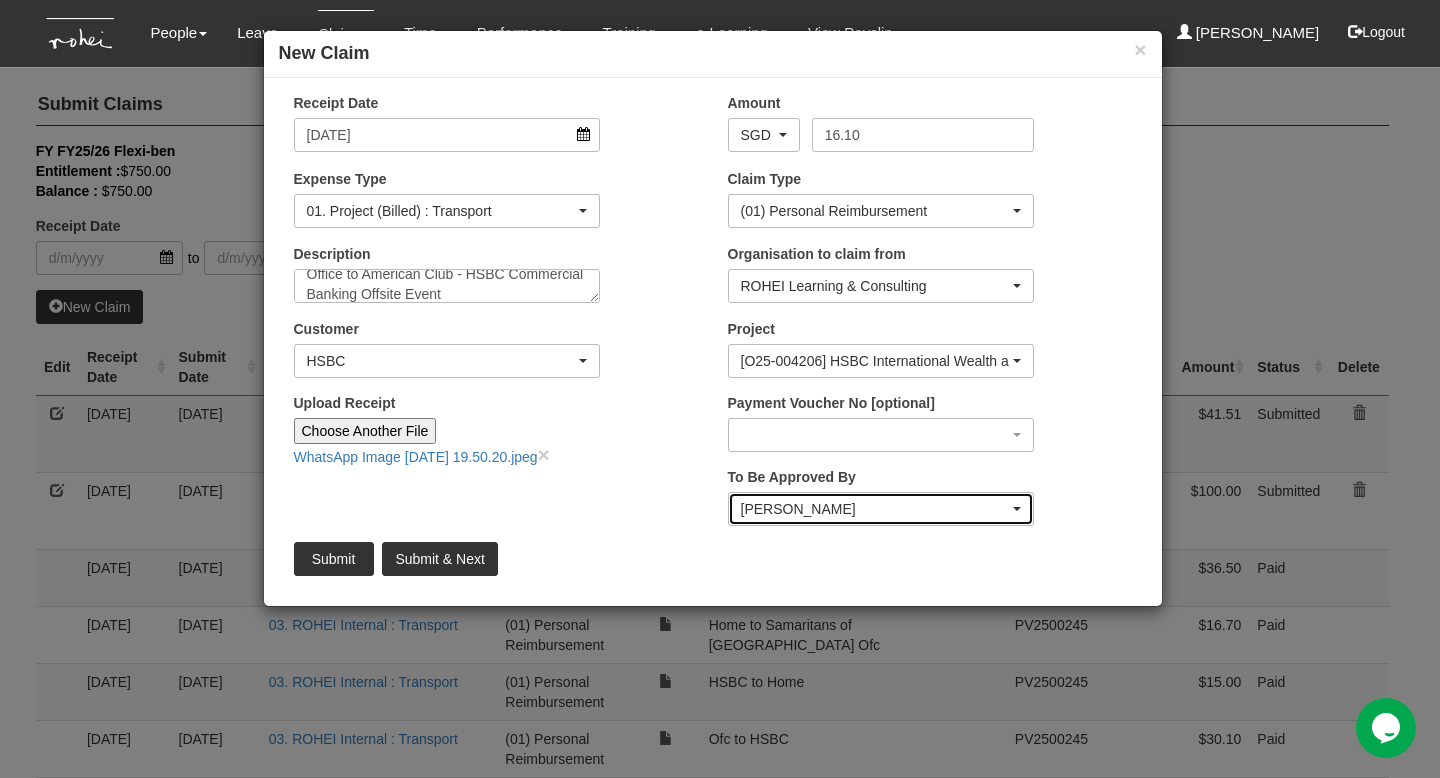 click on "[PERSON_NAME]" at bounding box center [875, 509] 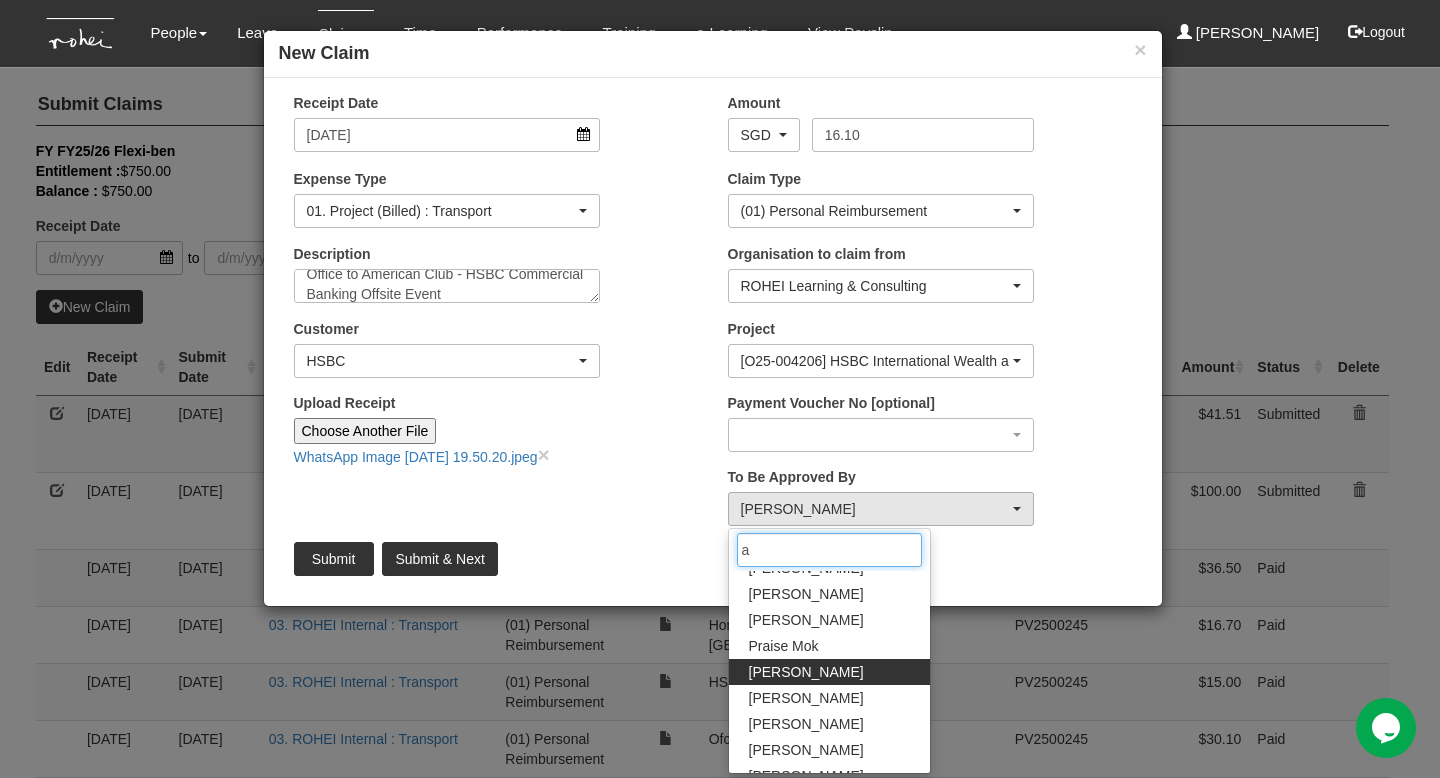 scroll, scrollTop: 0, scrollLeft: 0, axis: both 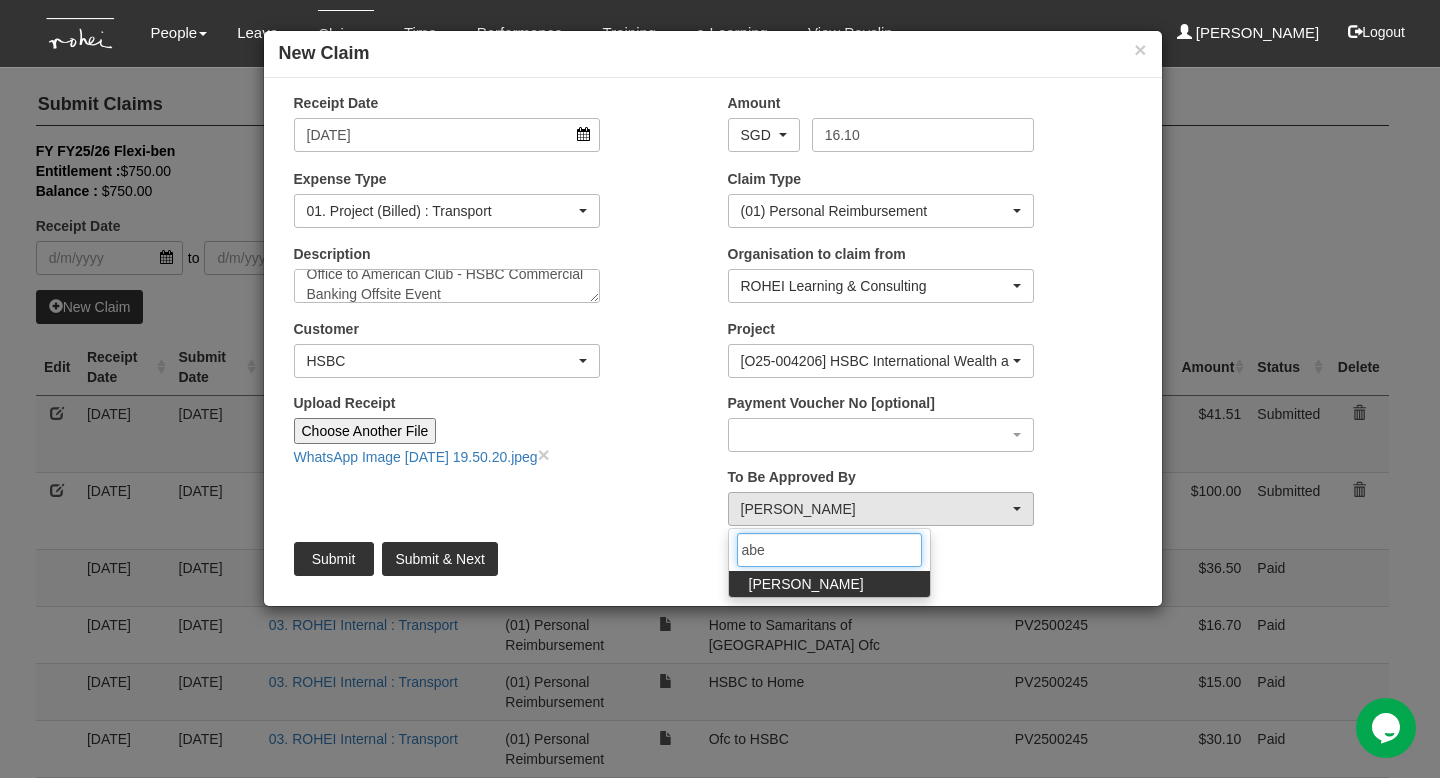 type on "abe" 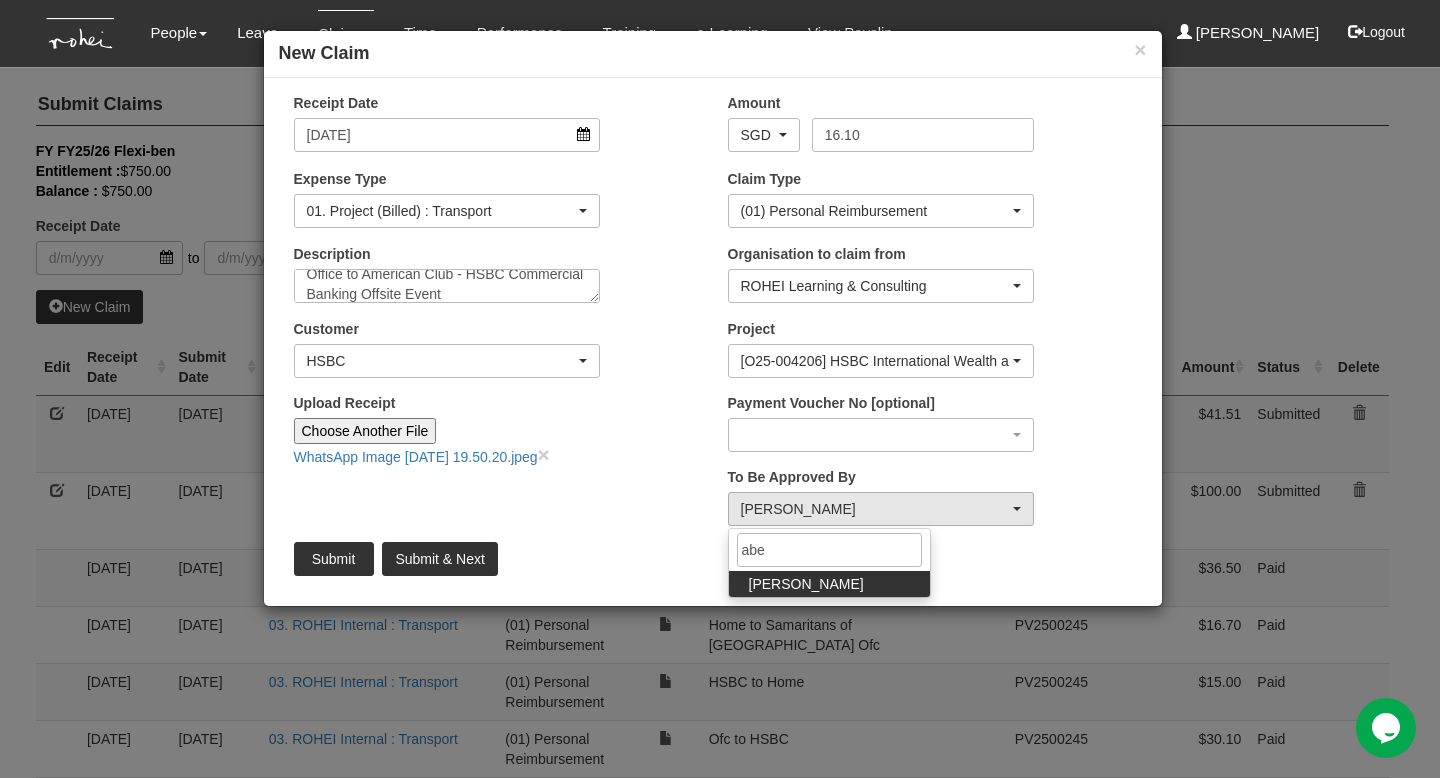 click on "[PERSON_NAME]" at bounding box center (829, 584) 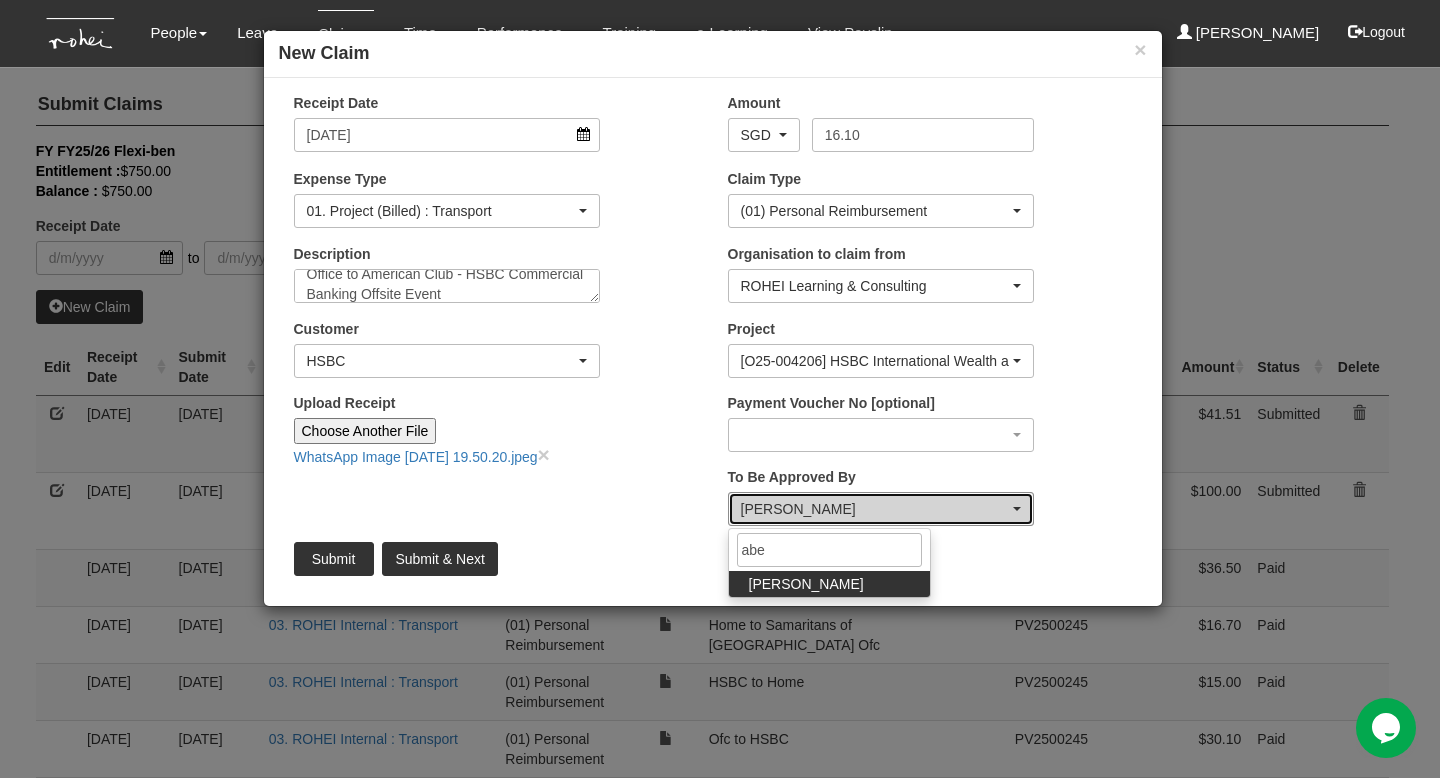 select on "bab5243c-beed-41fc-b362-49a7e6e66dc1" 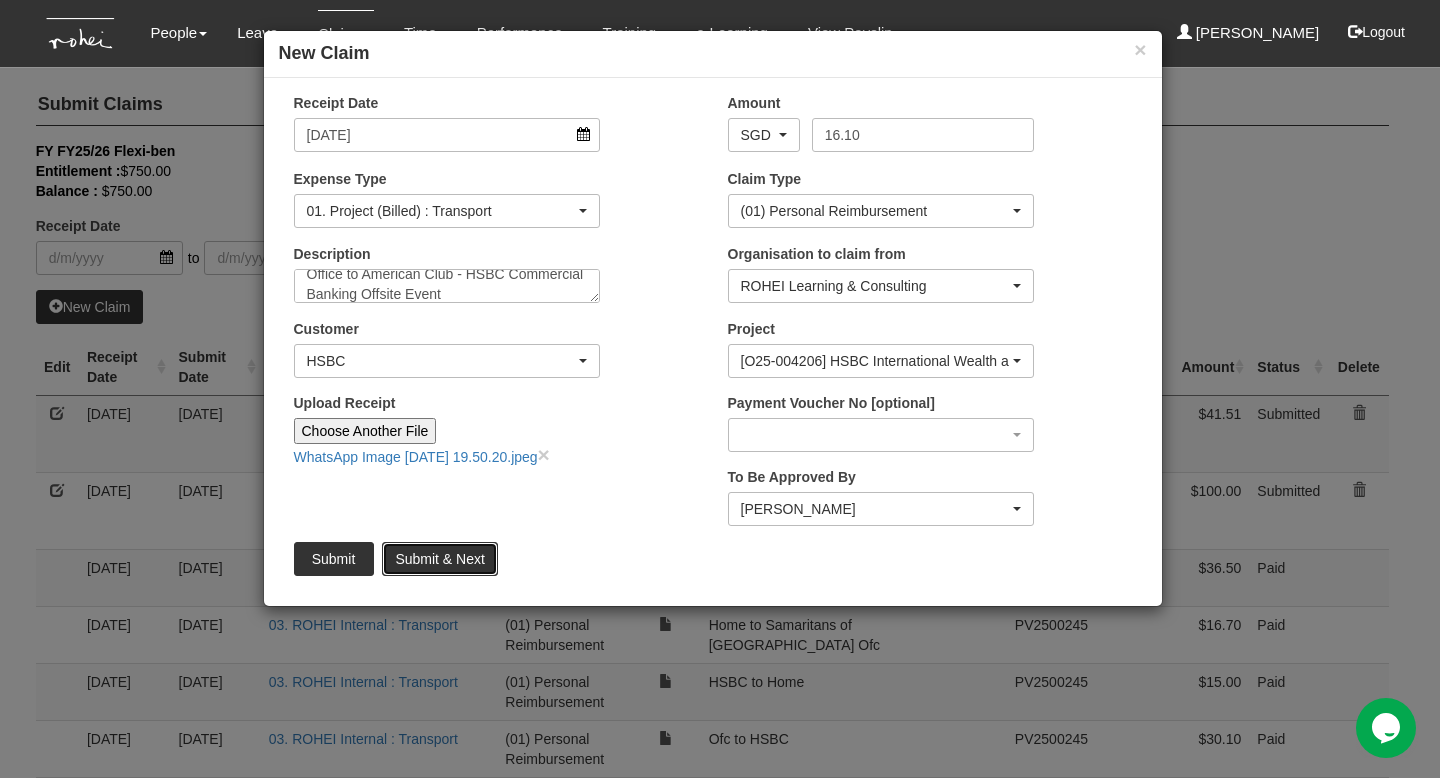 click on "Submit & Next" at bounding box center [439, 559] 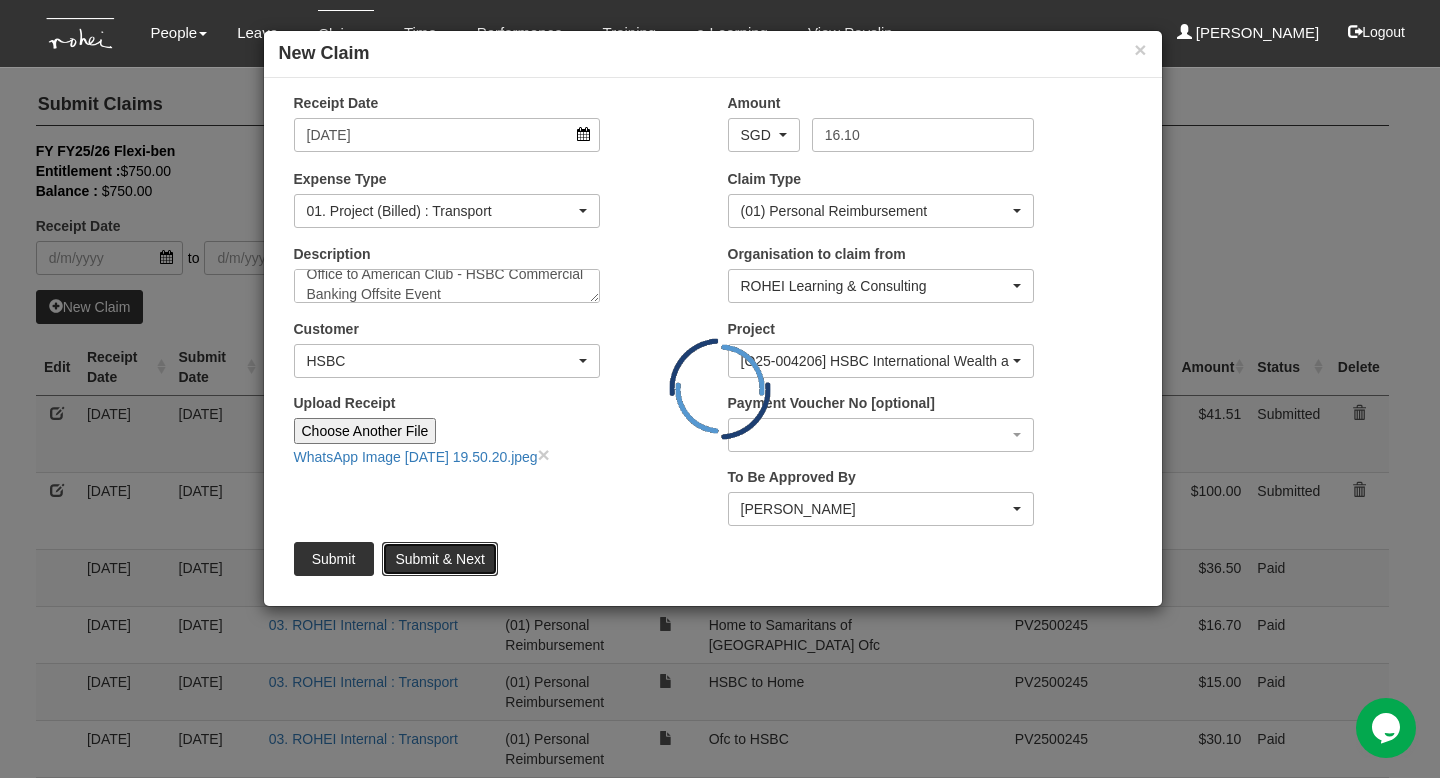 type 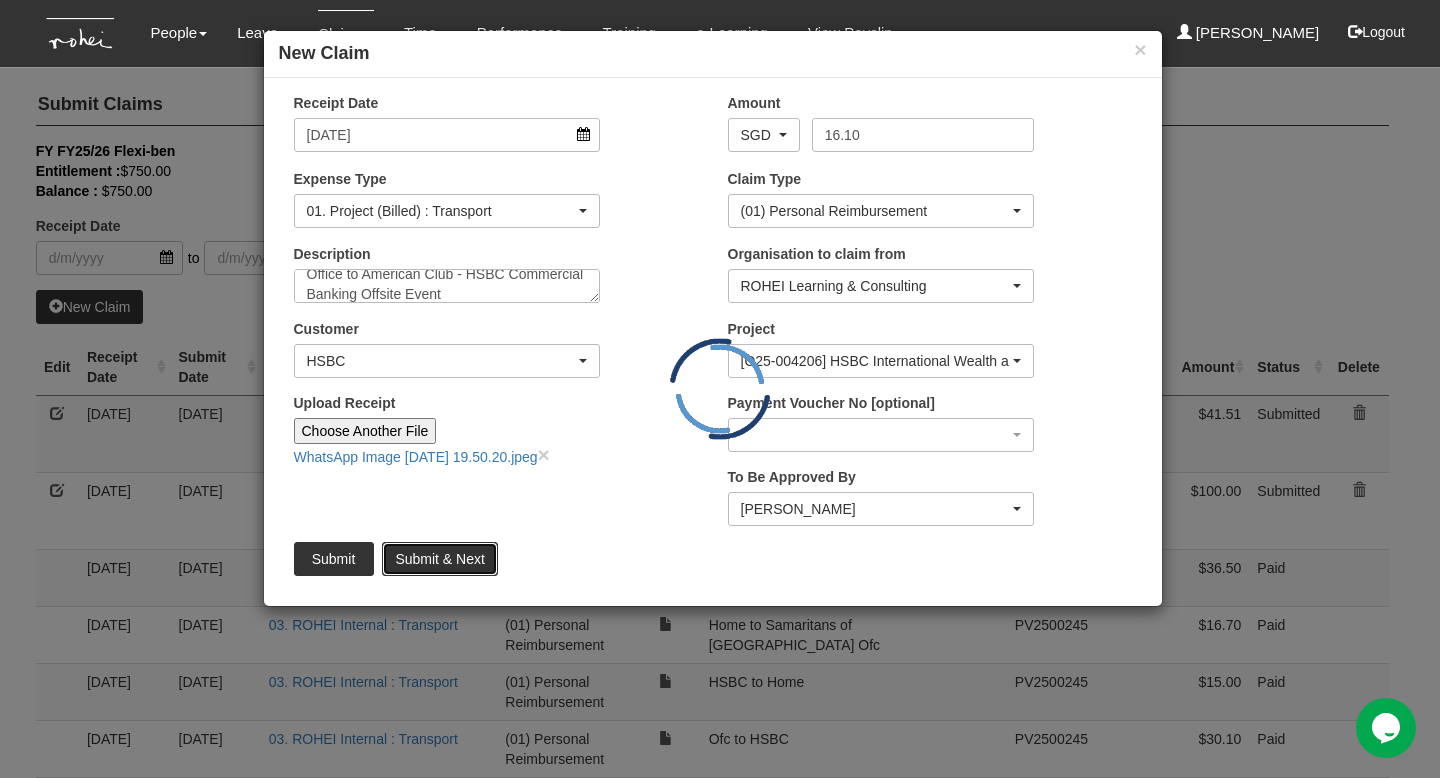 type 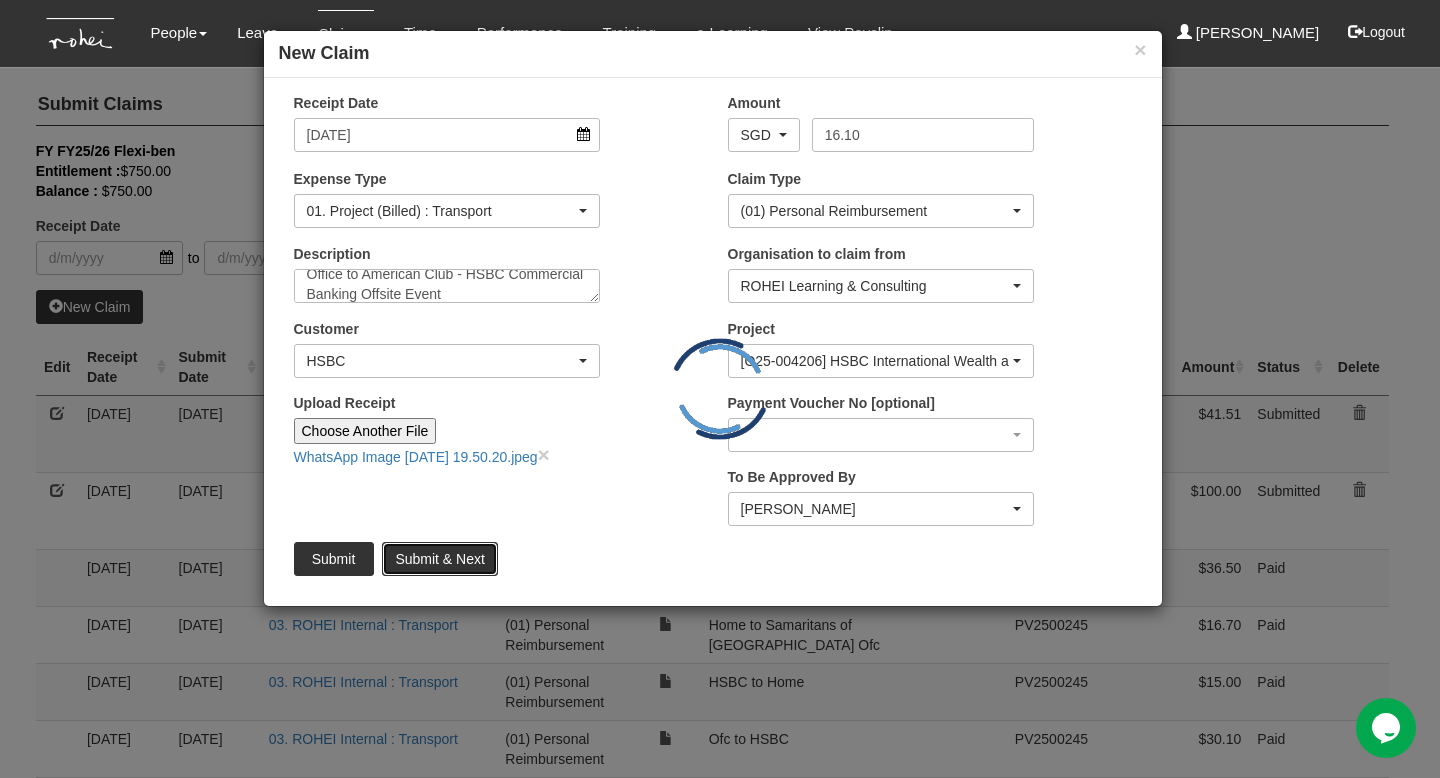type 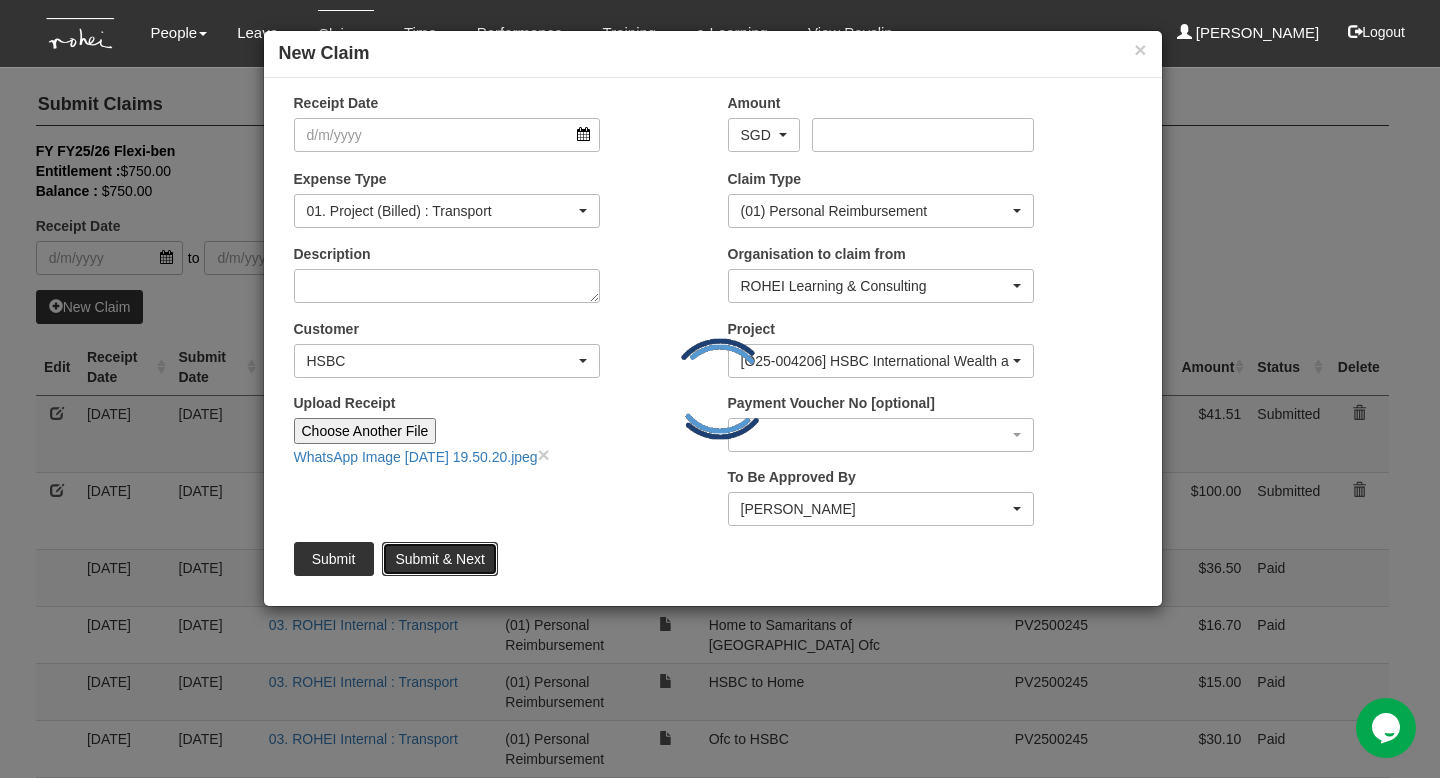 type on "Choose File" 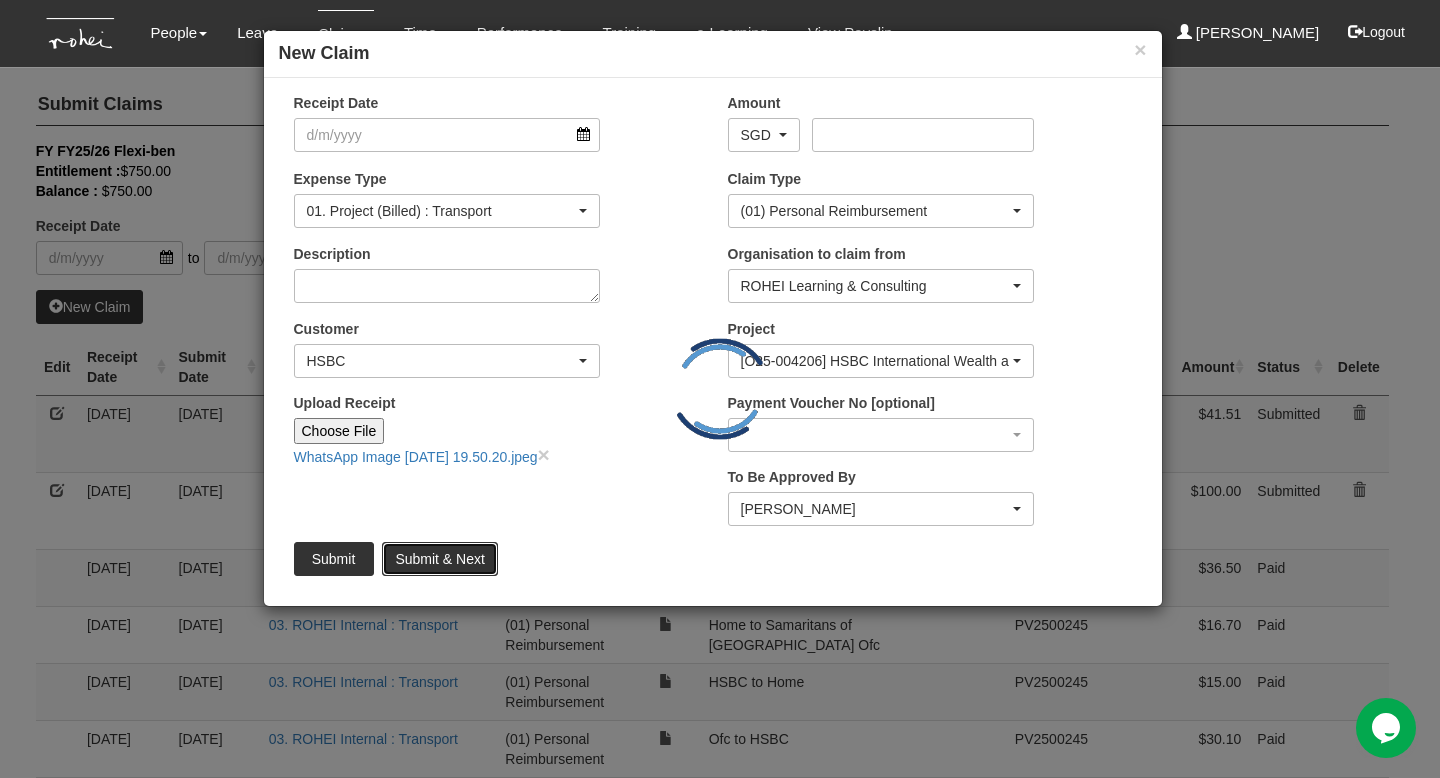scroll, scrollTop: 0, scrollLeft: 0, axis: both 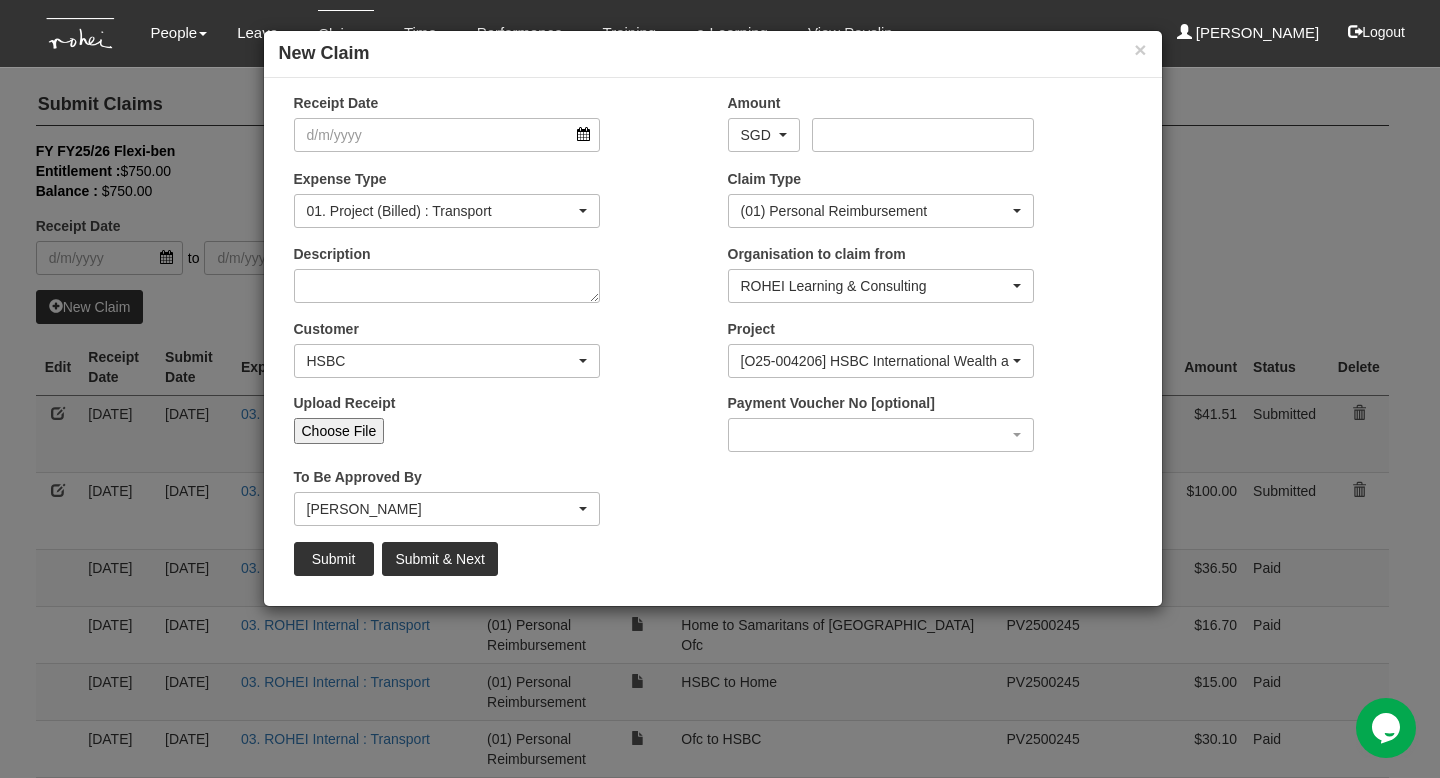 select on "50" 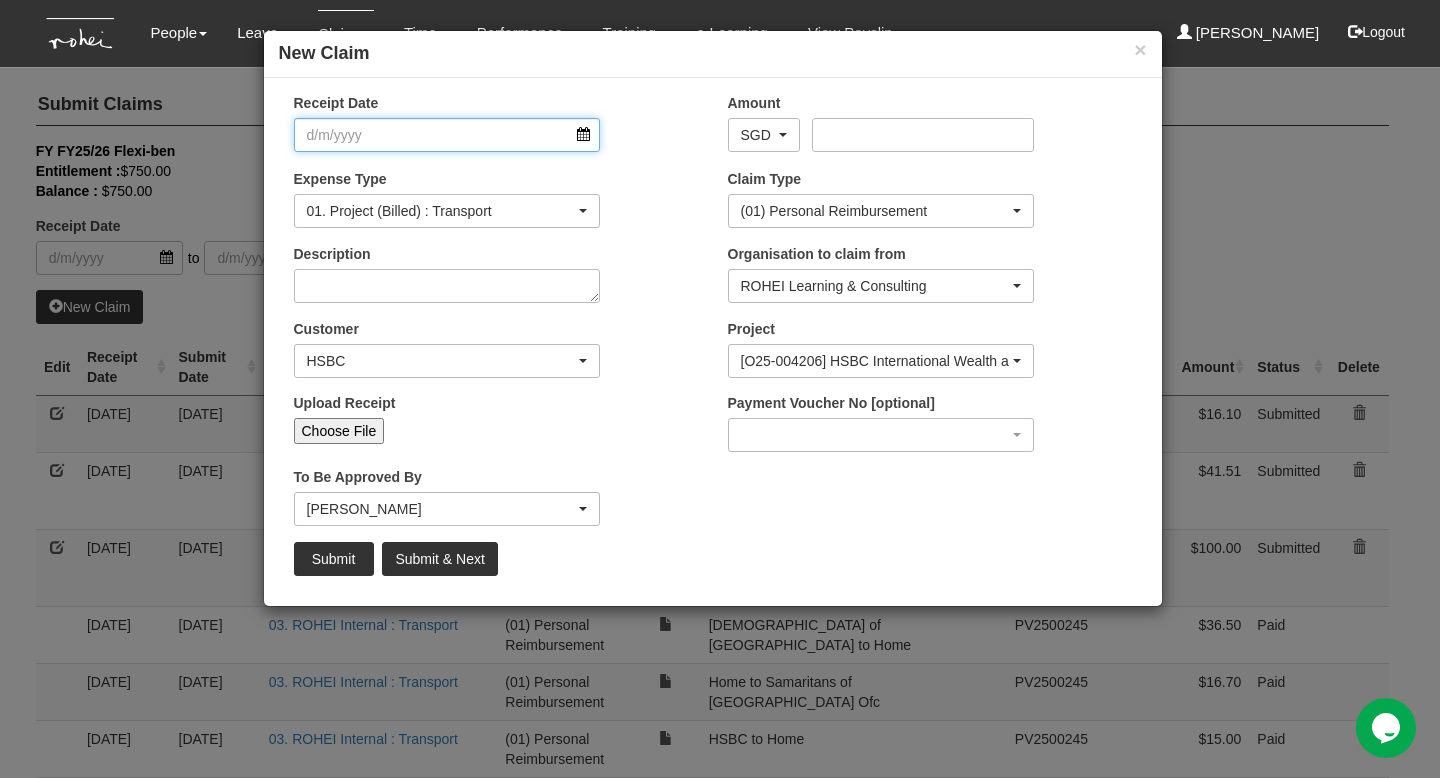 click on "Receipt Date" at bounding box center (447, 135) 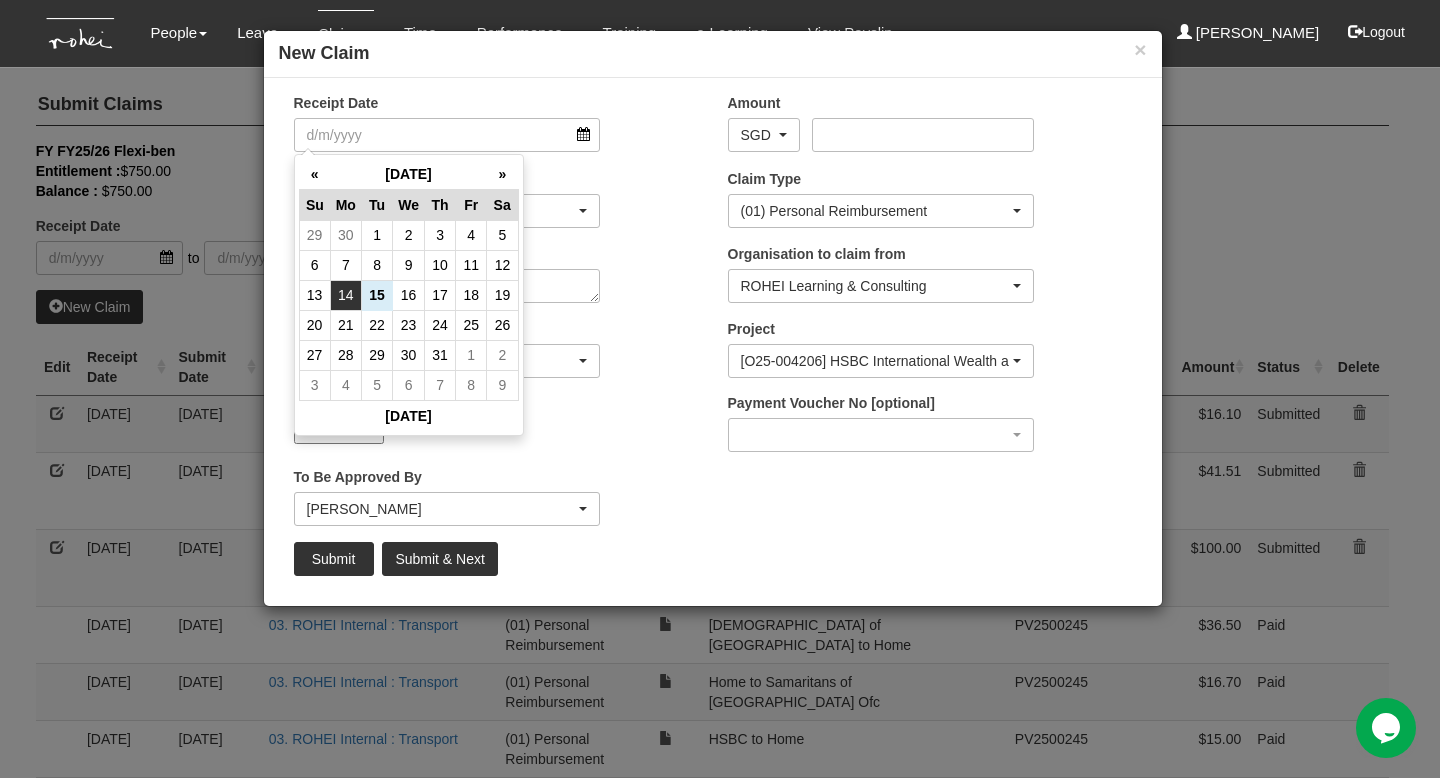 click on "14" at bounding box center (345, 295) 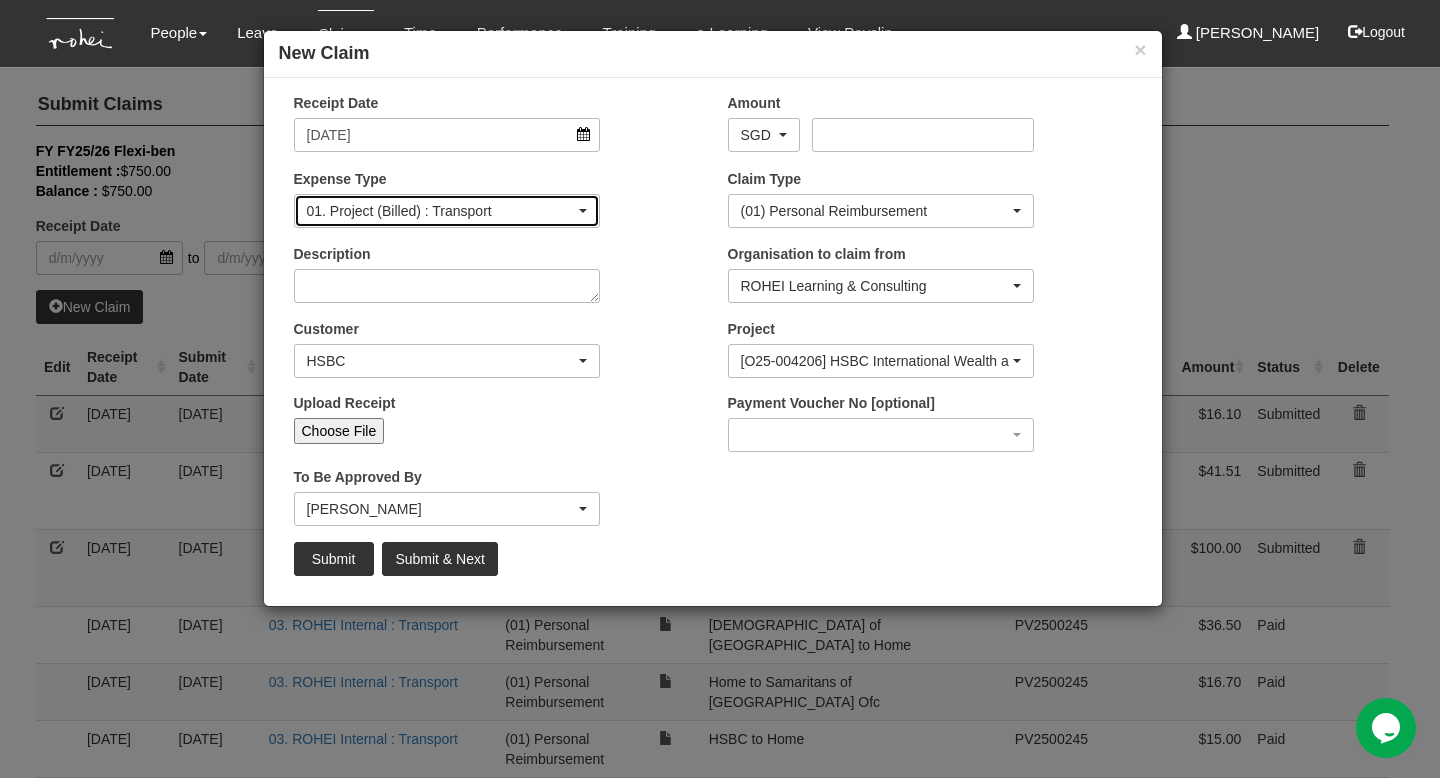 click on "01. Project (Billed) : Transport" at bounding box center (441, 211) 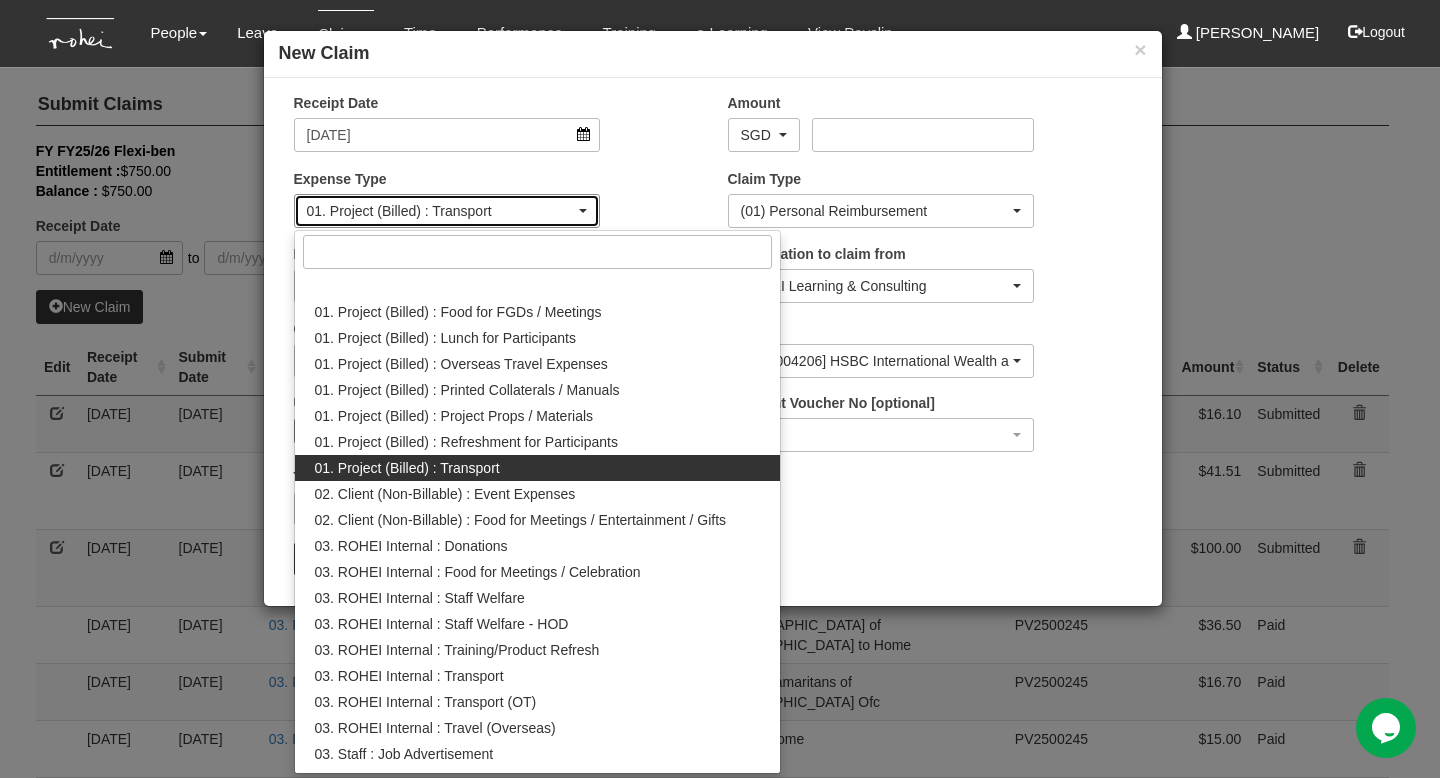 click on "01. Project (Billed) : Transport" at bounding box center (441, 211) 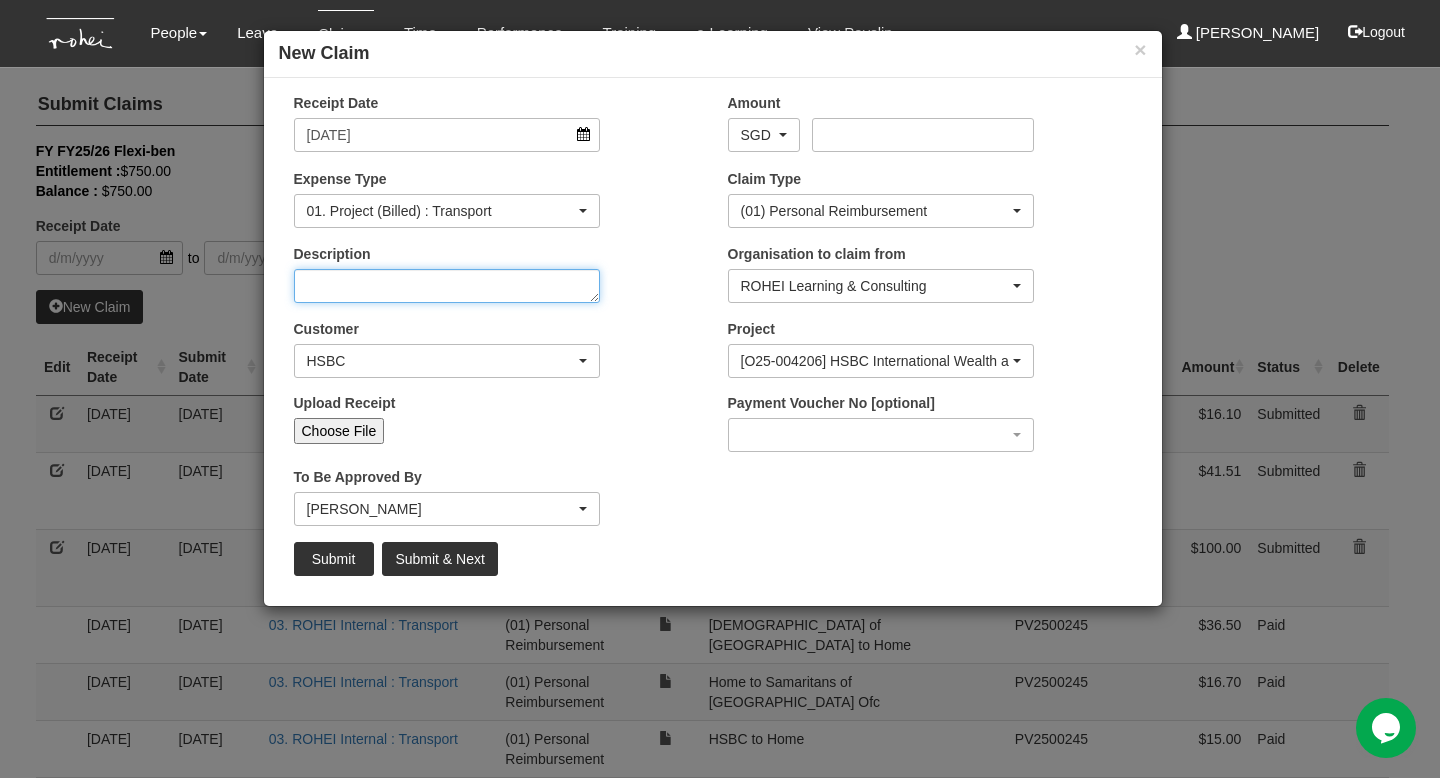 click on "Description" at bounding box center (447, 286) 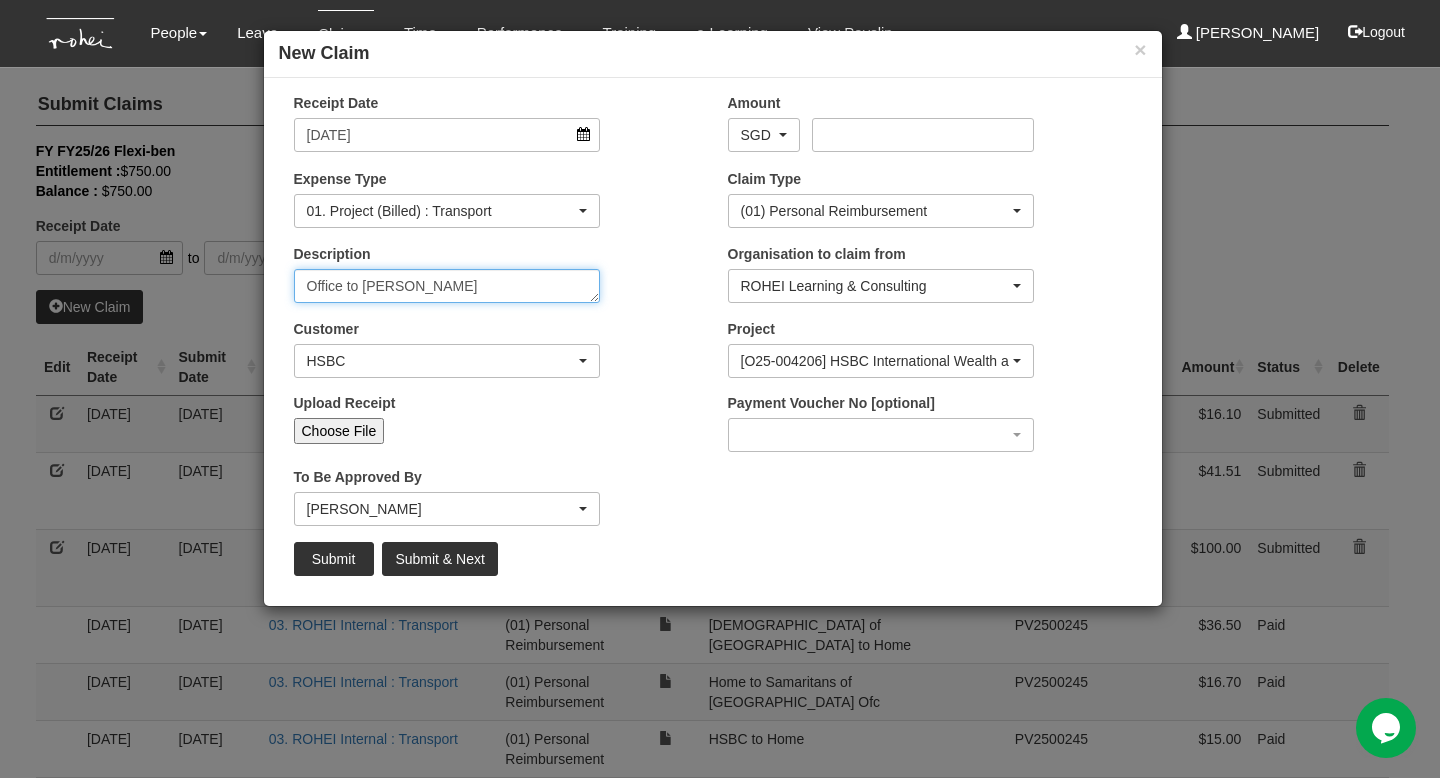 type on "Office to [PERSON_NAME]" 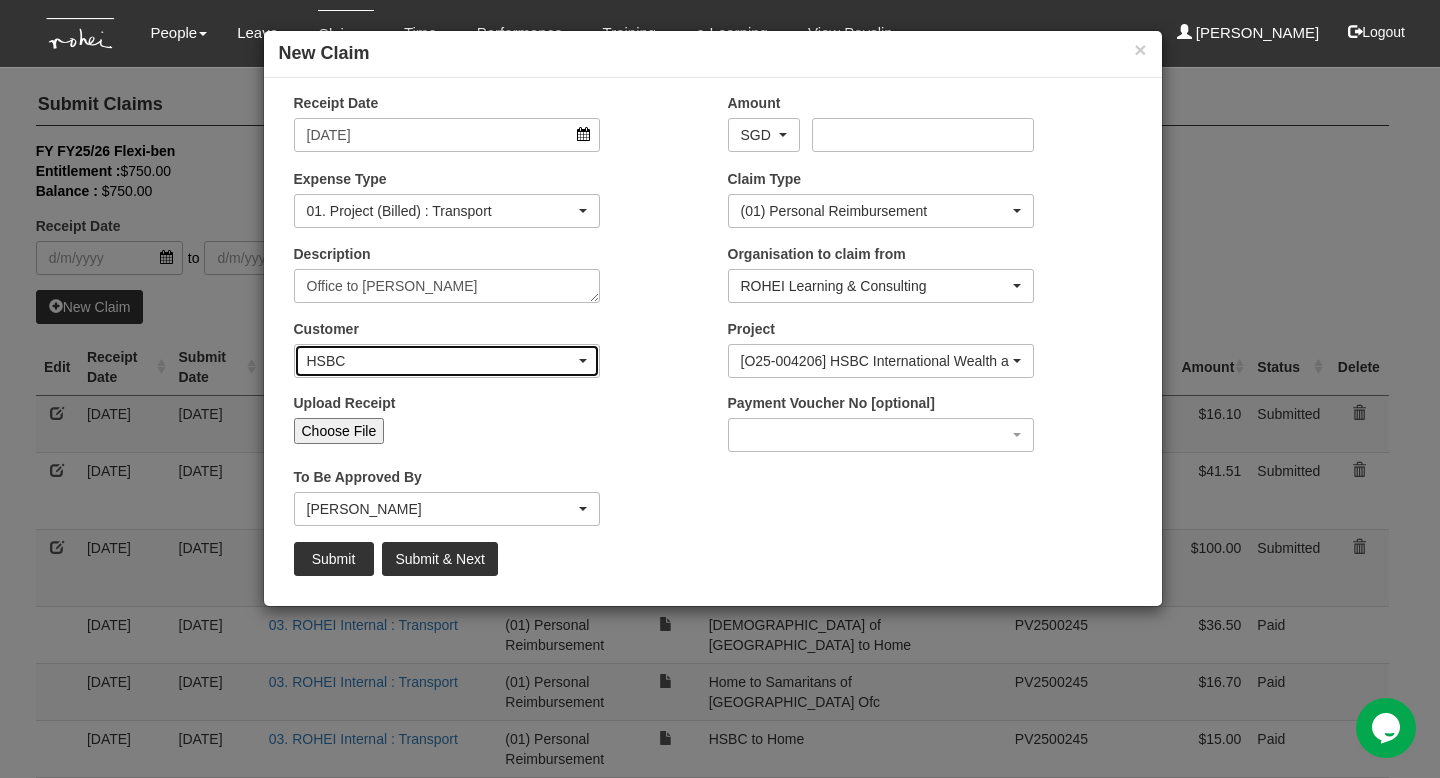 click on "HSBC" at bounding box center (441, 361) 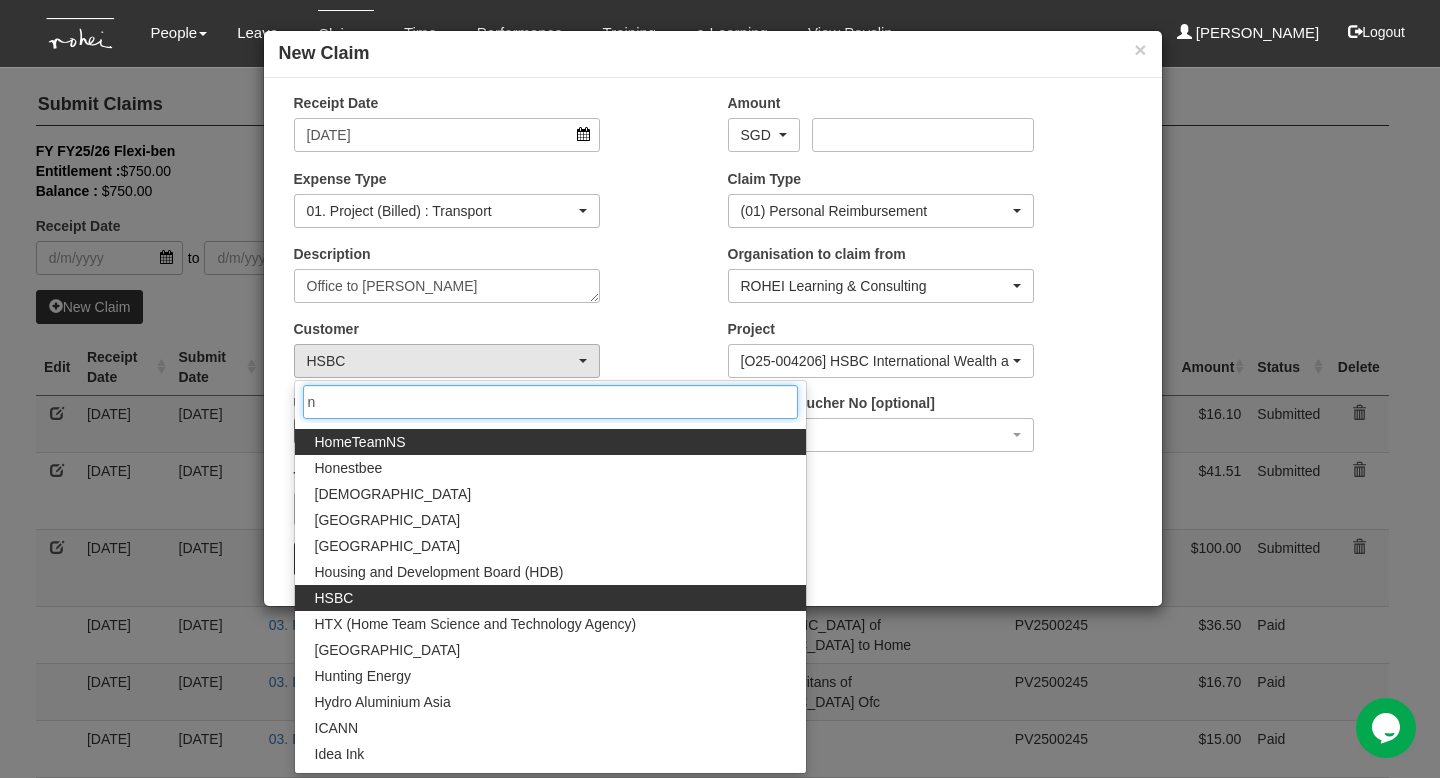 scroll, scrollTop: 0, scrollLeft: 0, axis: both 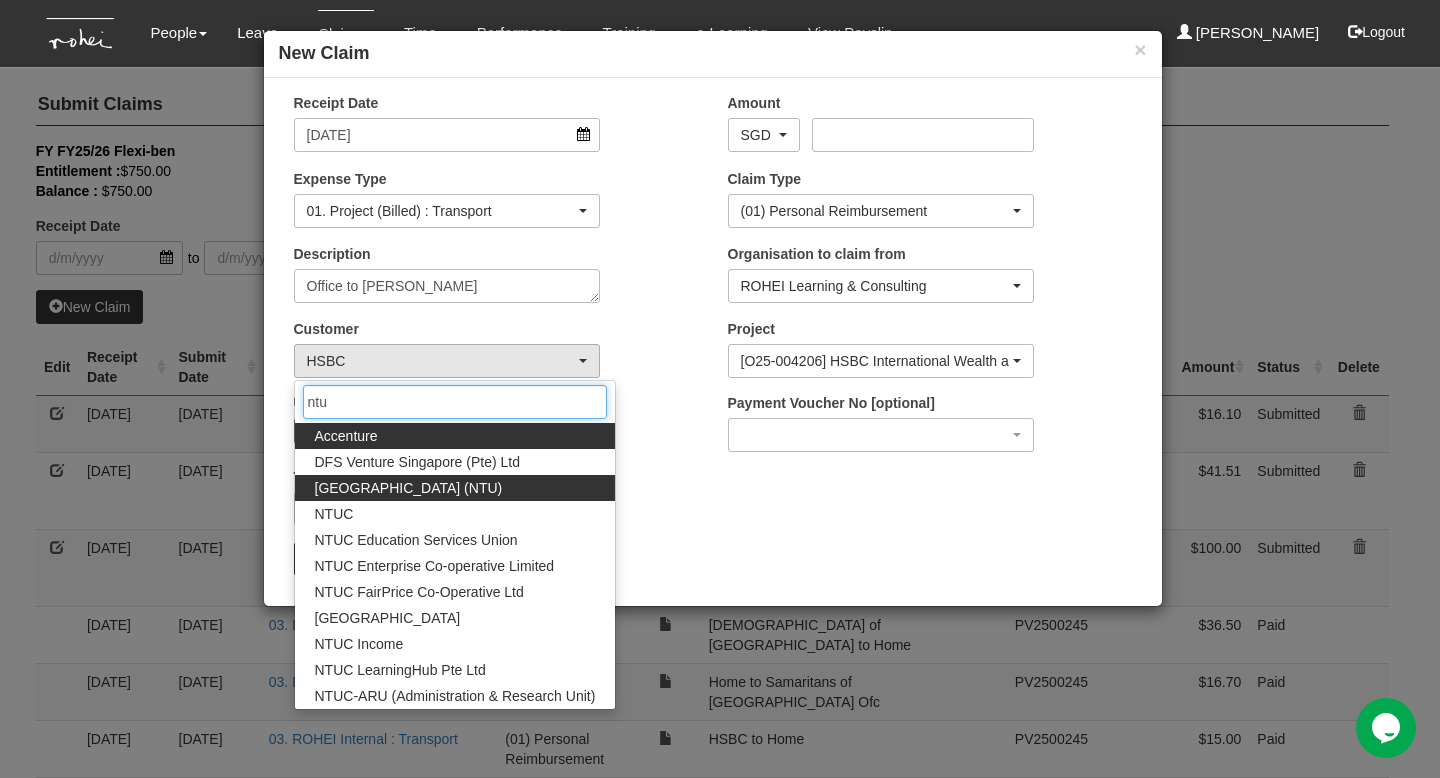 type on "ntu" 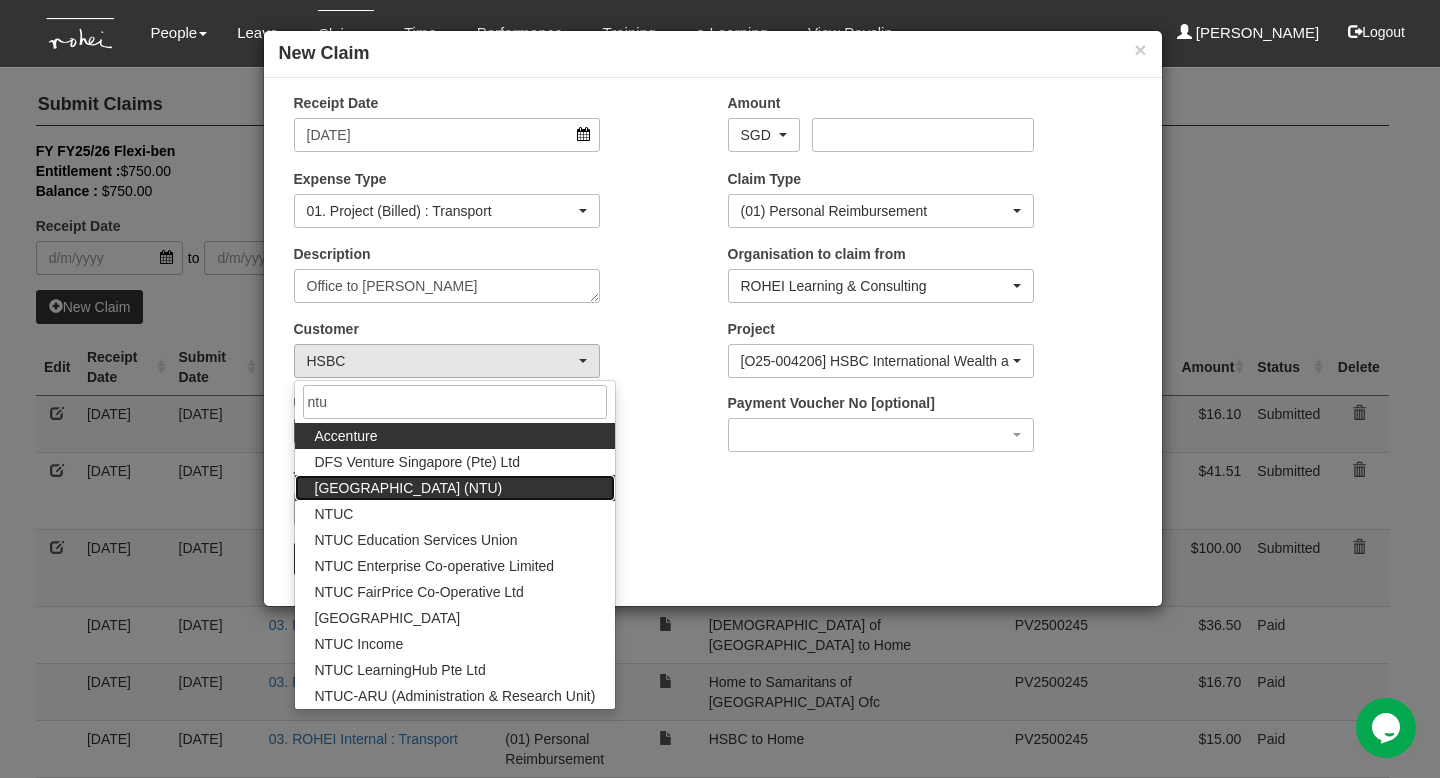 click on "[GEOGRAPHIC_DATA] (NTU)" at bounding box center [409, 488] 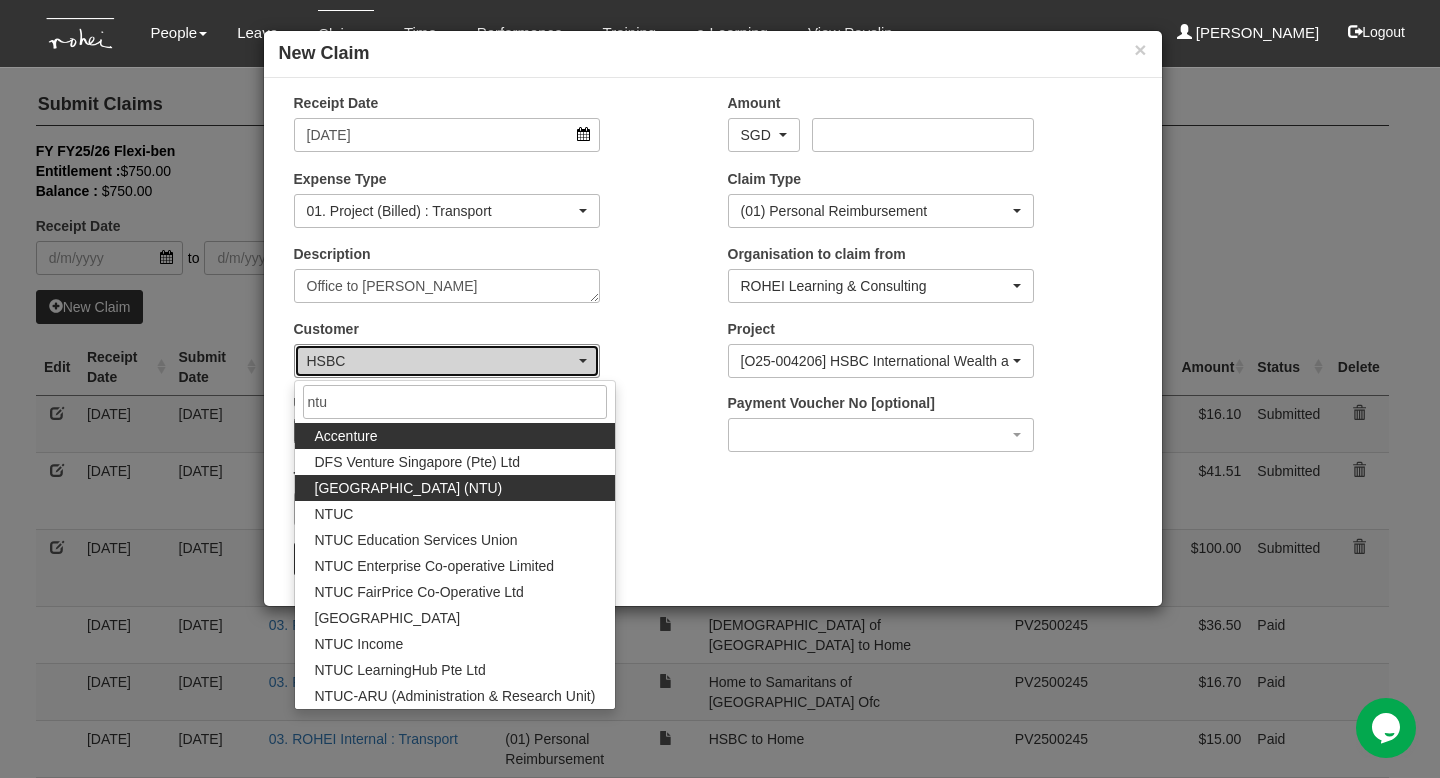 select on "59" 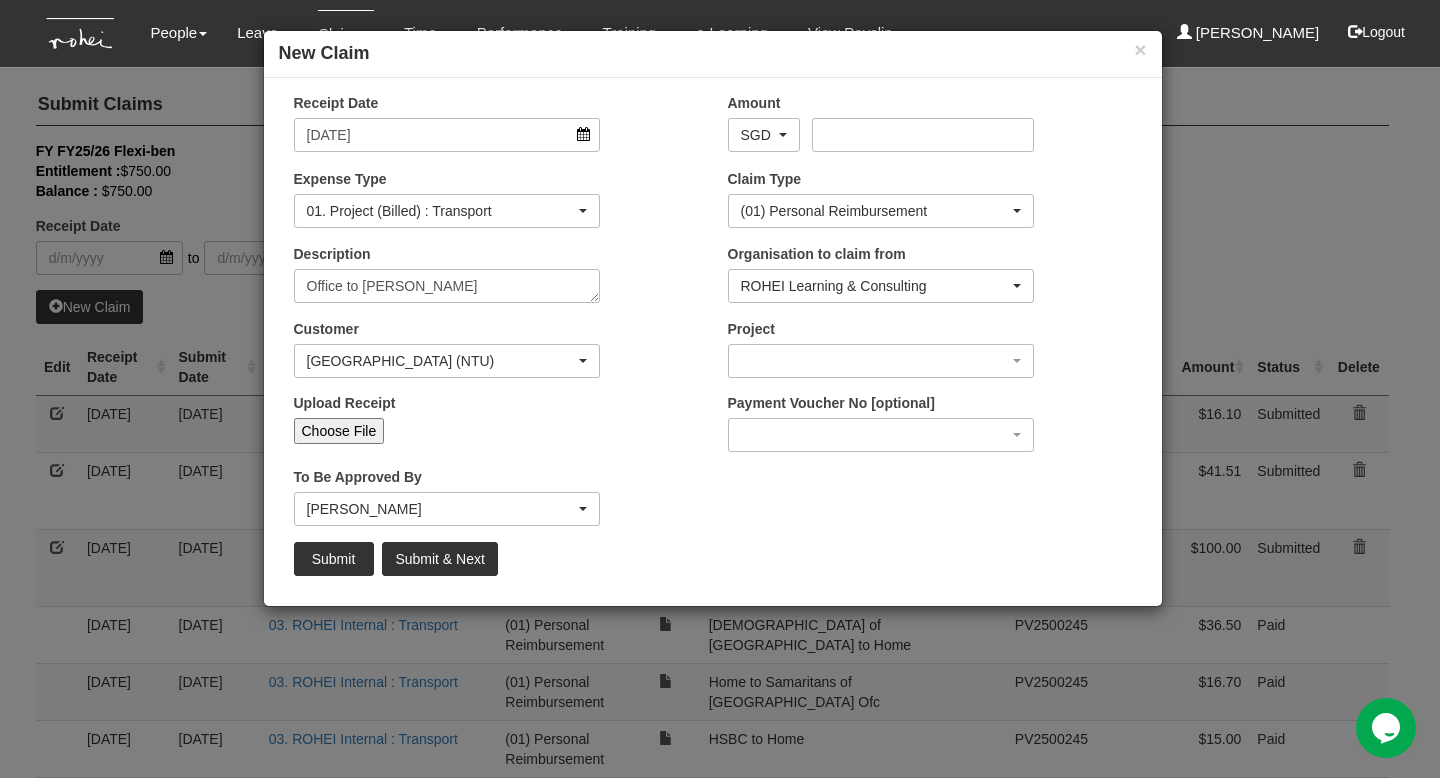click on "Choose File" at bounding box center (339, 431) 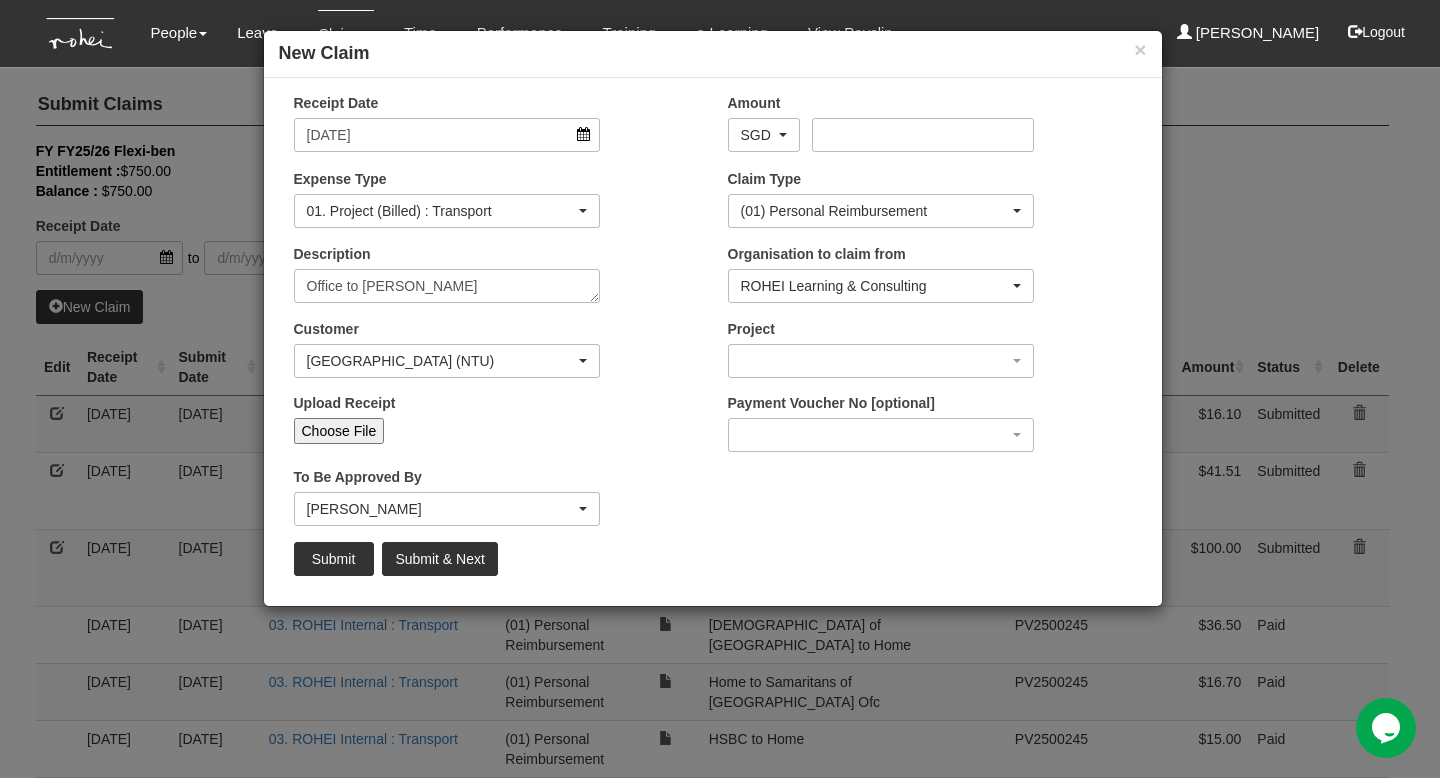 type on "C:\fakepath\WhatsApp Image [DATE] 19.50.20 (3).jpeg" 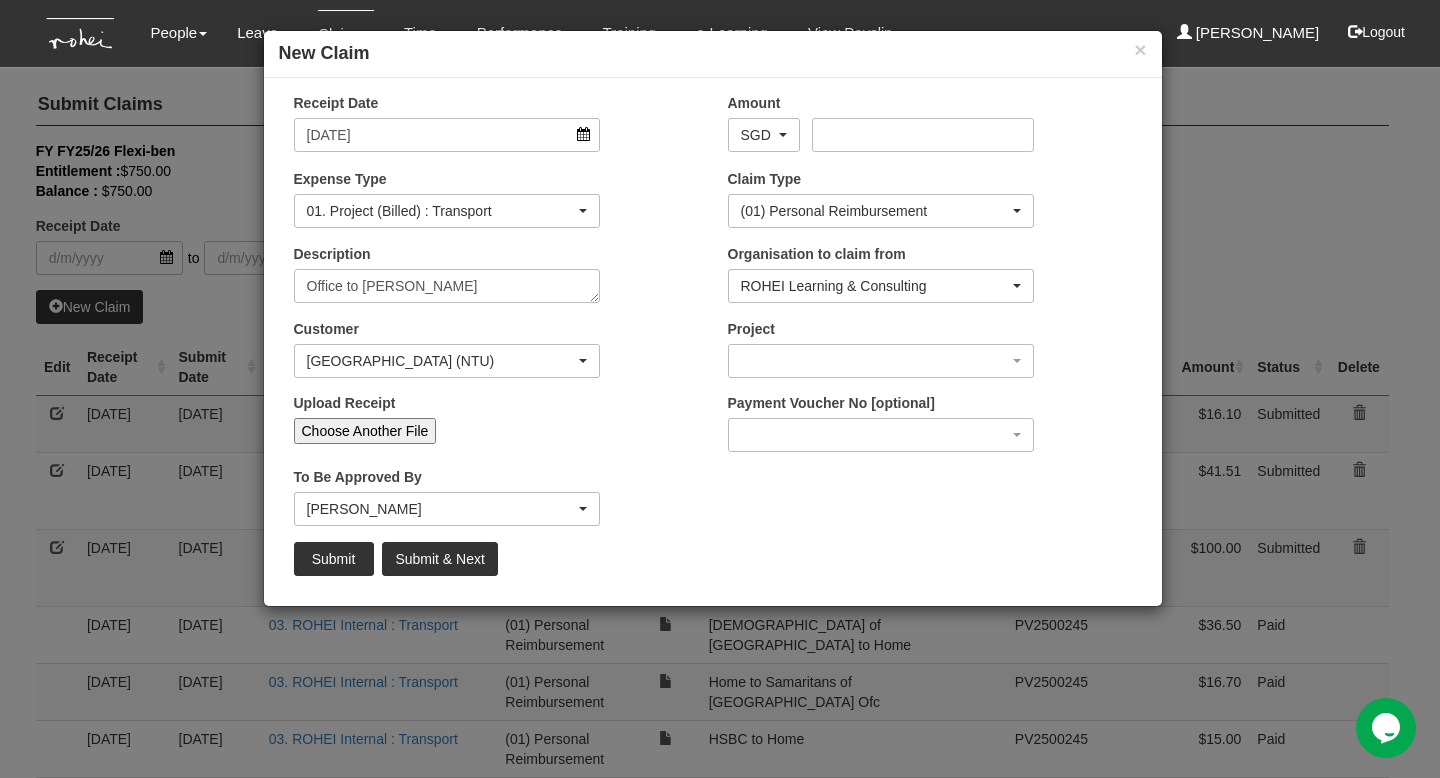 type 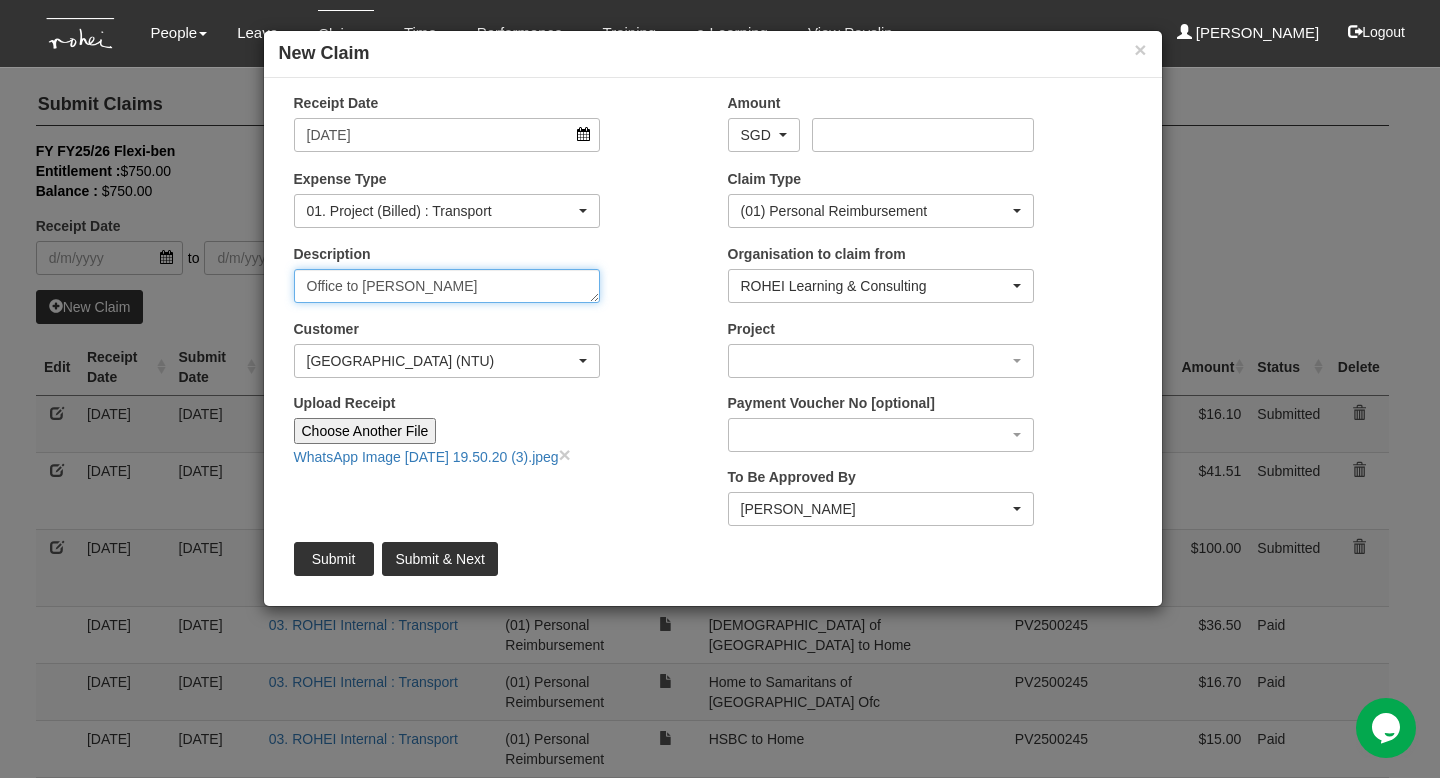 click on "Office to [PERSON_NAME]" at bounding box center (447, 286) 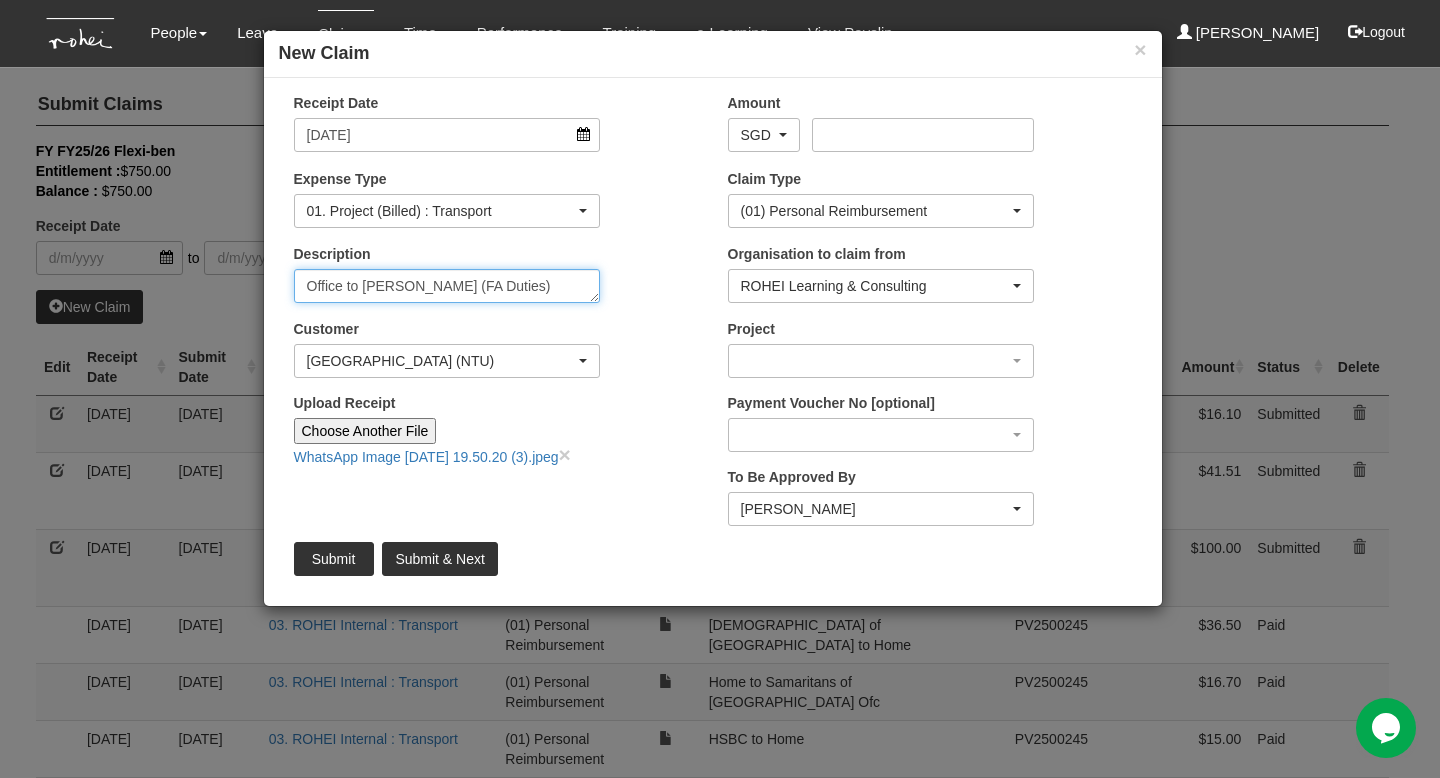 type on "Office to [PERSON_NAME] (FA Duties)" 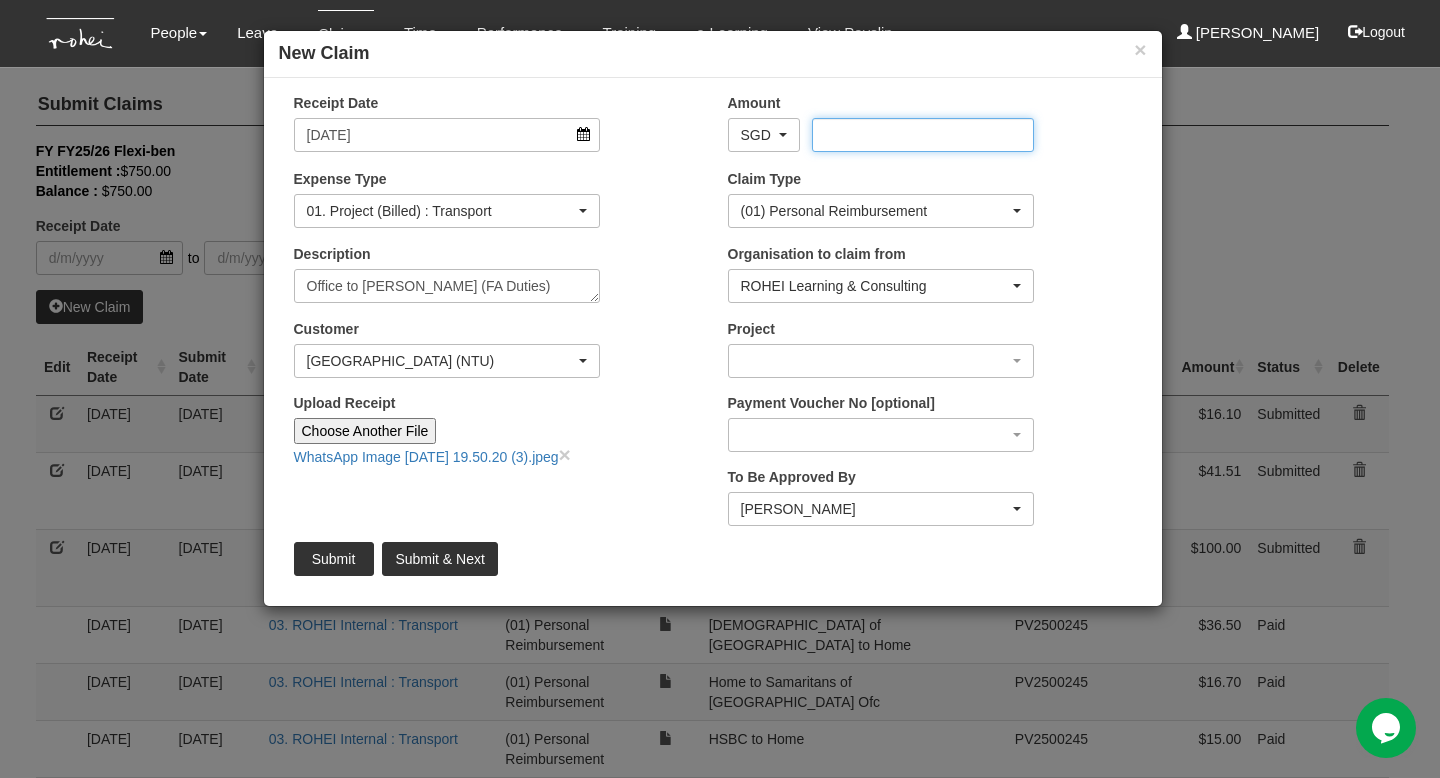 click on "Amount" at bounding box center [923, 135] 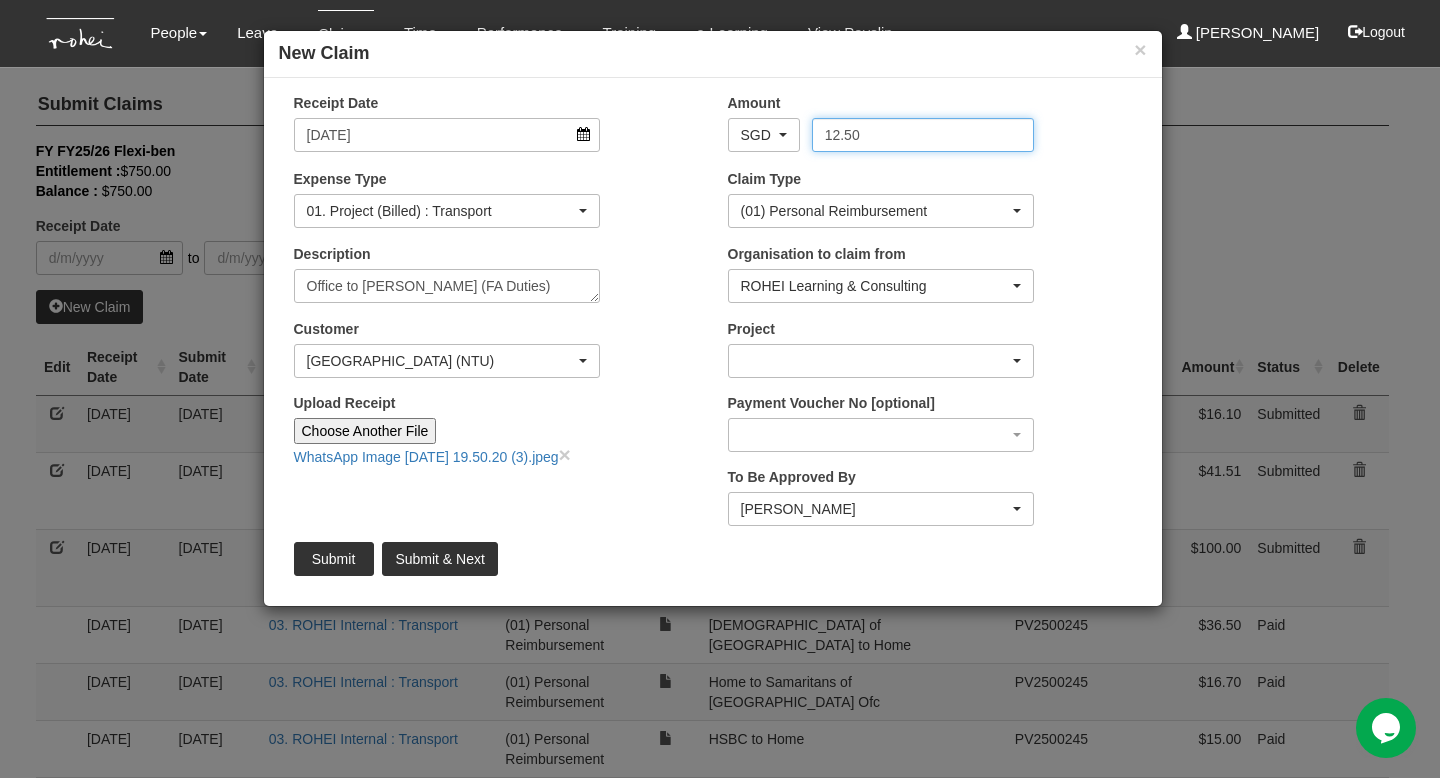 type on "12.50" 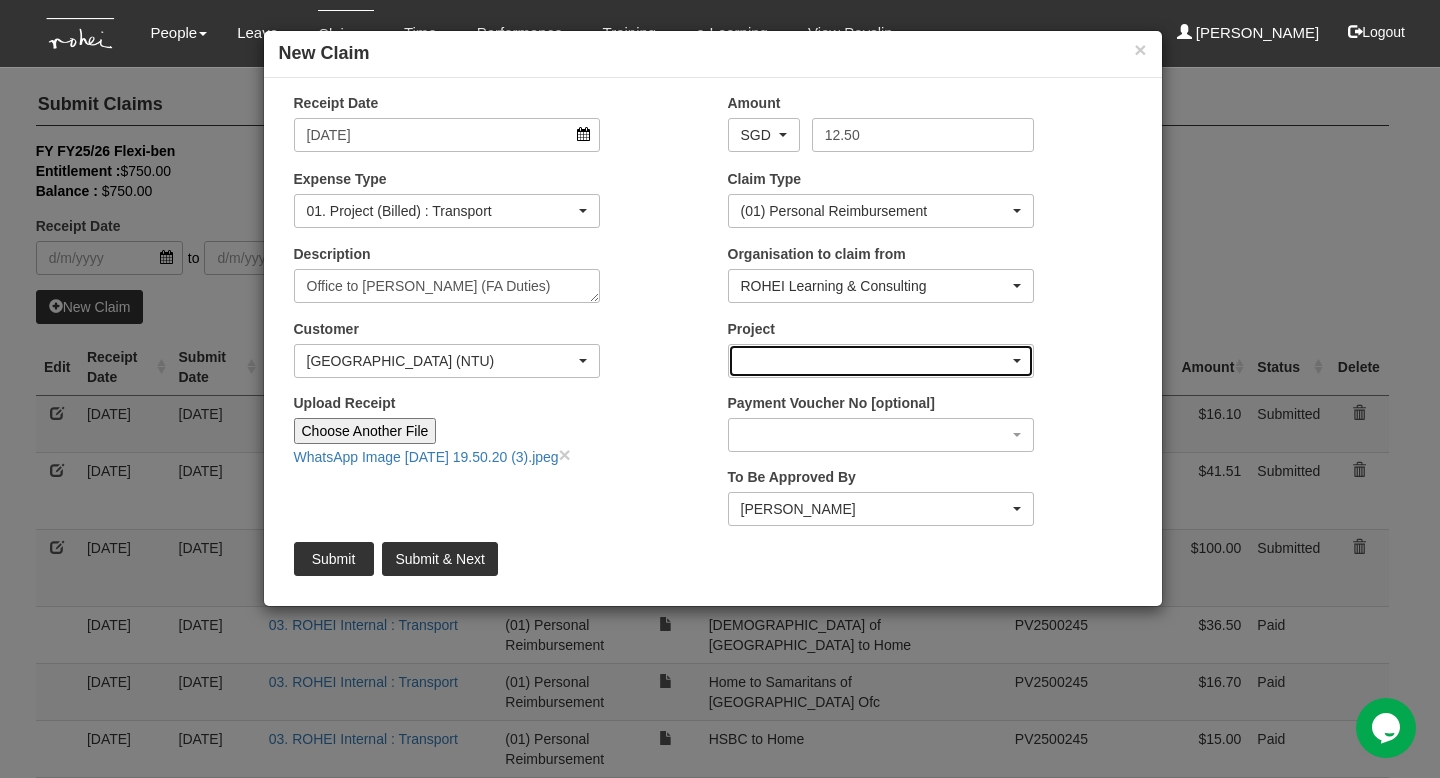 click at bounding box center [881, 361] 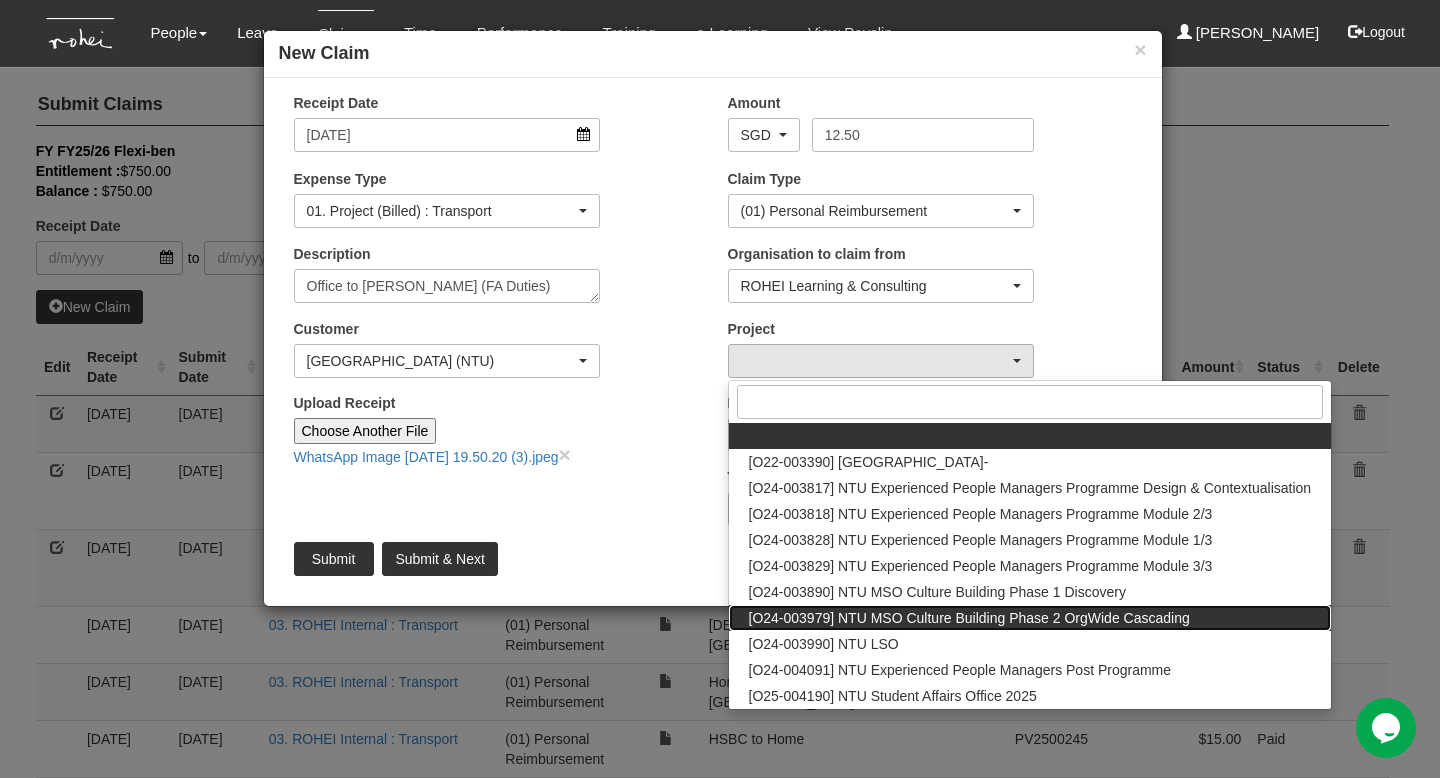click on "[O24-003979] NTU MSO Culture Building Phase 2 OrgWide Cascading" at bounding box center [969, 618] 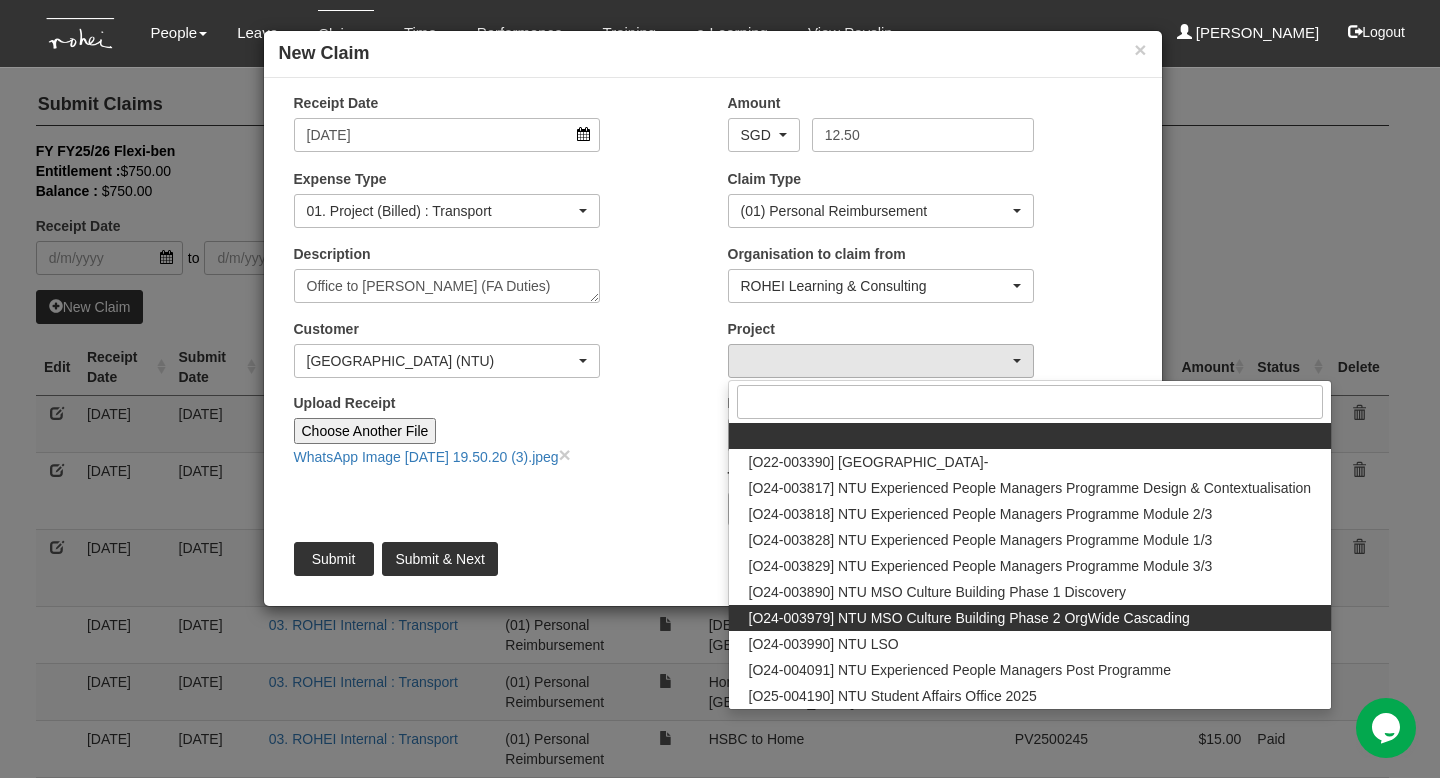 select on "2613" 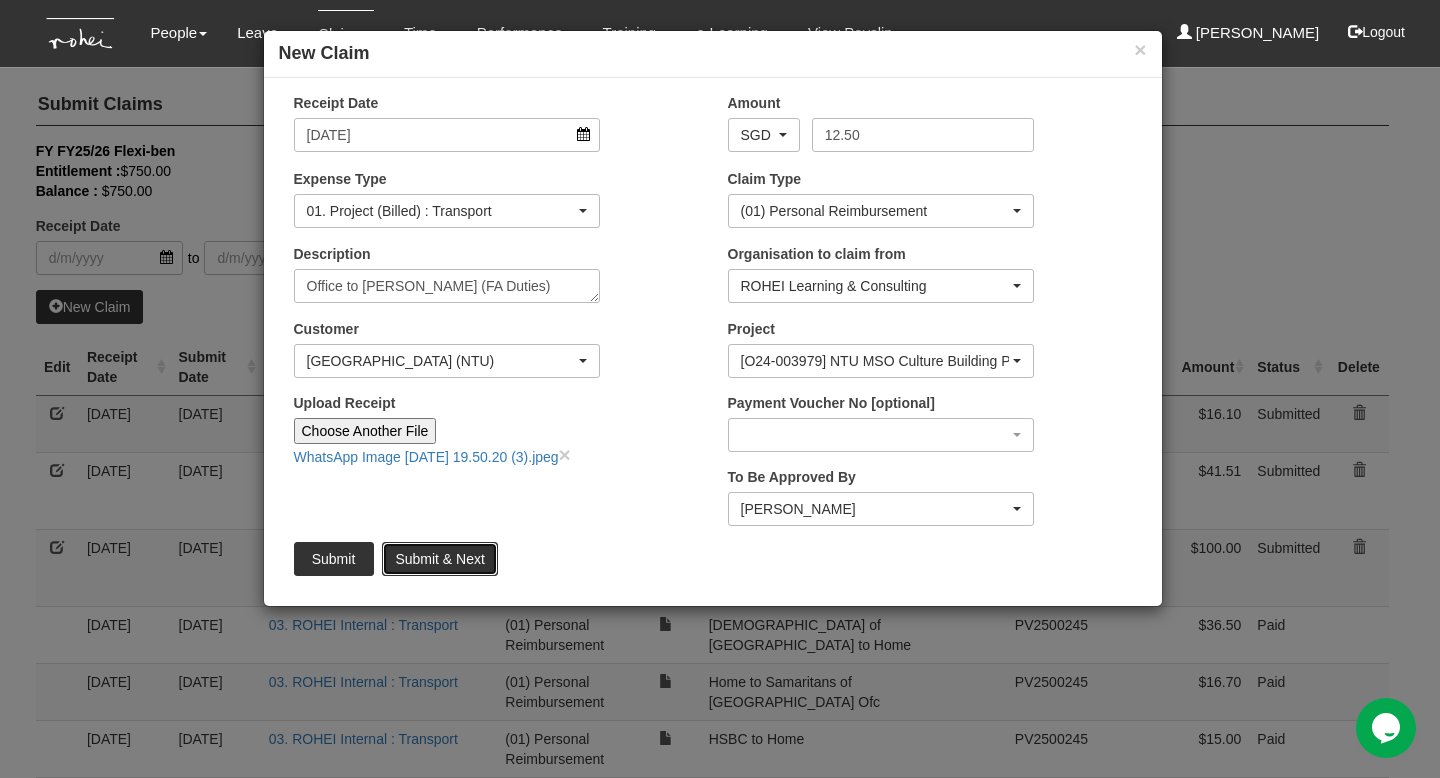 click on "Submit & Next" at bounding box center (439, 559) 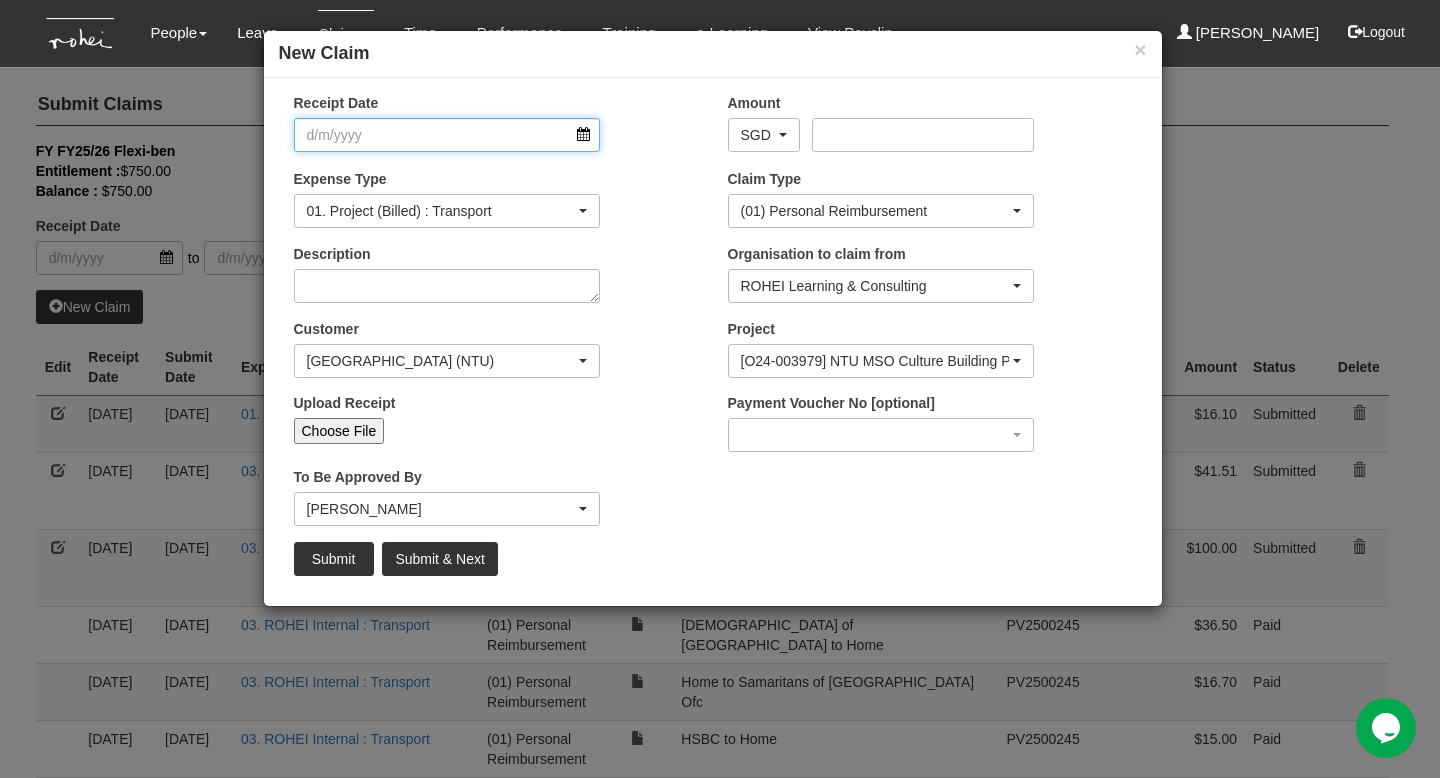 click on "Receipt Date" at bounding box center [447, 135] 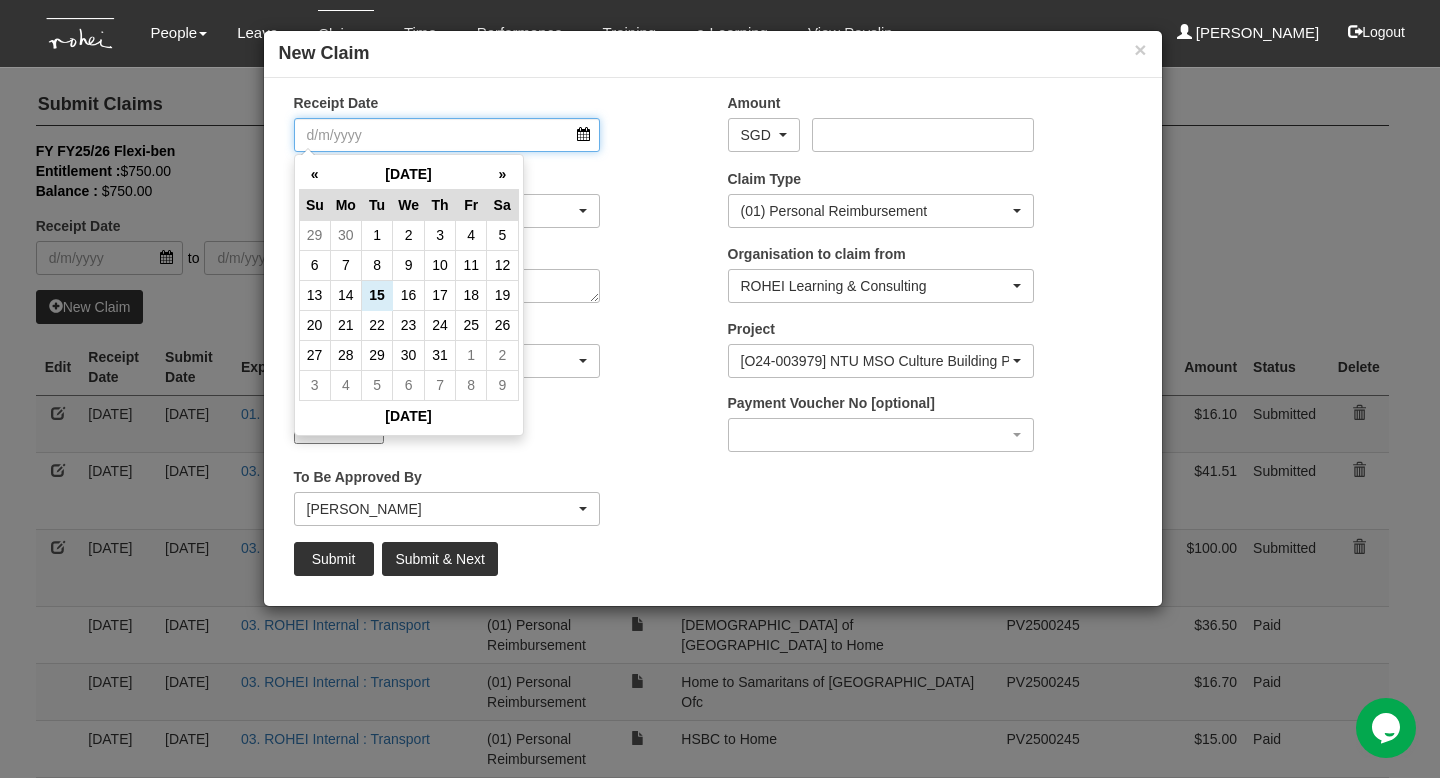select on "50" 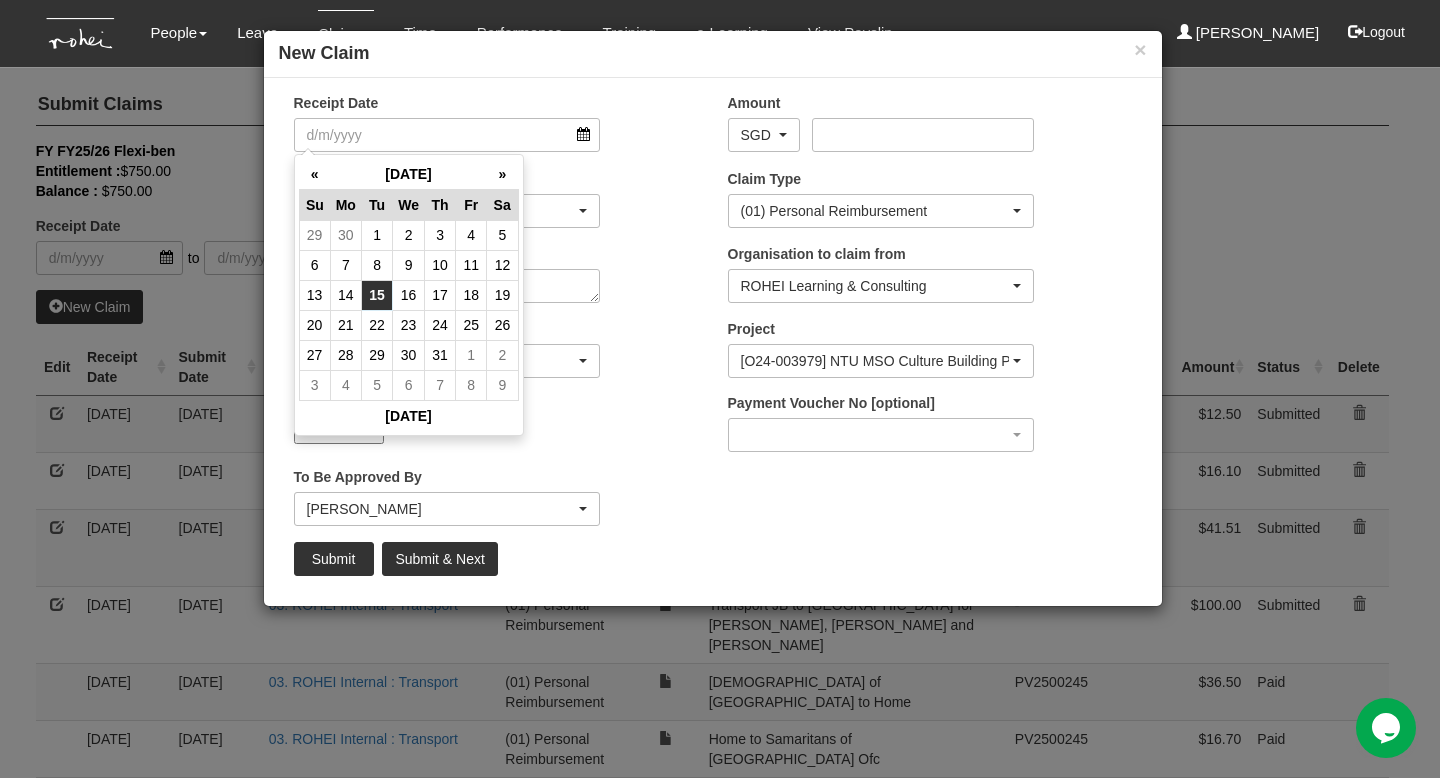click on "15" at bounding box center [377, 295] 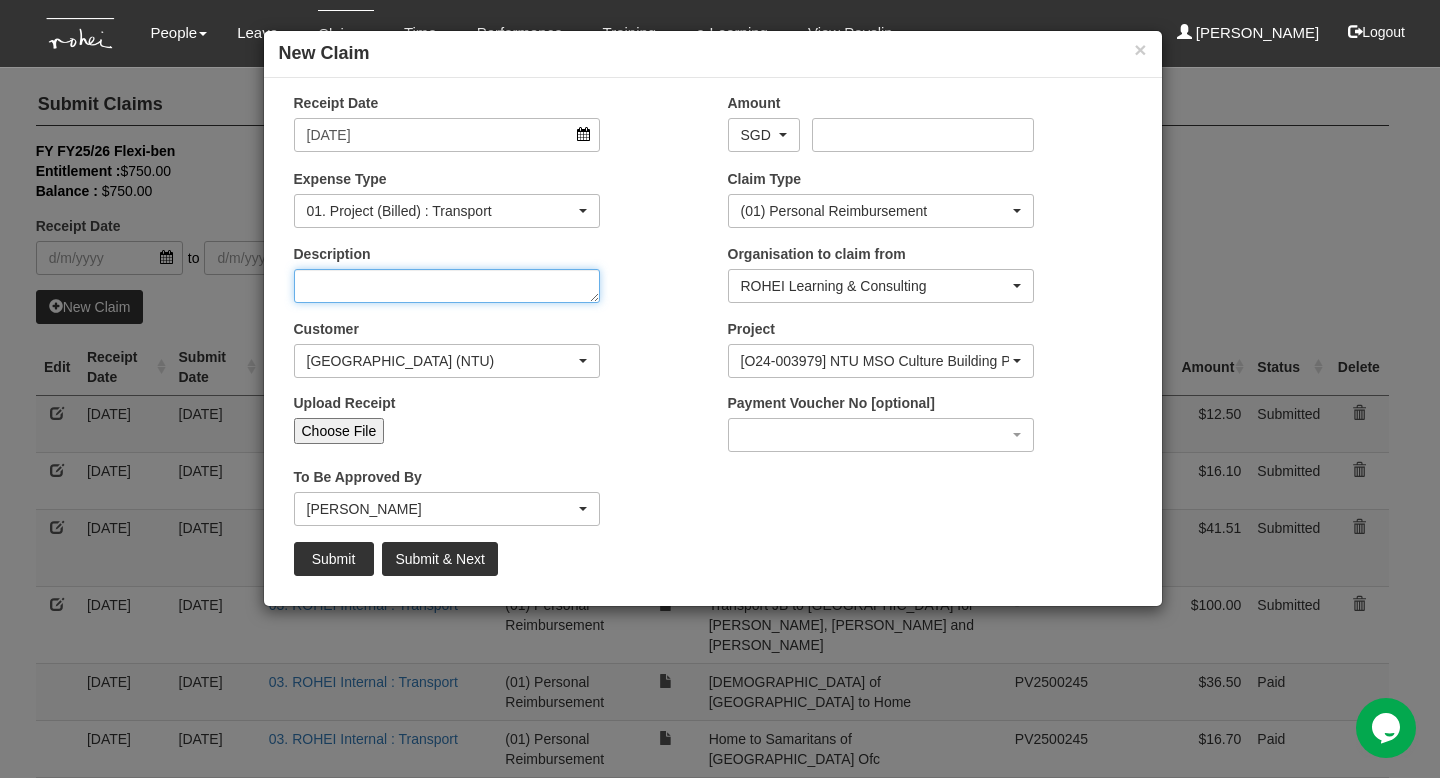 click on "Description" at bounding box center (447, 286) 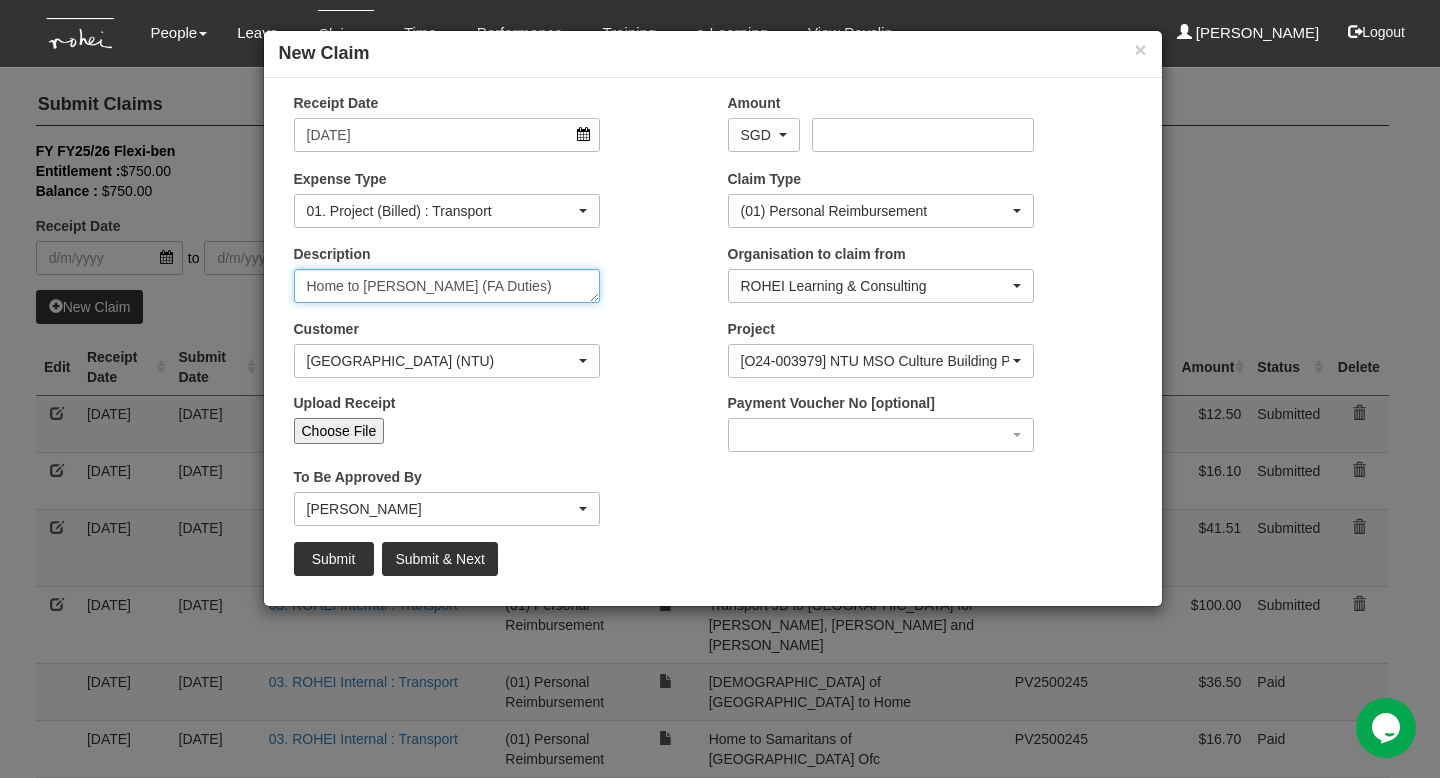 type on "Home to [PERSON_NAME] (FA Duties)" 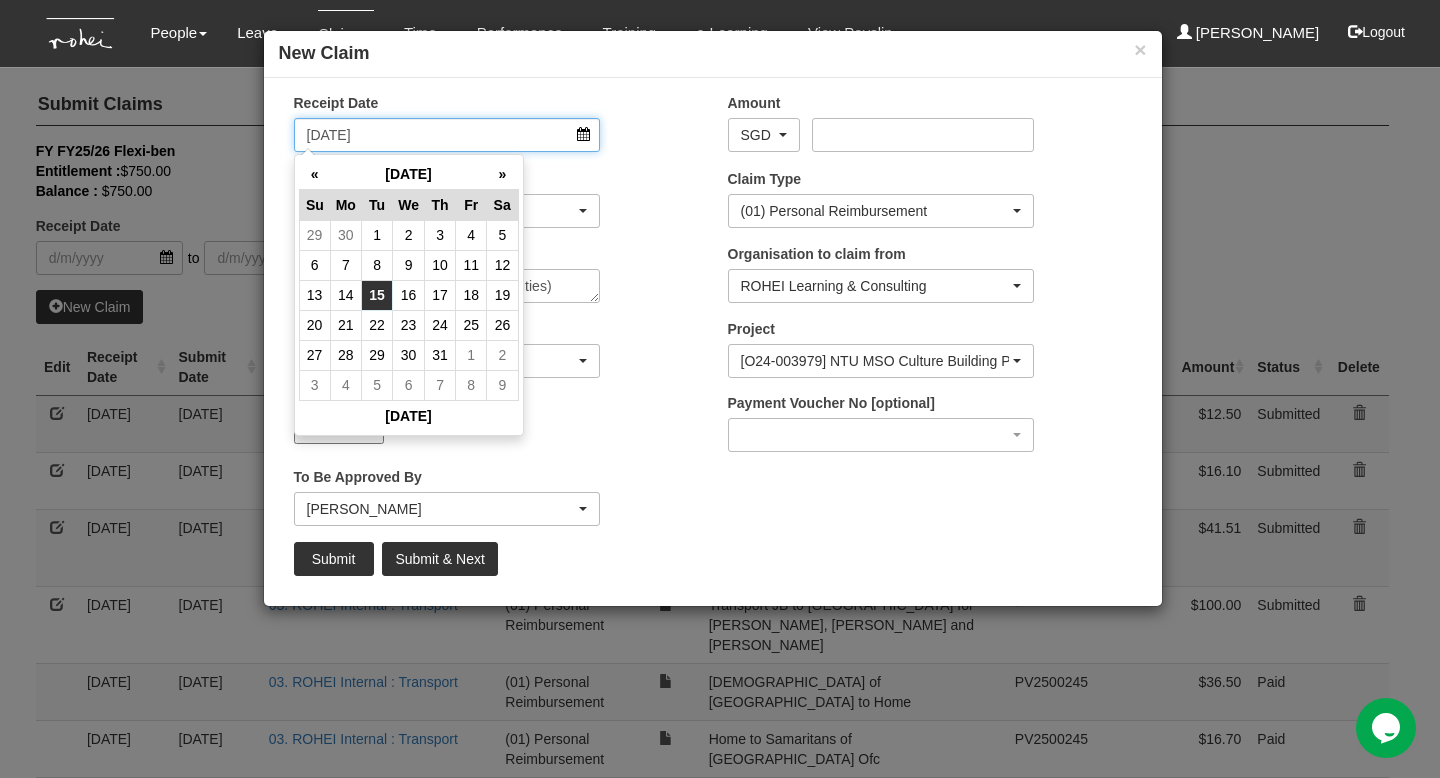 click on "[DATE]" at bounding box center [447, 135] 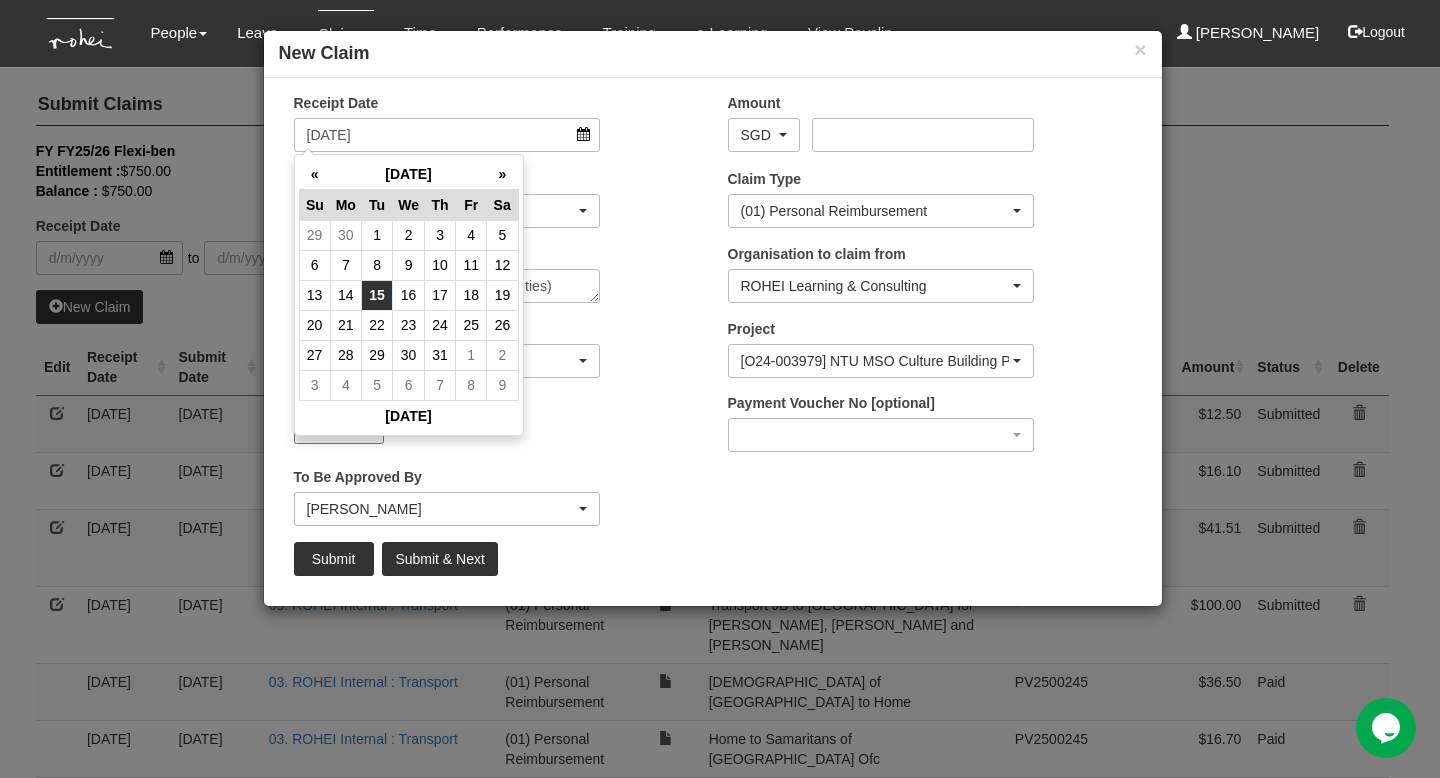 click on "Expense Type
01. Project (Billed) : Food for FGDs / Meetings
01. Project (Billed) : Lunch for Participants
01. Project (Billed) : Overseas Travel Expenses
01. Project (Billed) : Printed Collaterals / Manuals
01. Project (Billed) : Project Props / Materials
01. Project (Billed) : Refreshment for Participants
01. Project (Billed) : Transport
02. Client (Non-Billable) : Event Expenses
02. Client (Non-Billable) : Food for Meetings / Entertainment / Gifts
03. ROHEI Internal : Donations
03. ROHEI Internal : Food for Meetings / Celebration
03. ROHEI Internal : Staff Welfare
03. ROHEI Internal : Staff Welfare - HOD
03. ROHEI Internal : Training/Product Refresh
03. ROHEI Internal : Transport
03. ROHEI Internal : Transport (OT)
03. ROHEI Internal : Travel (Overseas)
03. Staff : Job Advertisement
03. Staff : Staff Training
03. Staff : Temp Staff / Intern Telephone Expense
03. Staff : Work Pass Renewal" at bounding box center (496, 206) 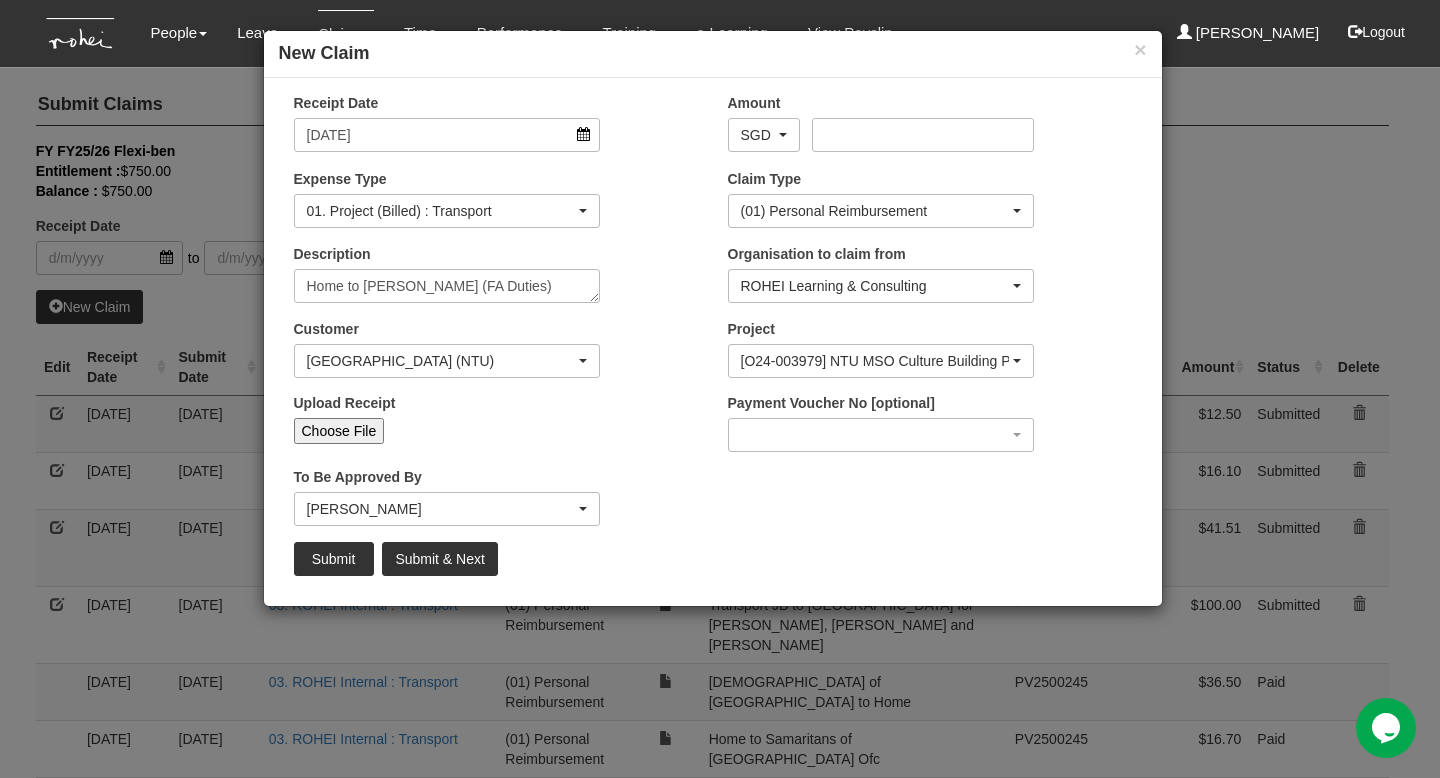 click on "Choose File" at bounding box center (339, 431) 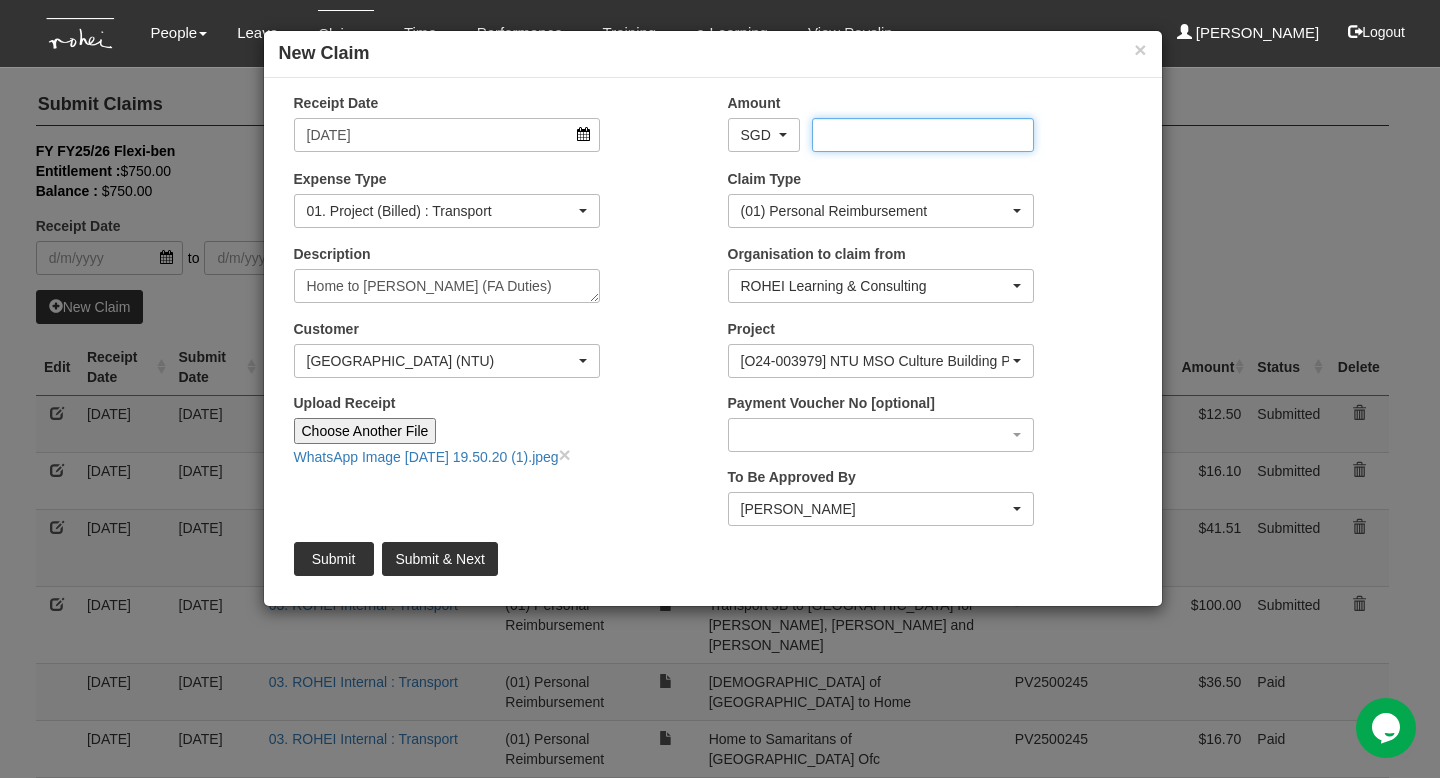 click on "Amount" at bounding box center (923, 135) 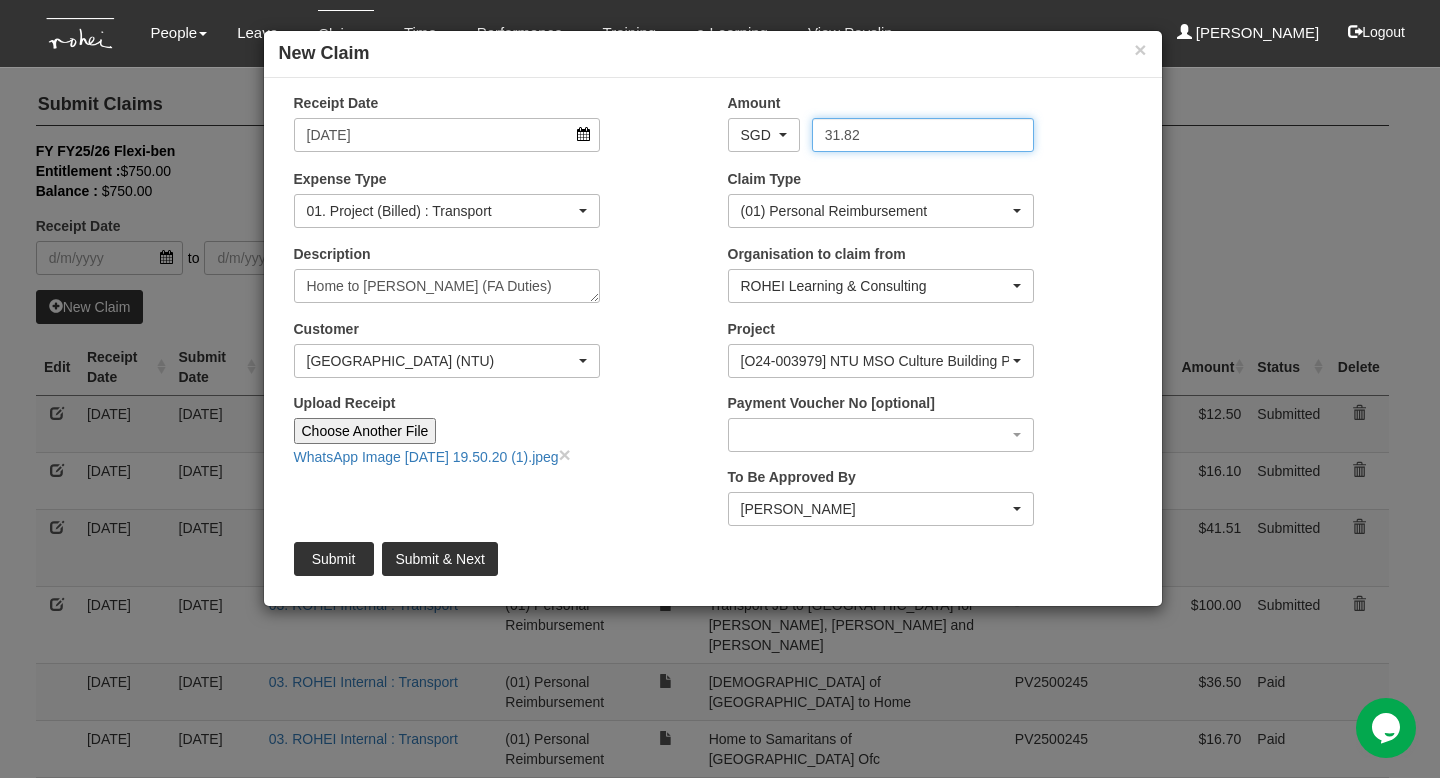 type on "31.82" 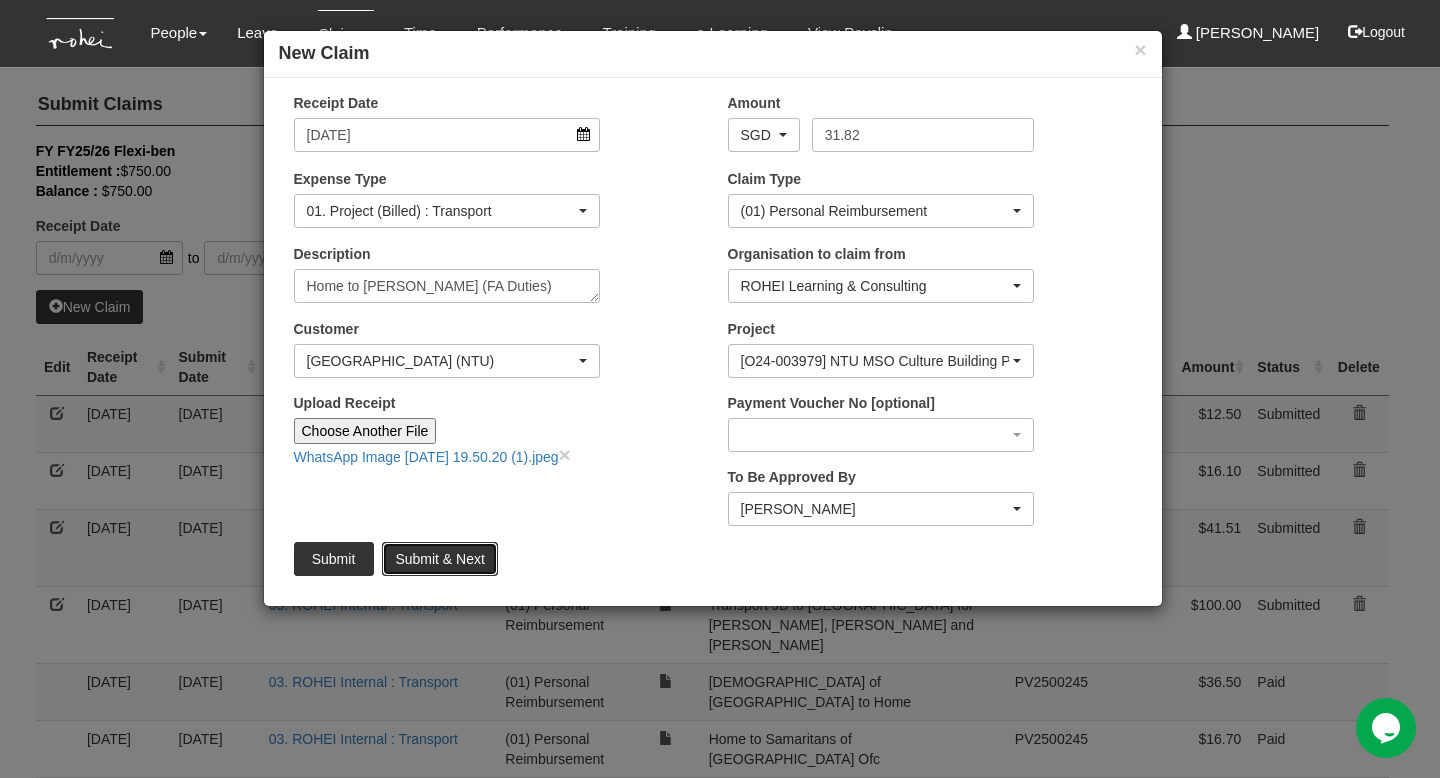 click on "Submit & Next" at bounding box center (439, 559) 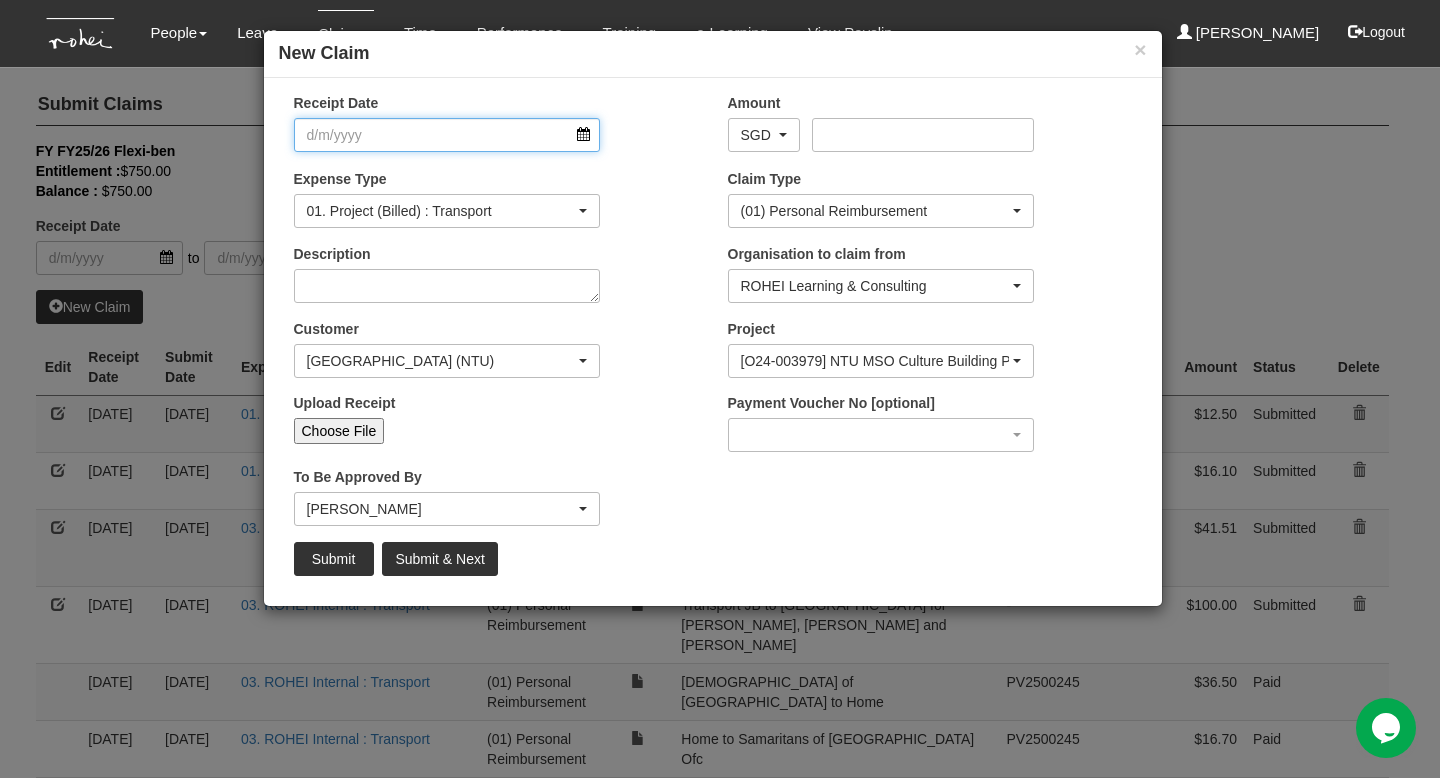 click on "Receipt Date" at bounding box center (447, 135) 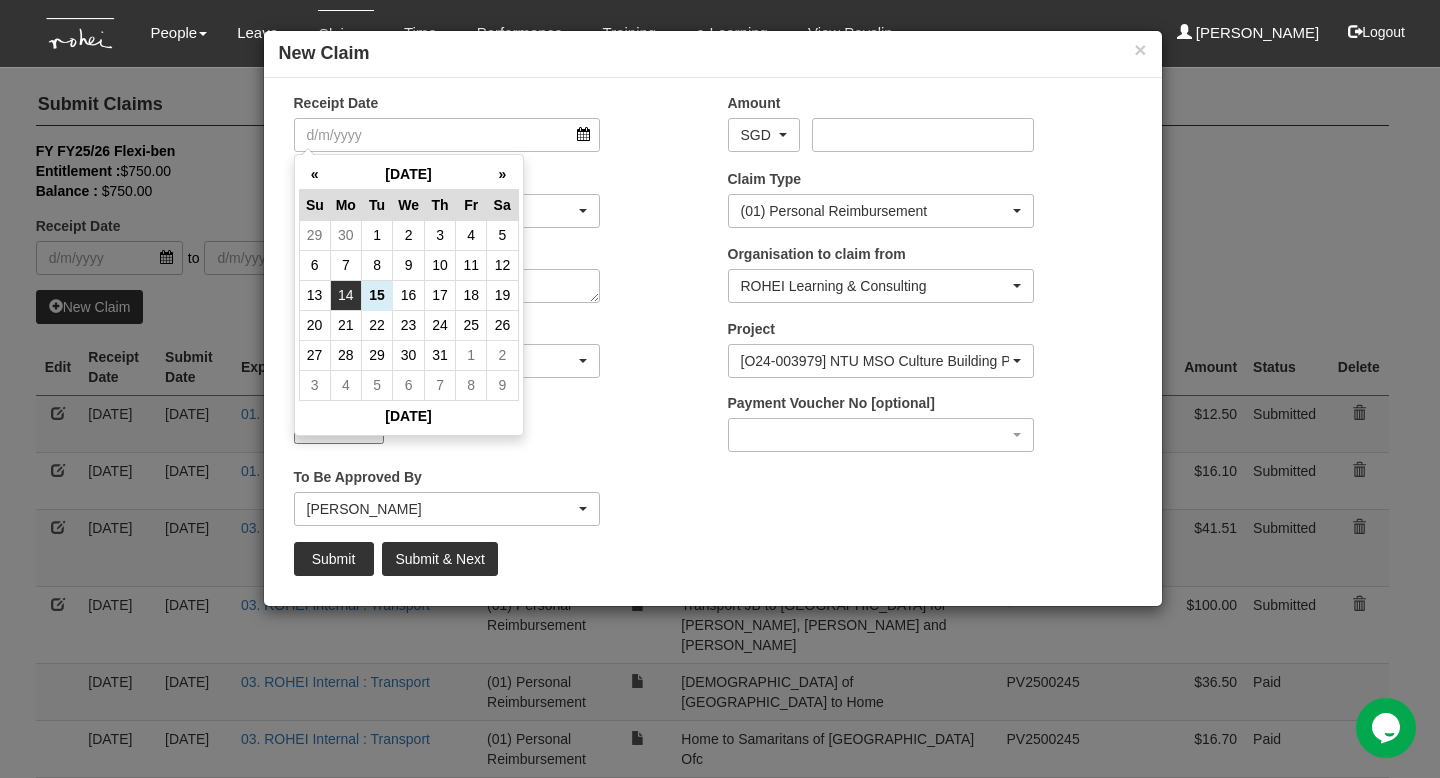 click on "14" at bounding box center [345, 295] 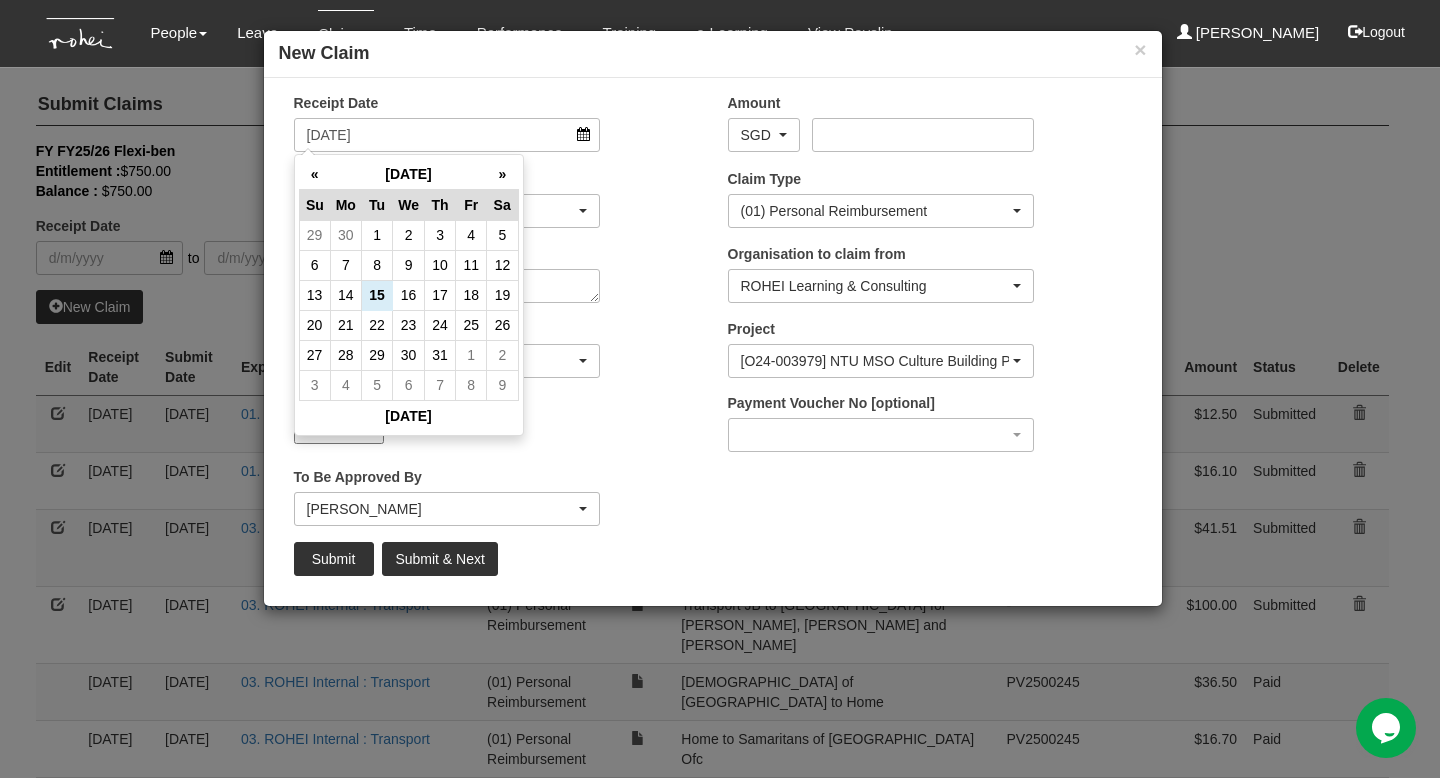 select on "50" 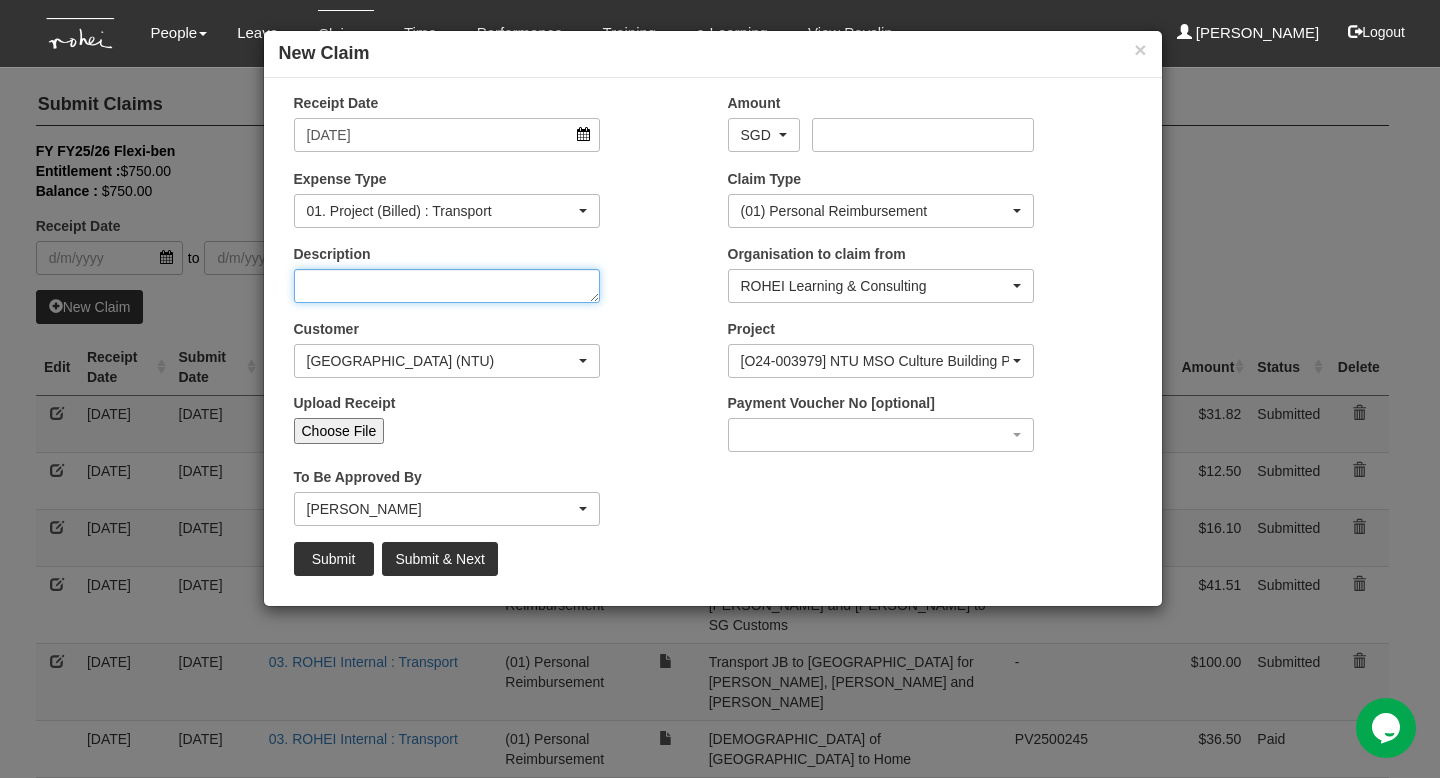 click on "Description" at bounding box center [447, 286] 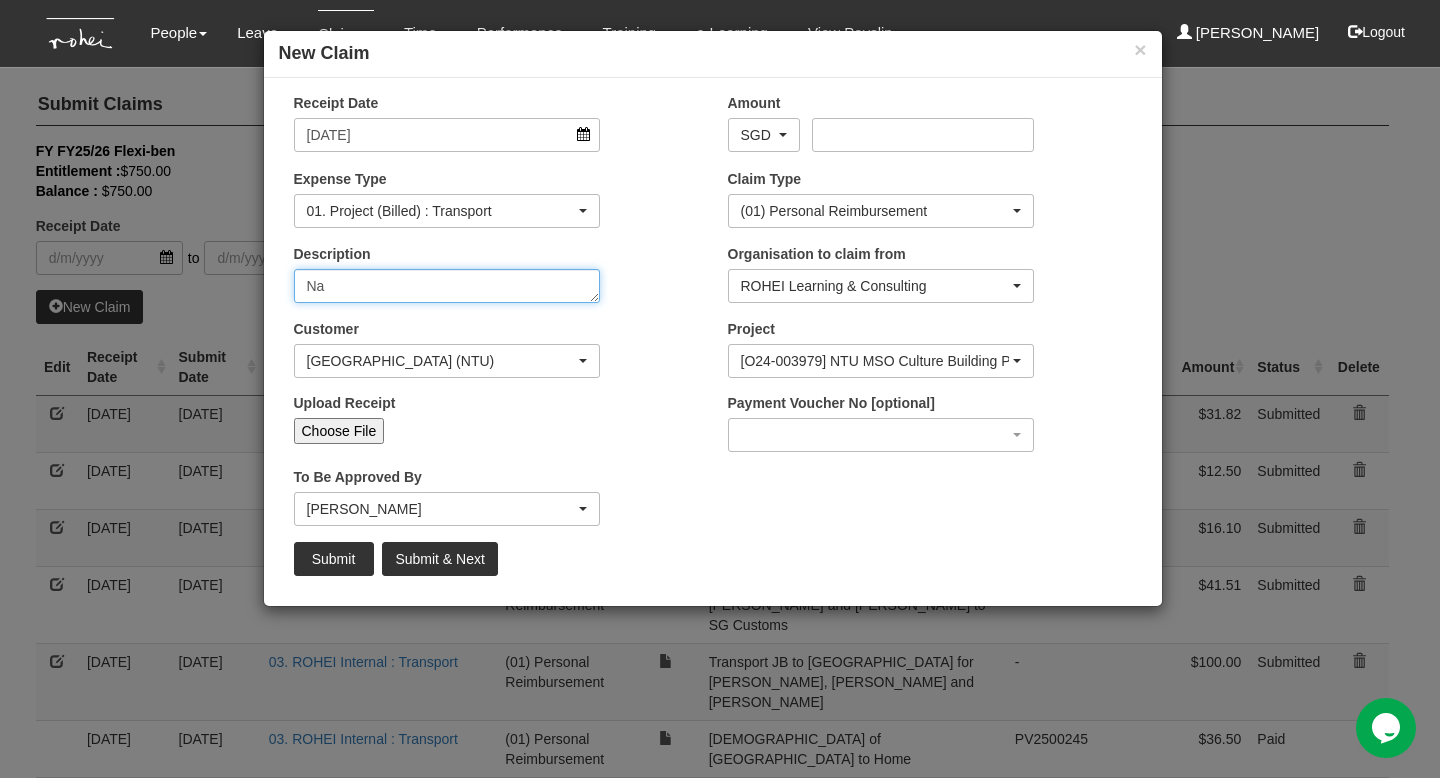 type on "N" 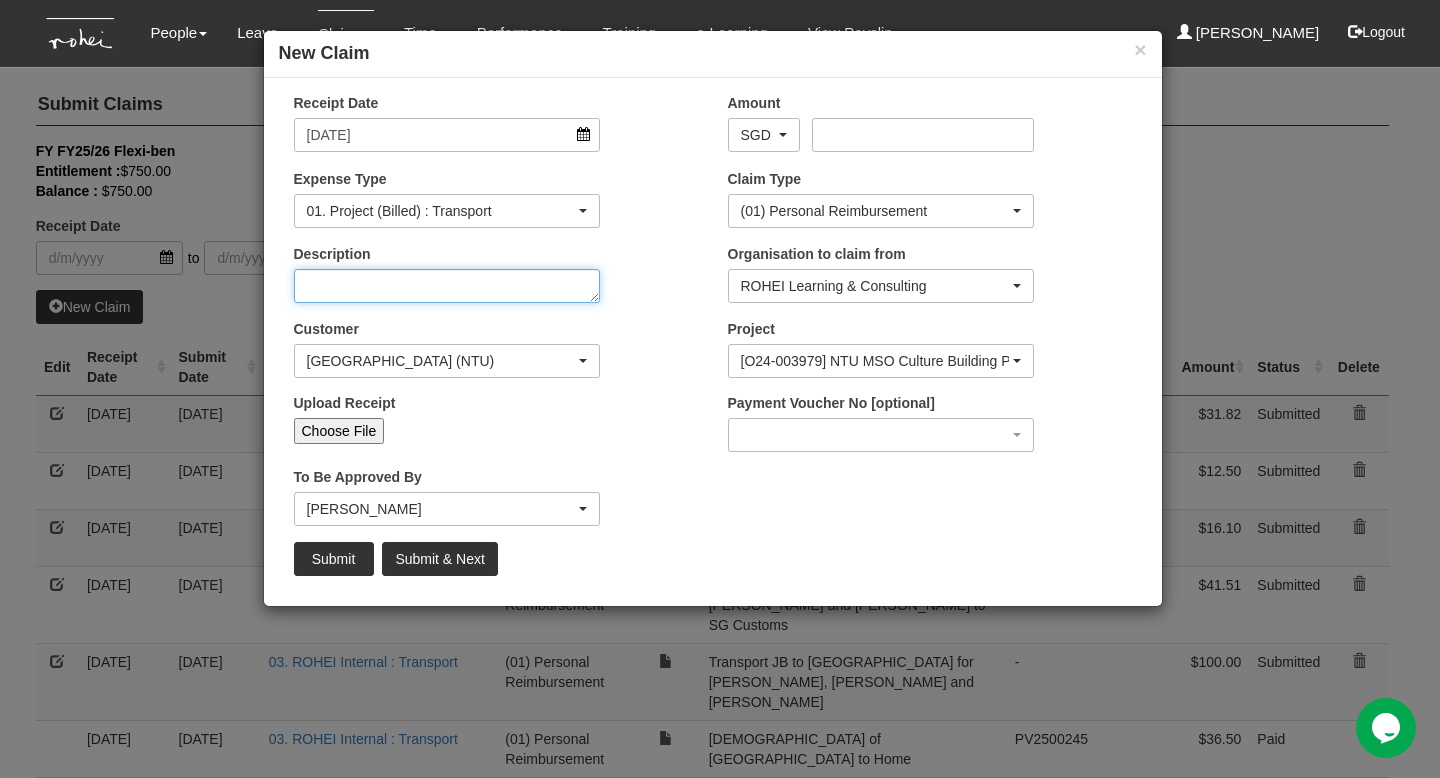 type on "B" 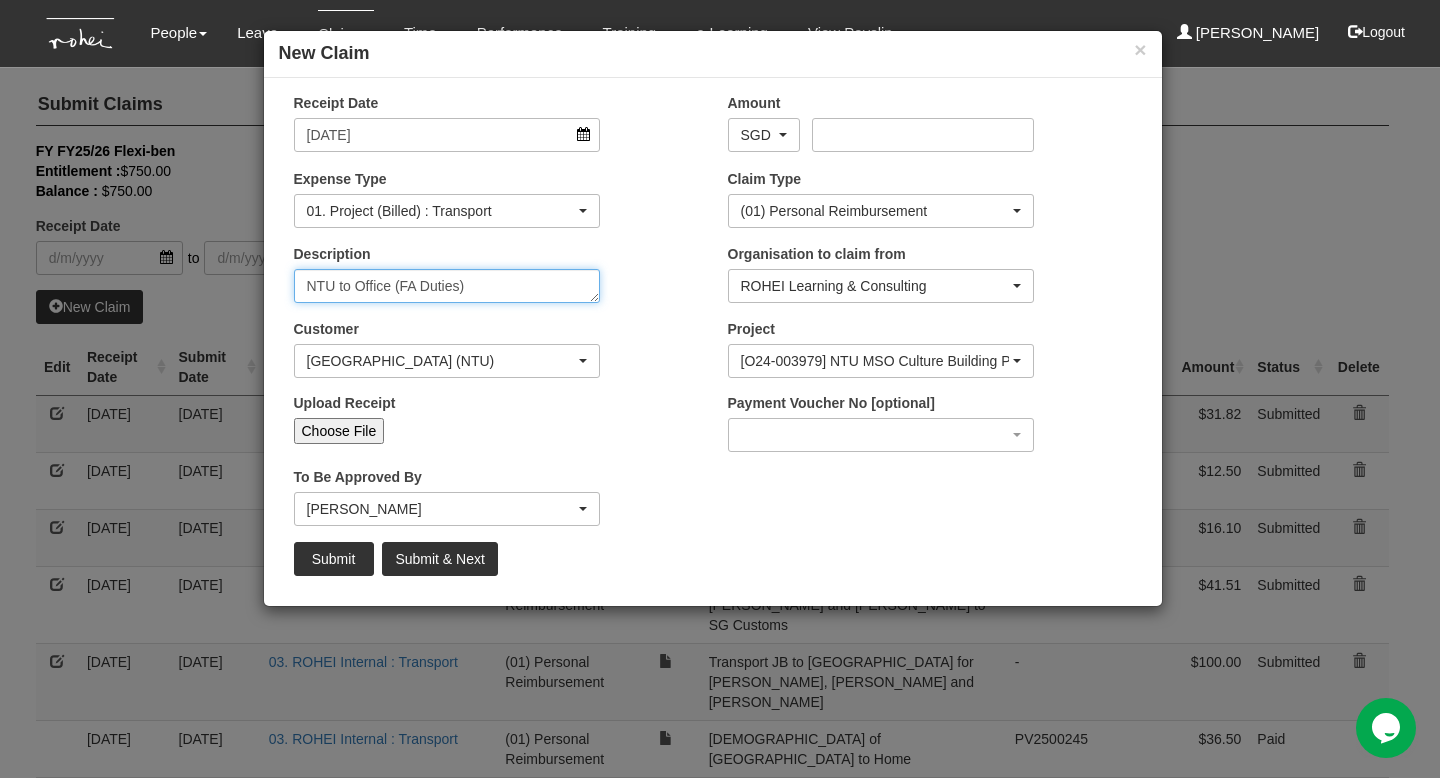 type on "NTU to Office (FA Duties)" 